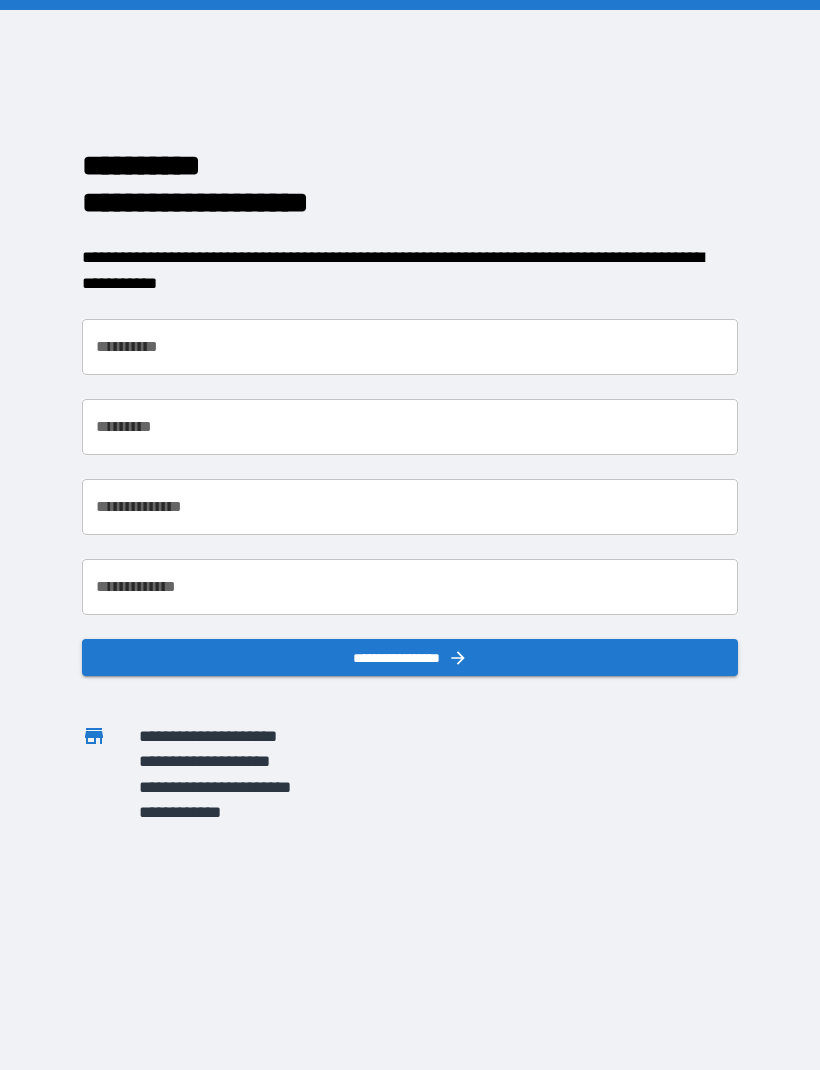 scroll, scrollTop: 0, scrollLeft: 0, axis: both 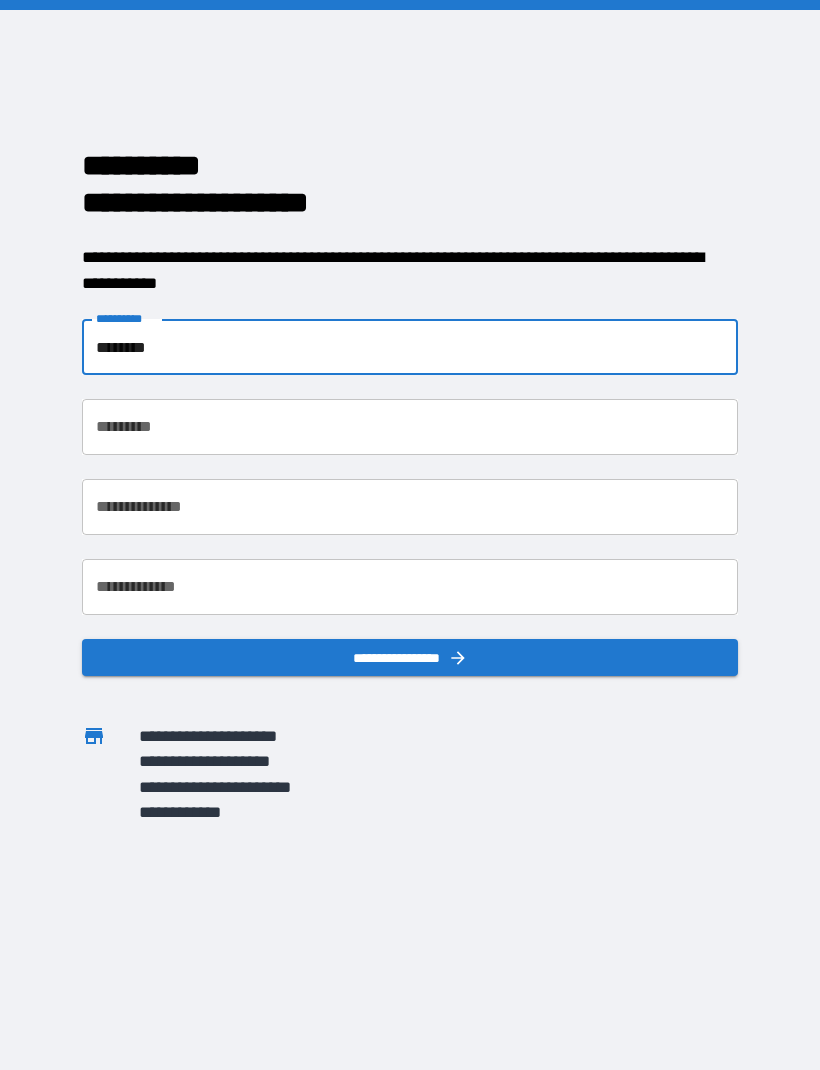 type on "********" 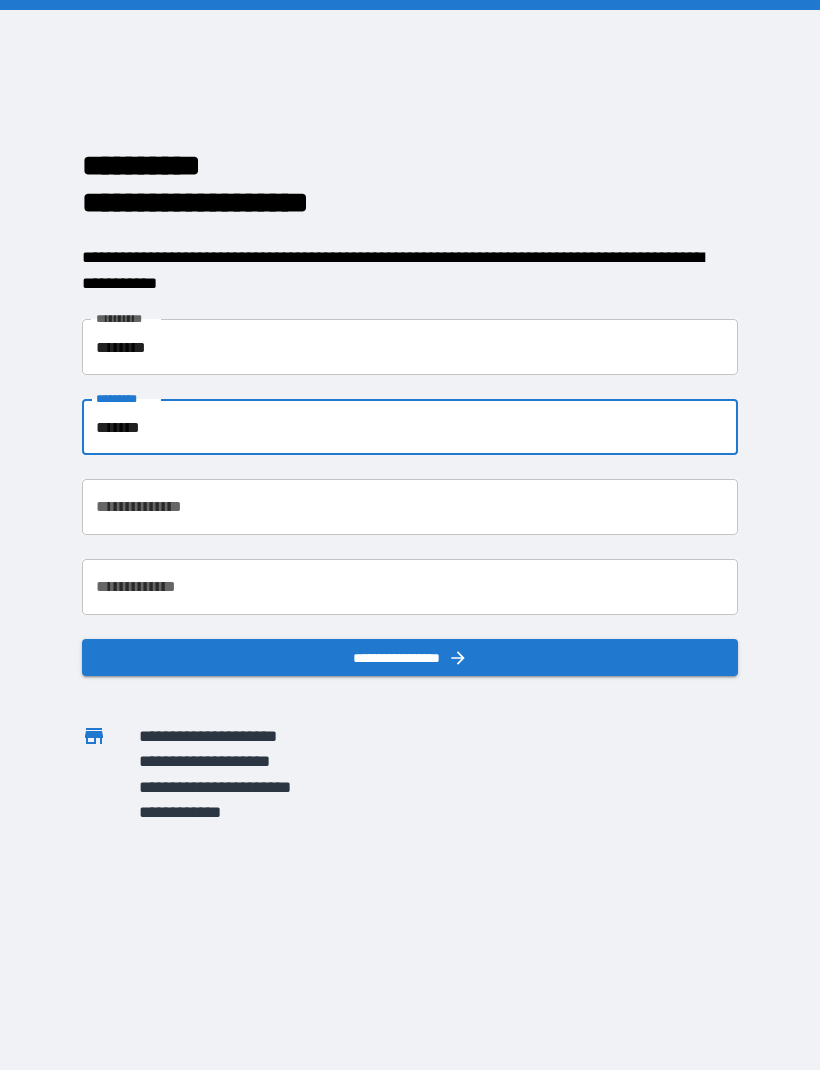 type on "*******" 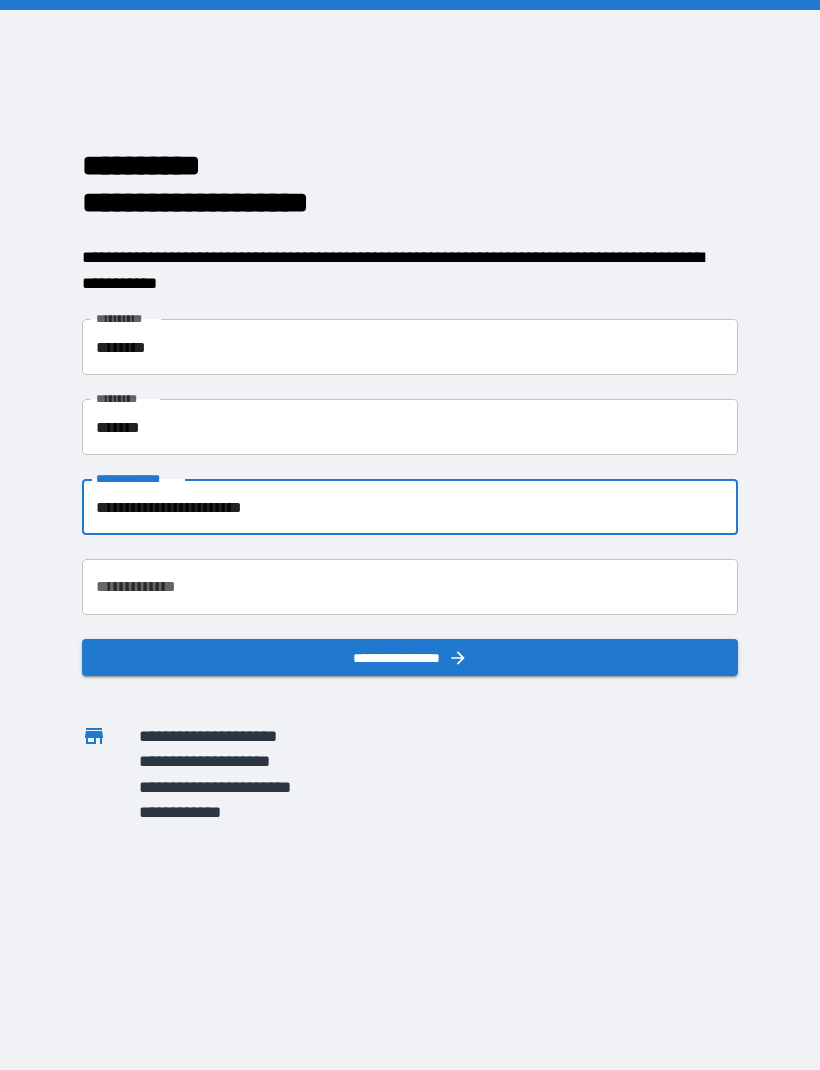 type on "**********" 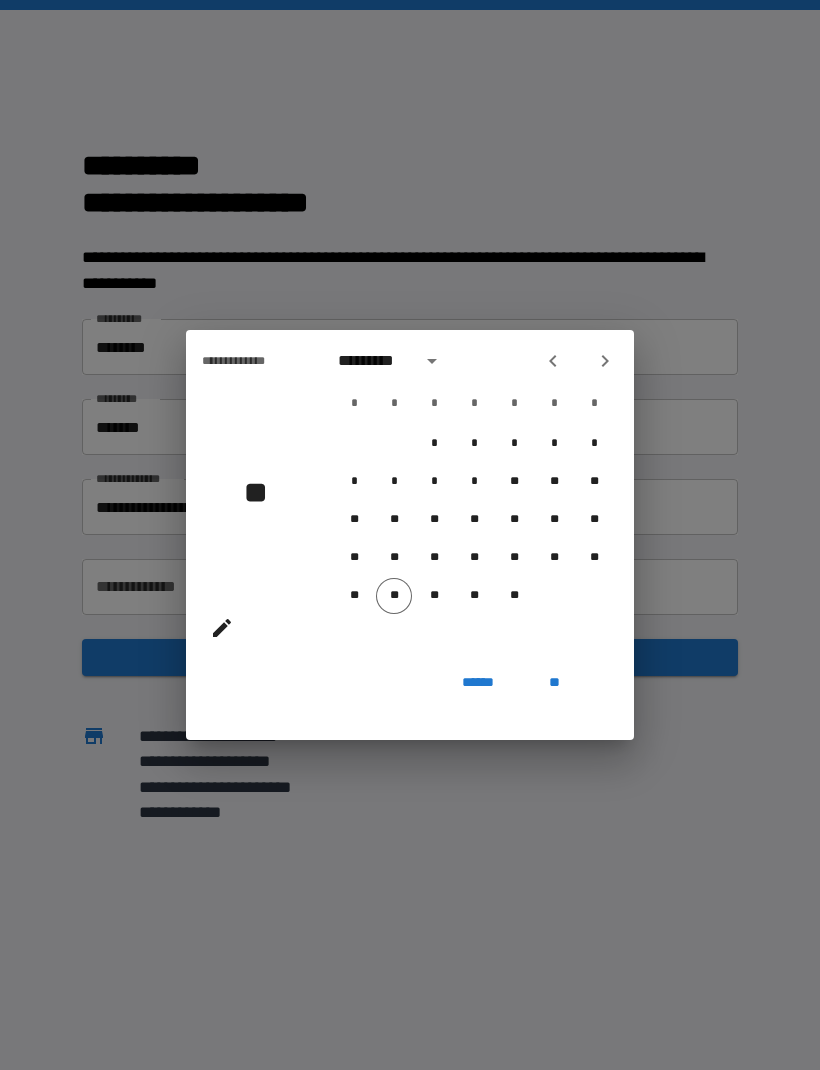 click on "*********" at bounding box center (373, 361) 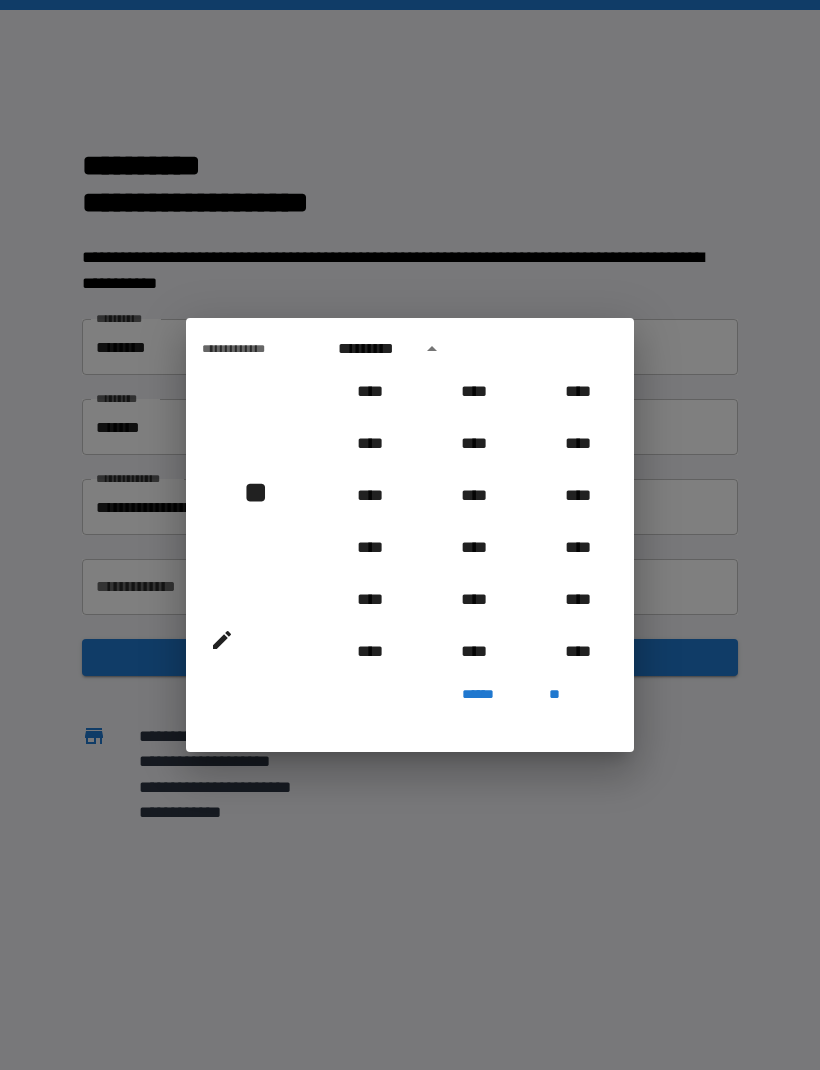 scroll, scrollTop: 1466, scrollLeft: 0, axis: vertical 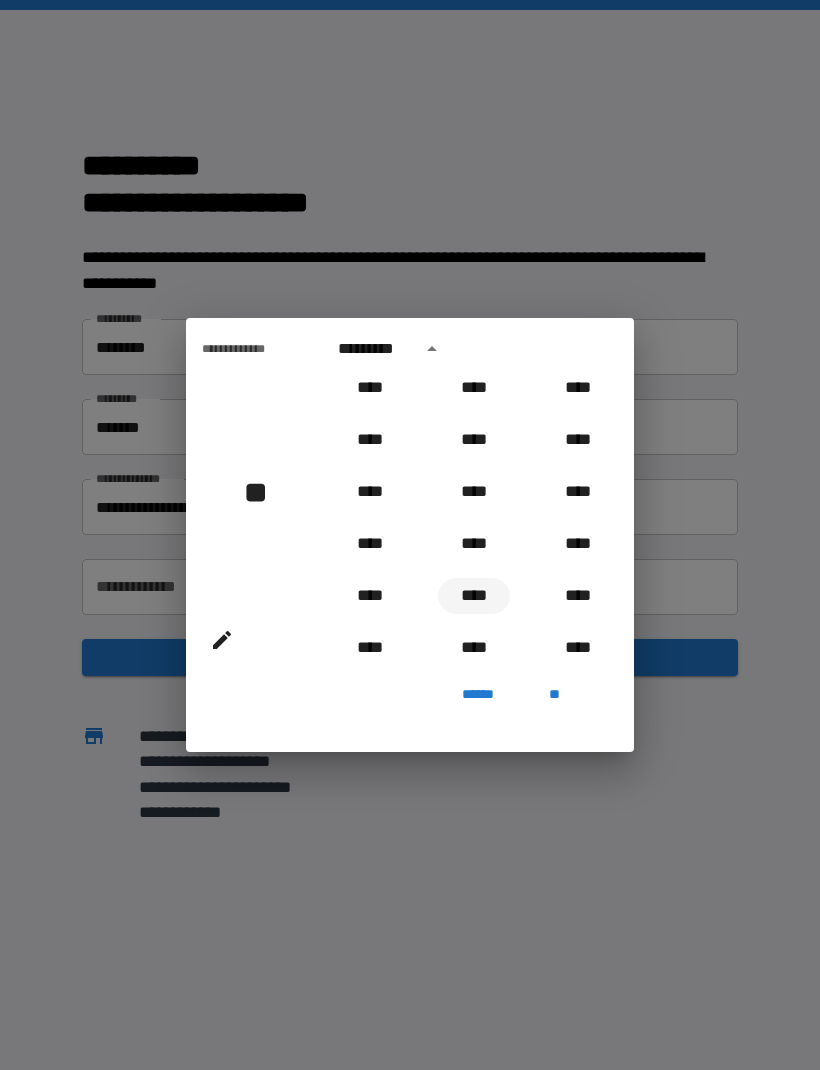 click on "****" at bounding box center [474, 596] 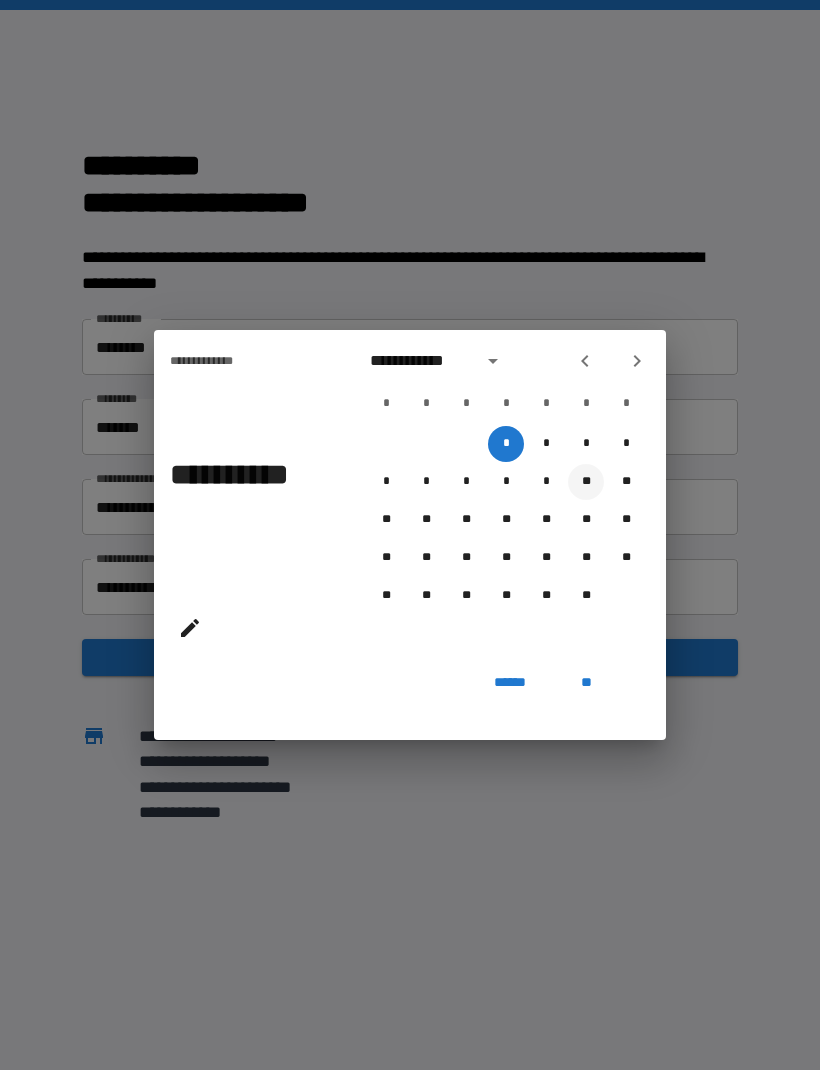 click on "**" at bounding box center [586, 482] 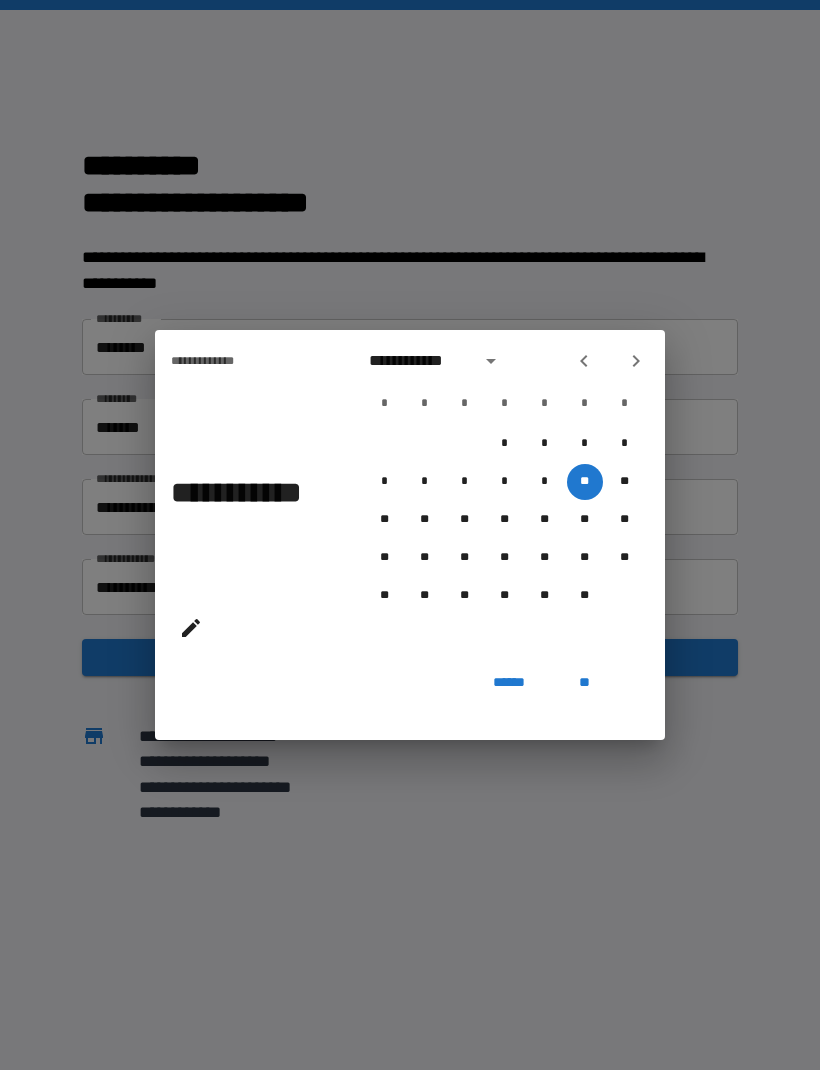 click on "**********" at bounding box center (419, 361) 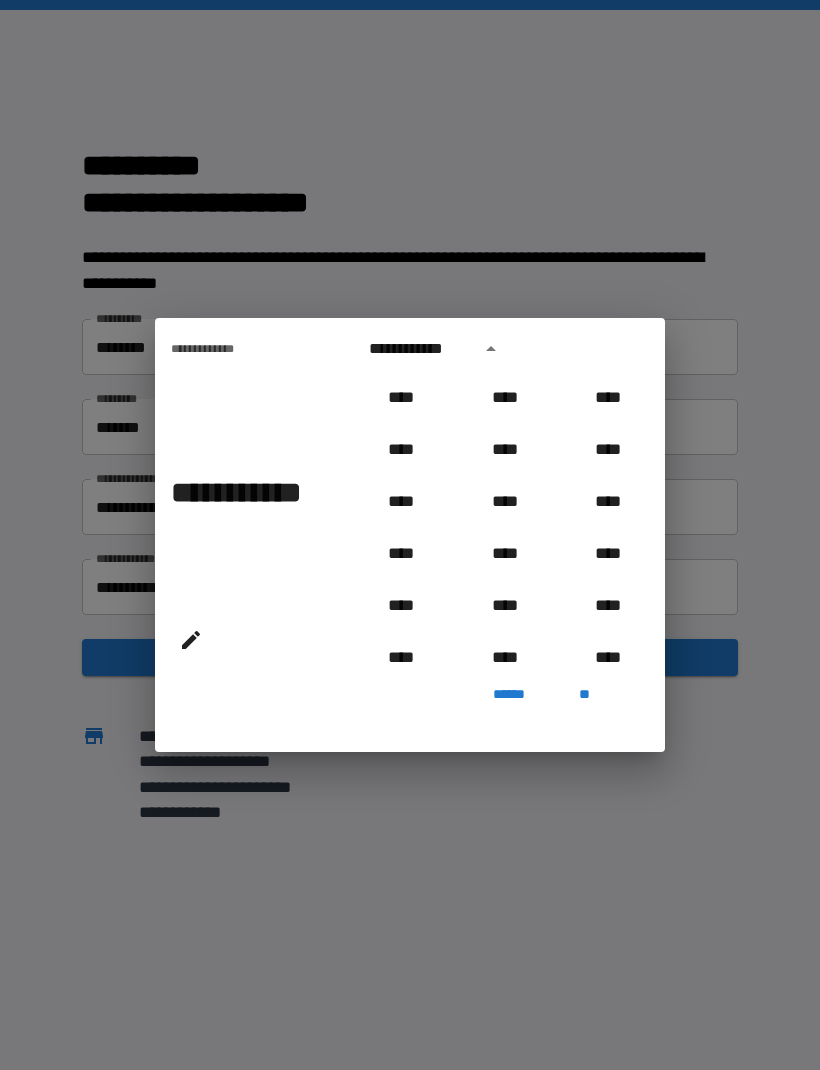 scroll, scrollTop: 1538, scrollLeft: 0, axis: vertical 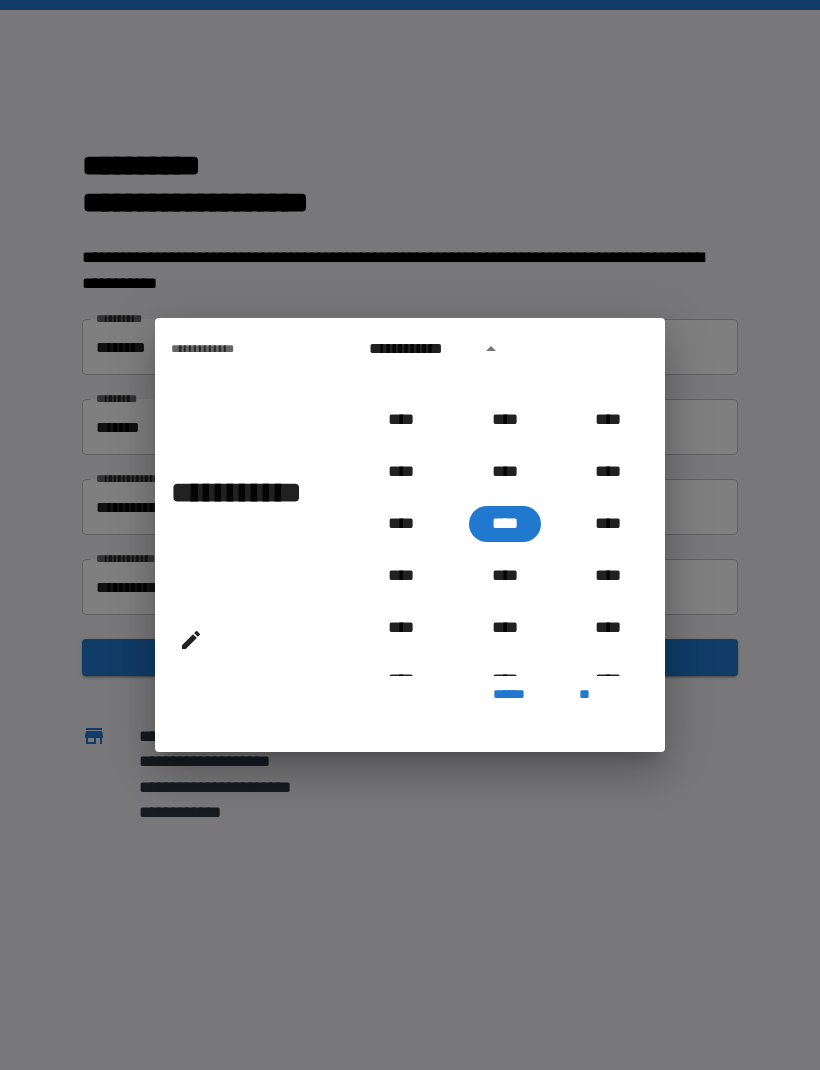 click on "**" at bounding box center (585, 694) 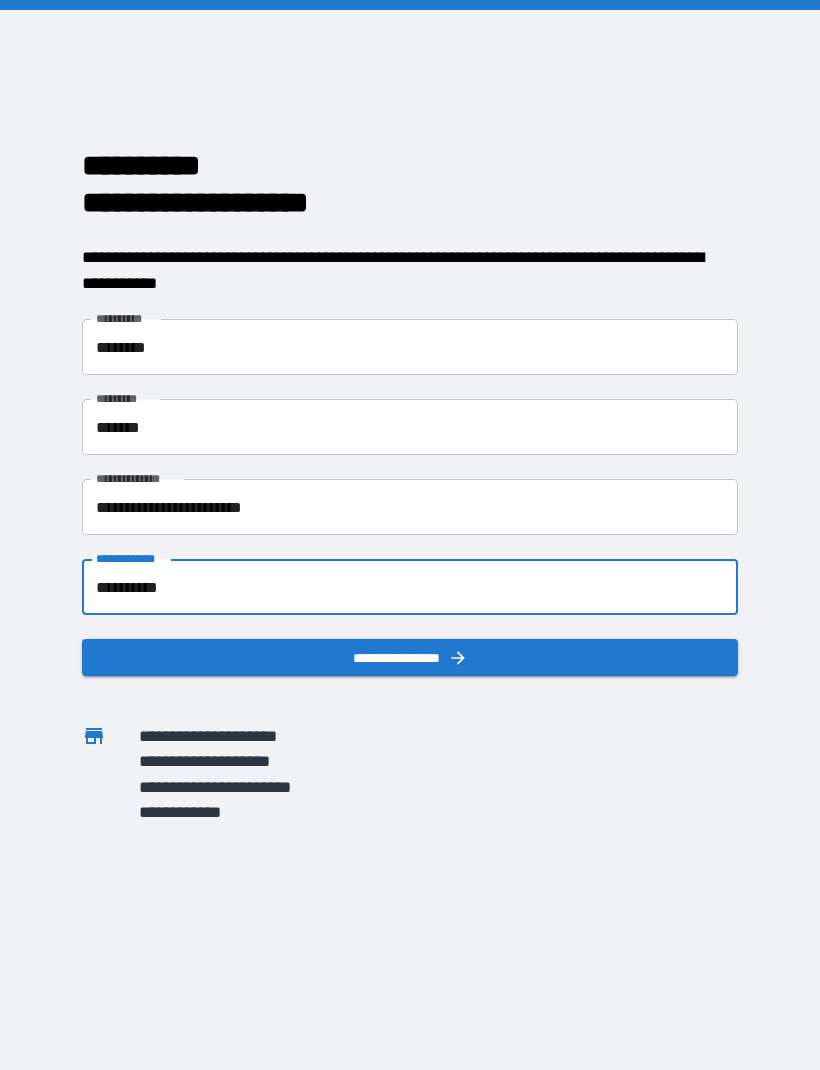 click on "**********" at bounding box center [410, 587] 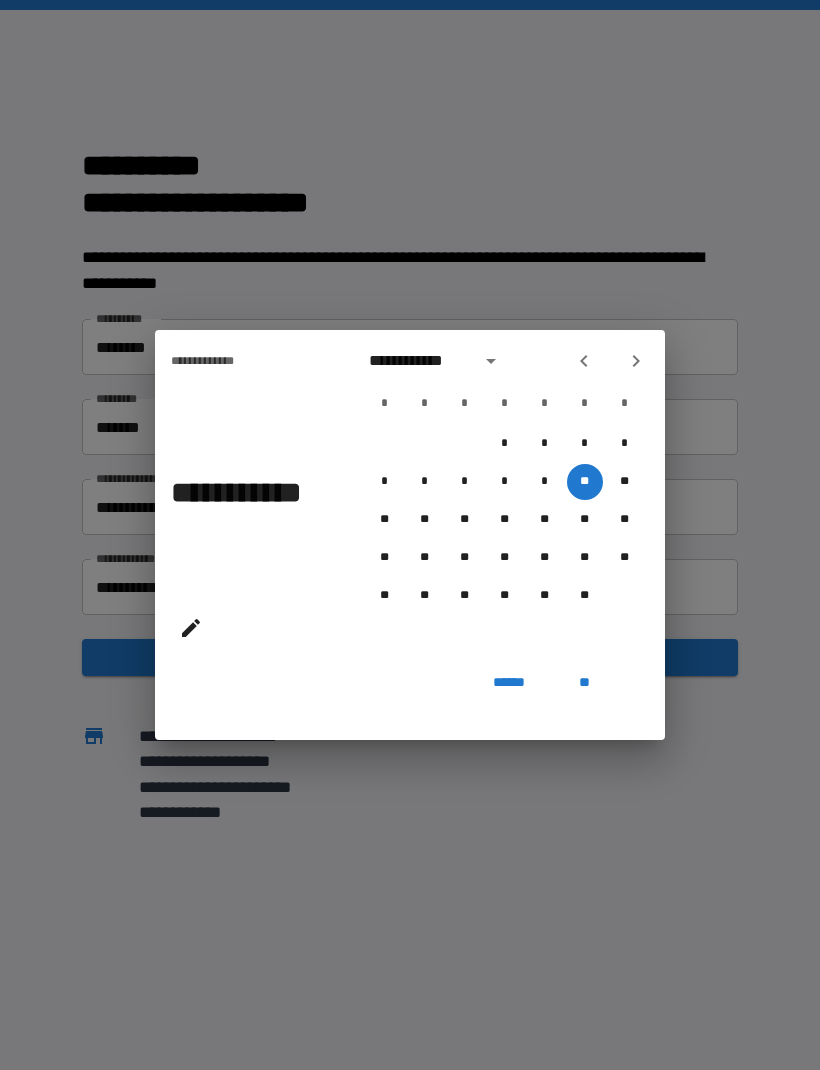 click 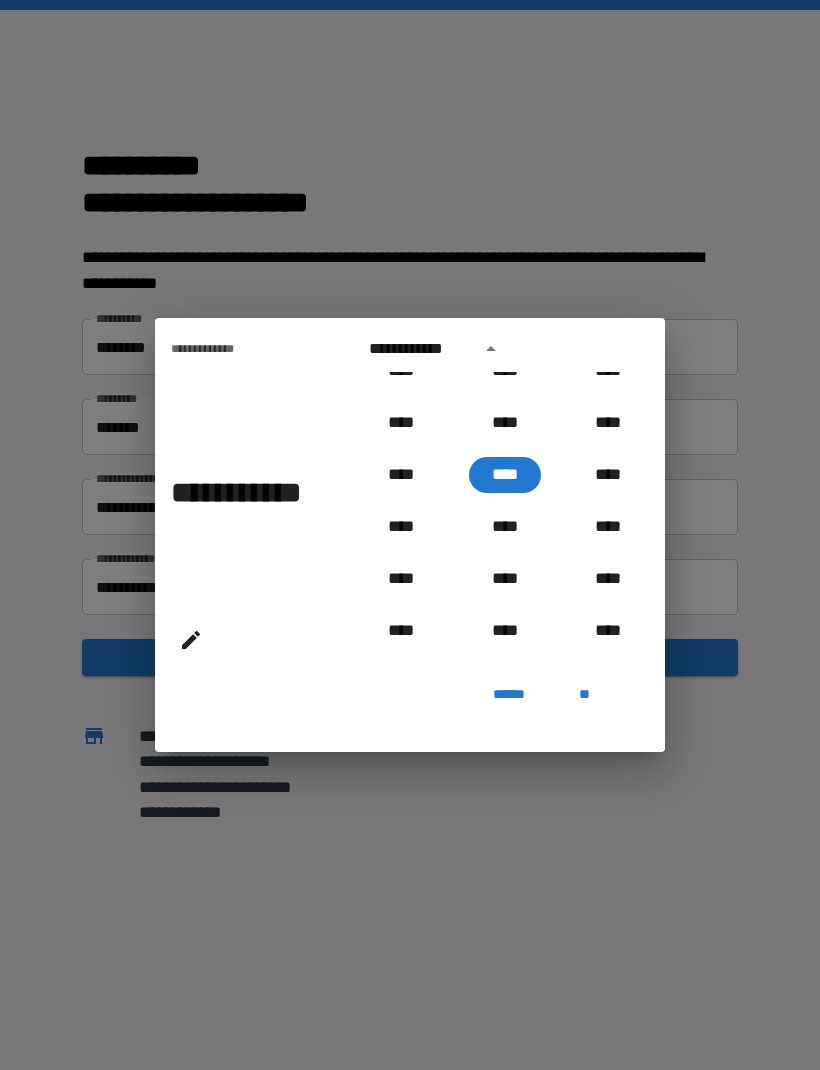 scroll, scrollTop: 1586, scrollLeft: 0, axis: vertical 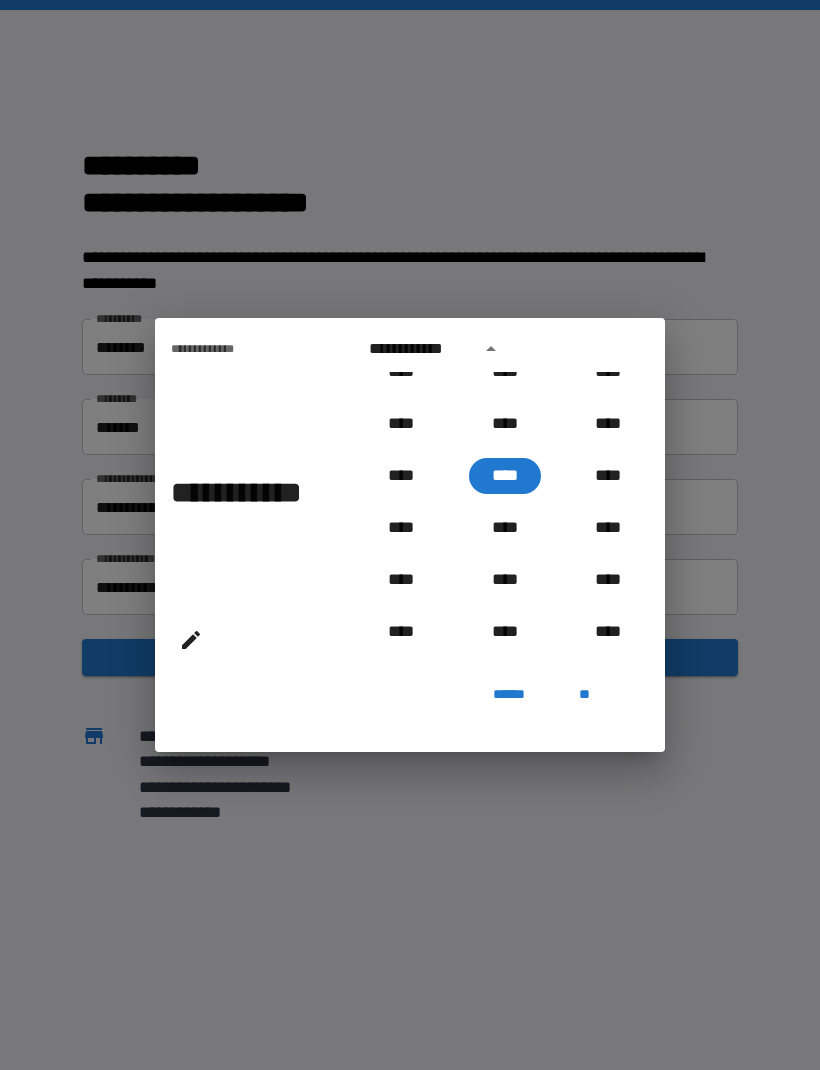click on "**********" at bounding box center (241, 492) 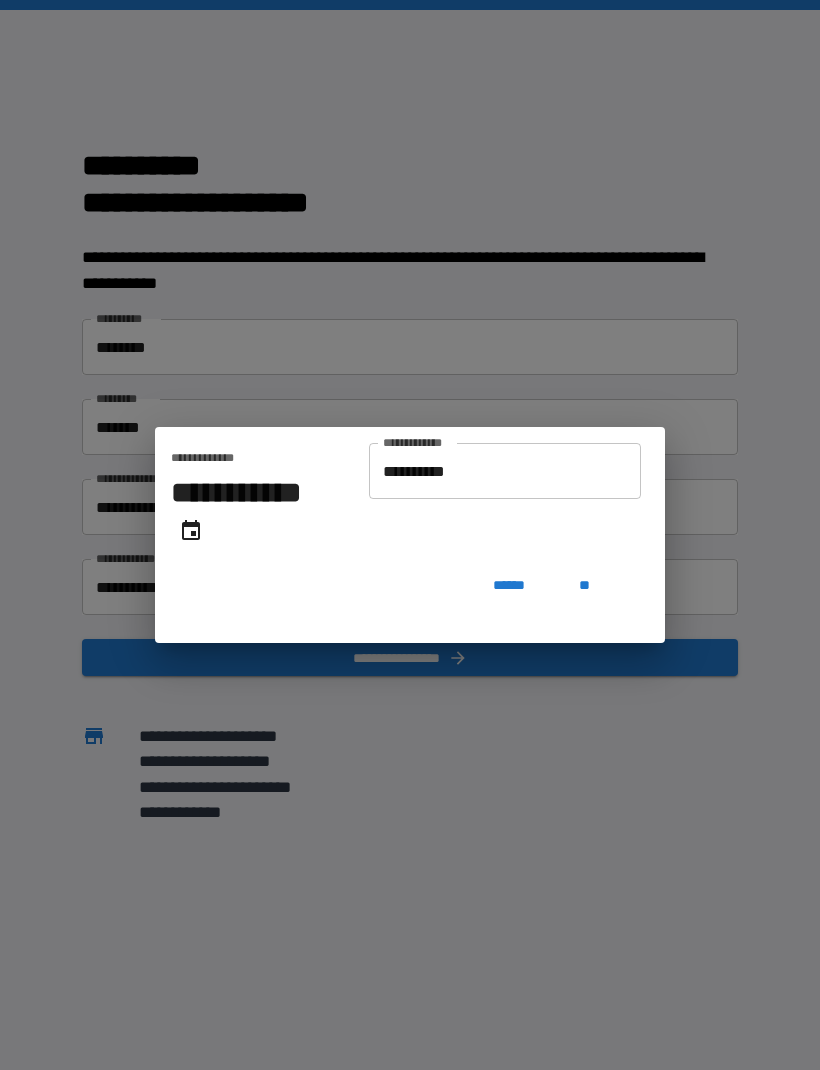 click on "**********" at bounding box center (505, 471) 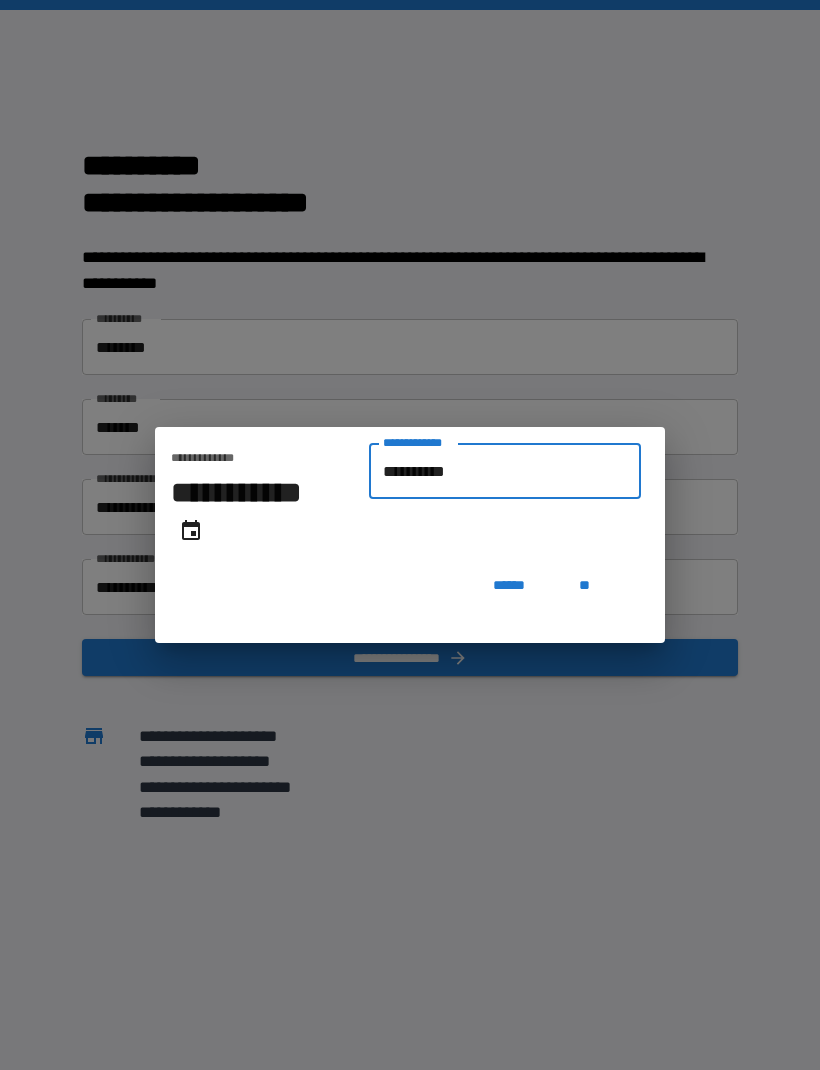 type on "**********" 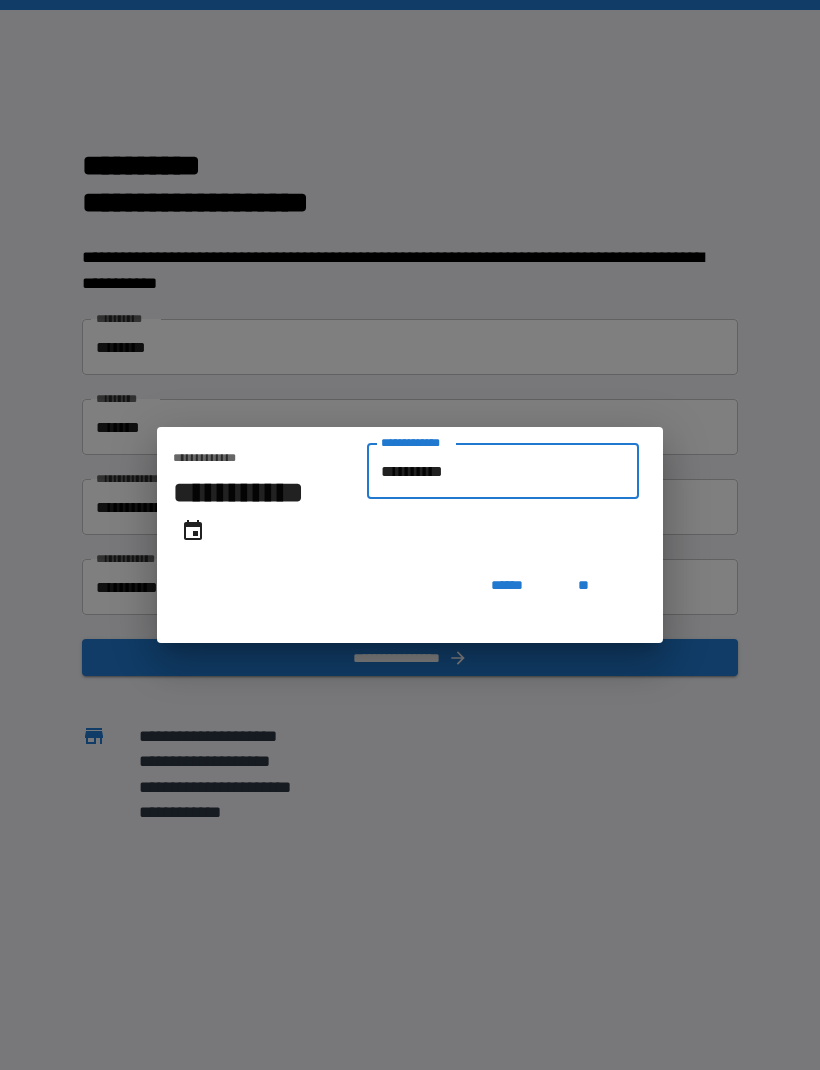 click on "**" at bounding box center [583, 585] 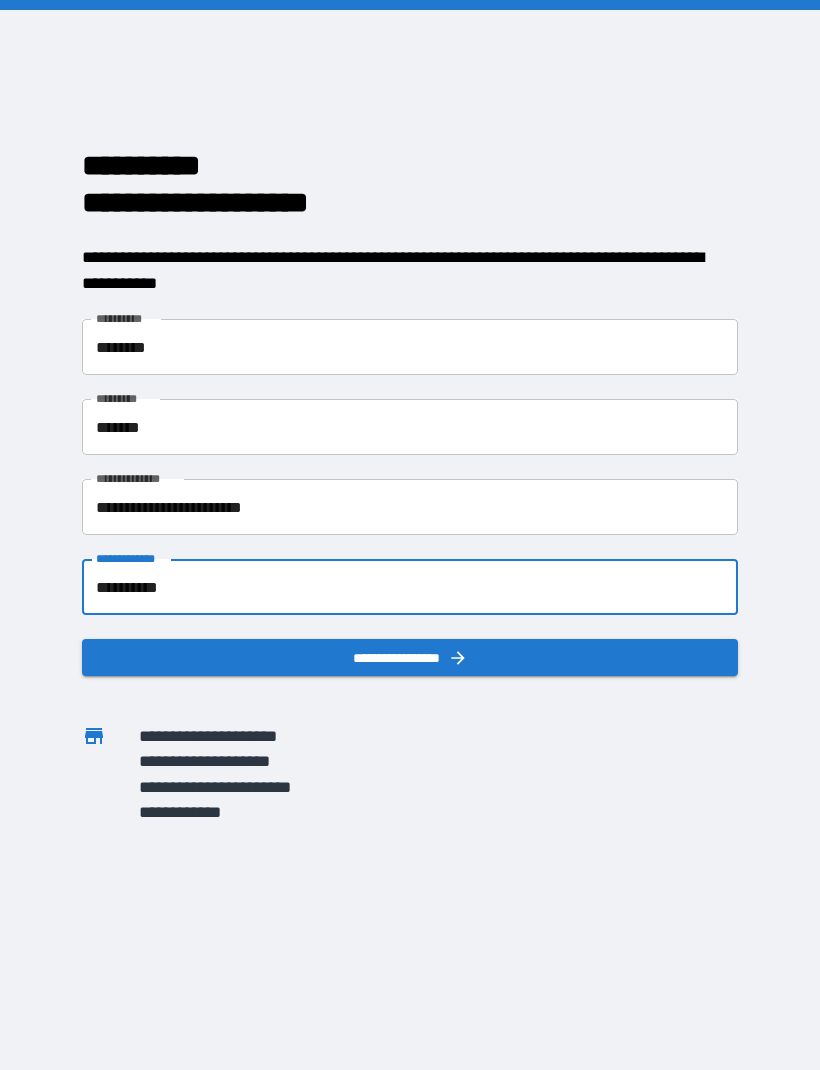 click on "**********" at bounding box center (410, 587) 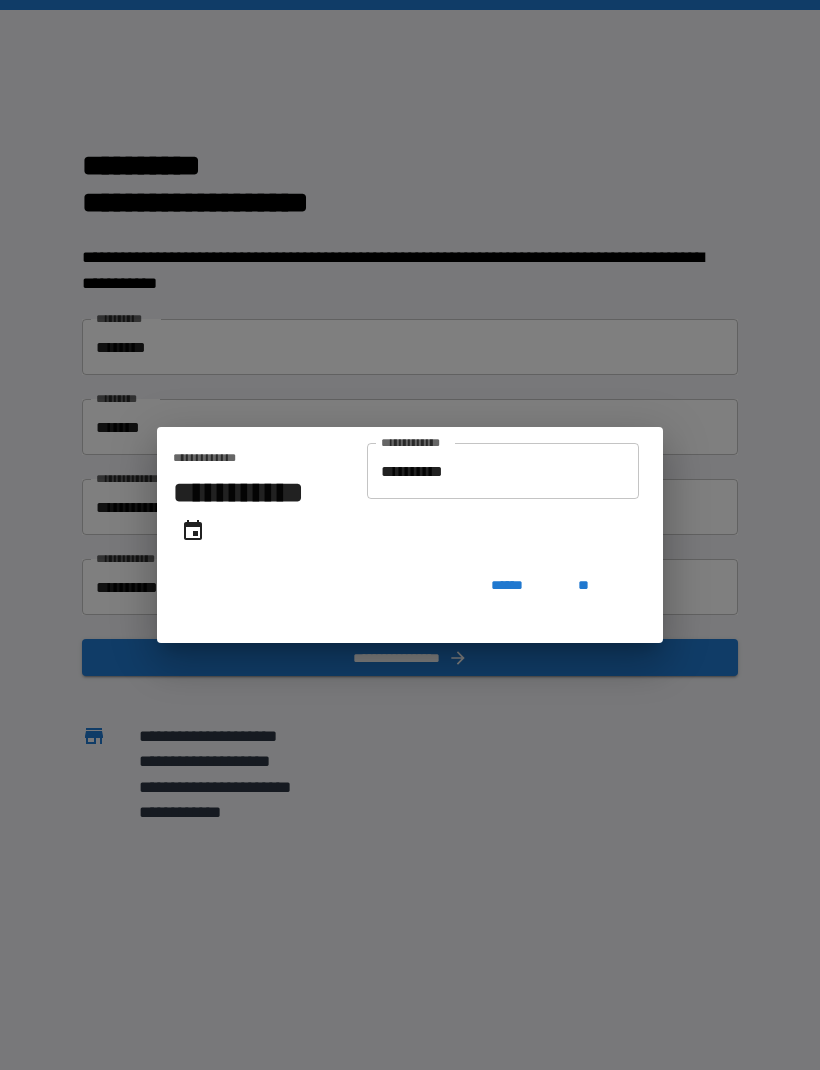 click 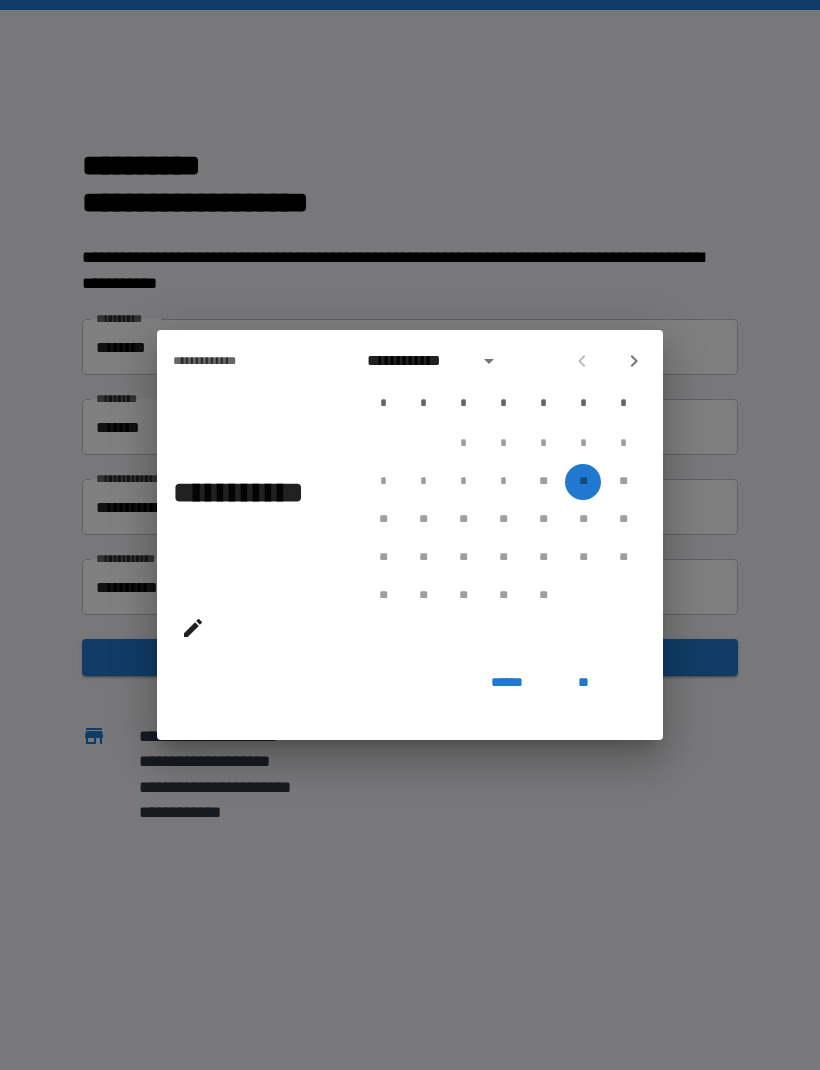 click 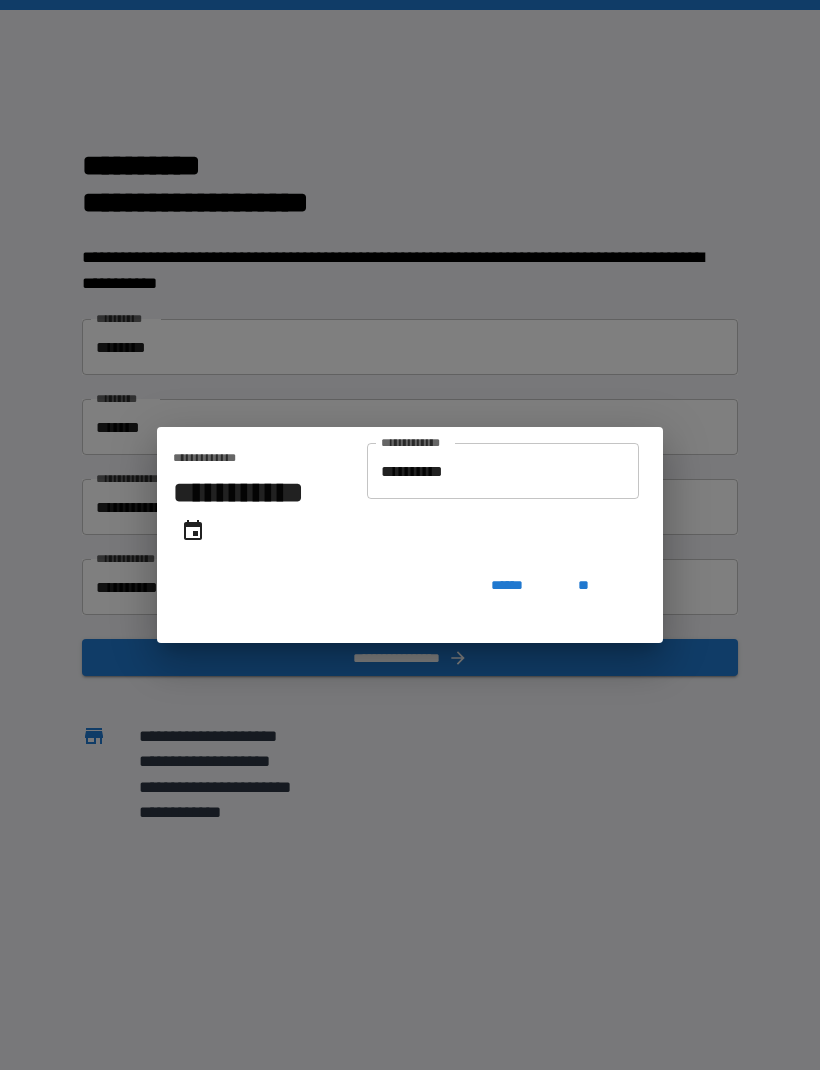 click on "**********" at bounding box center [503, 471] 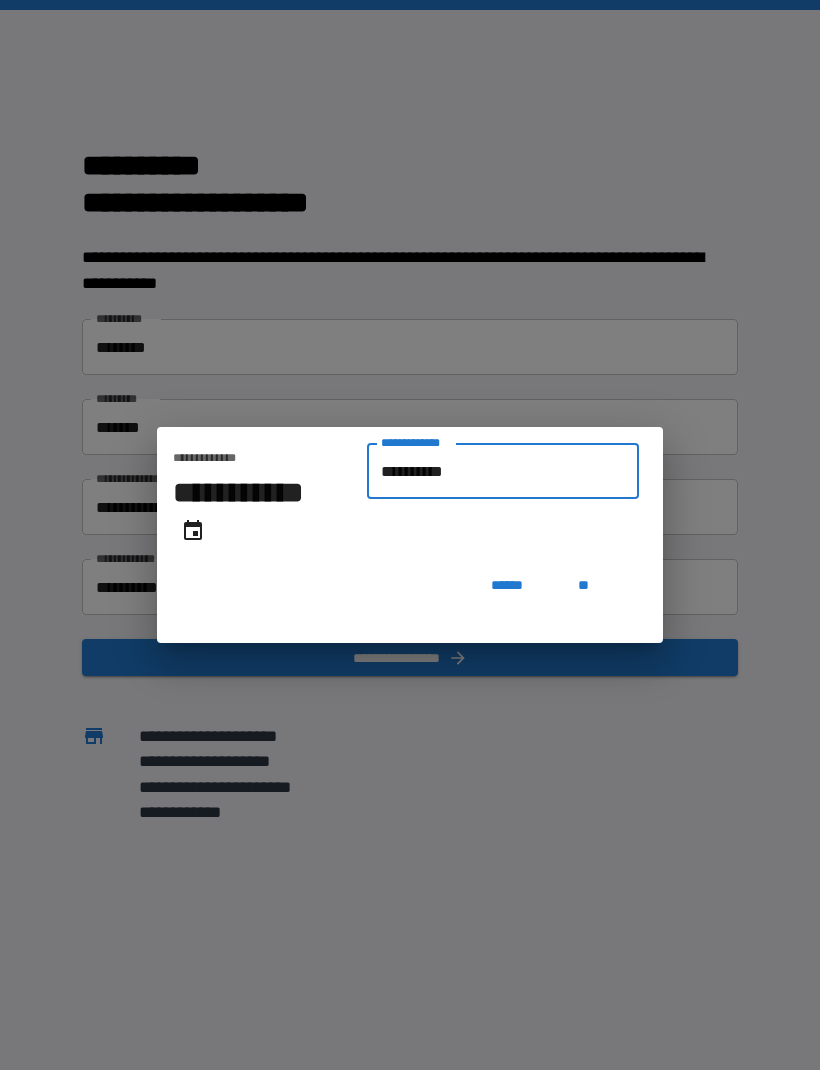type on "*********" 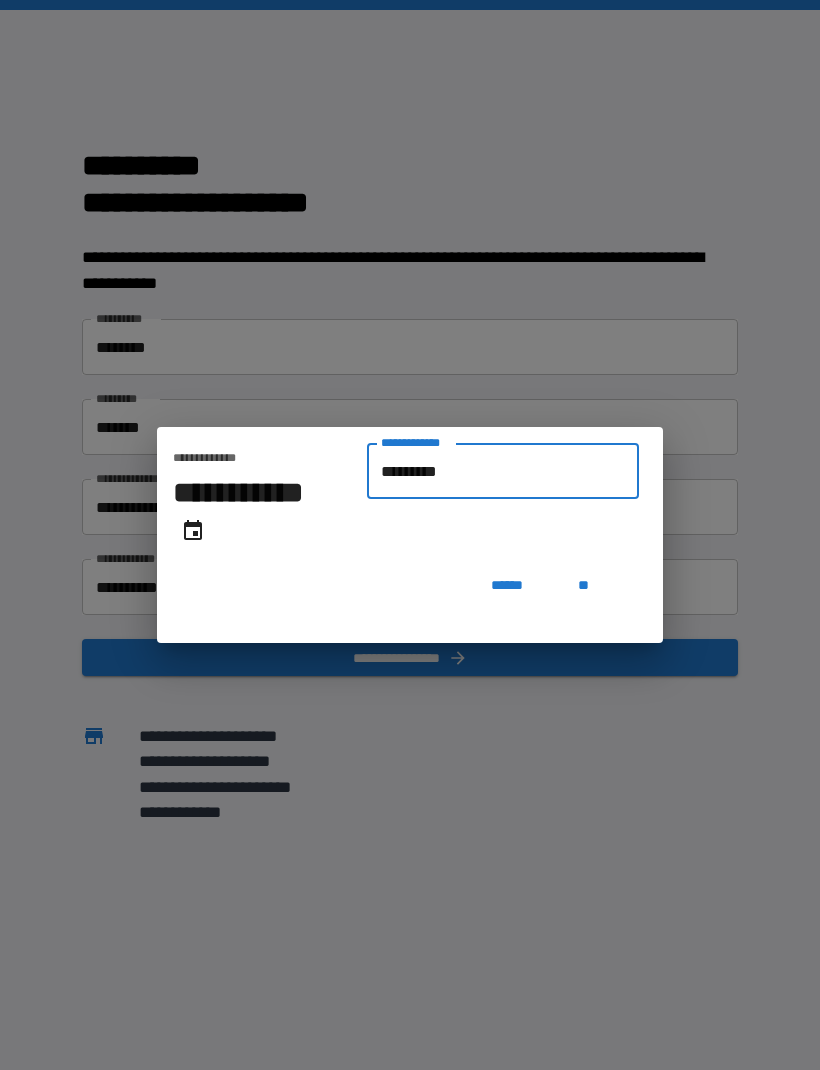 type on "**********" 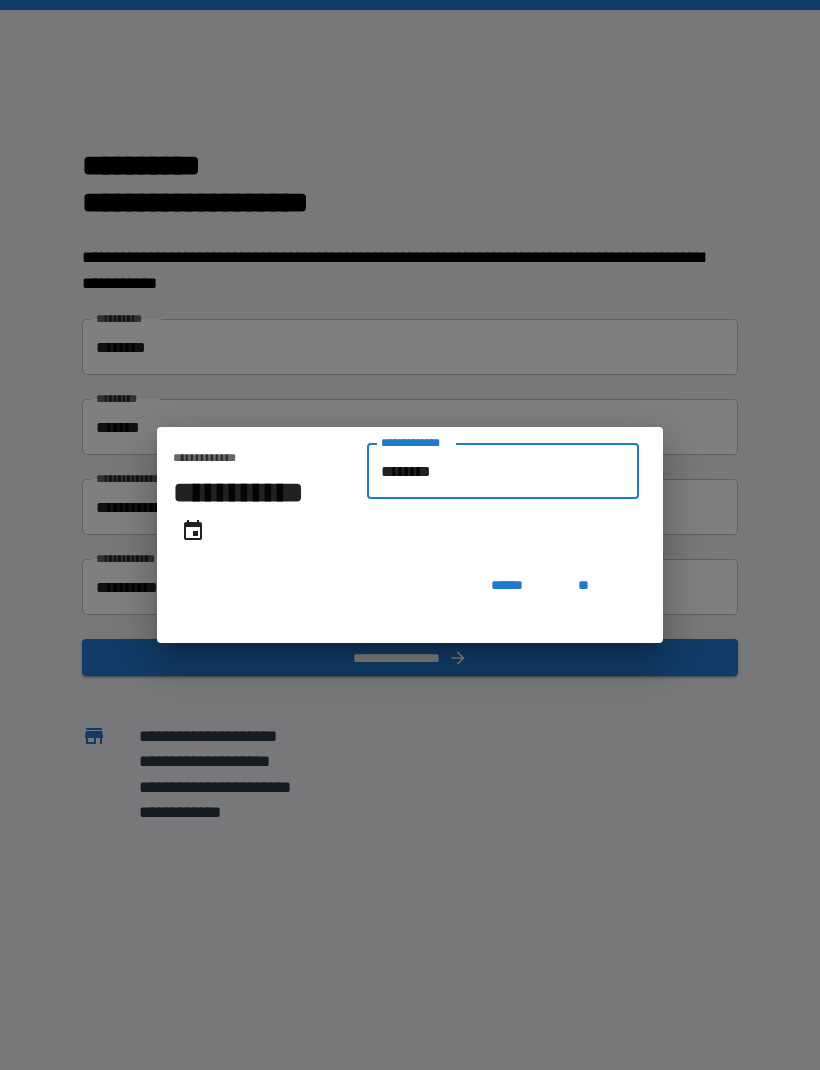 type on "**********" 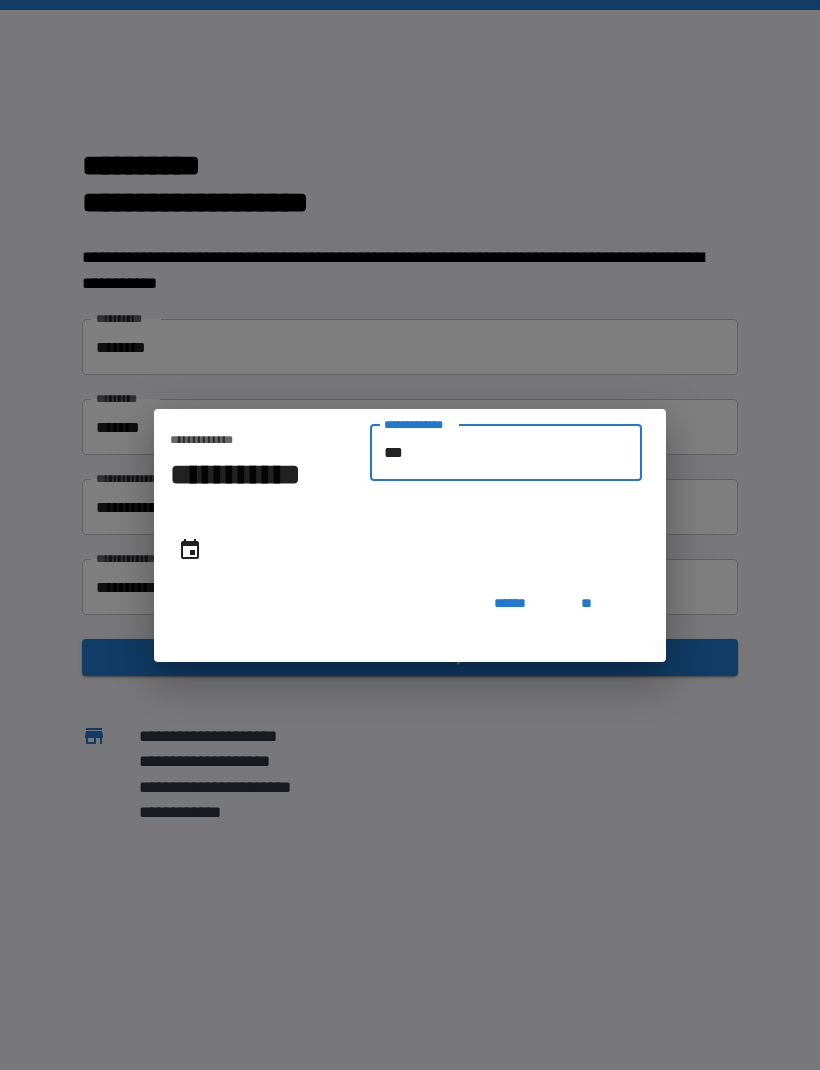 click on "***" at bounding box center [506, 453] 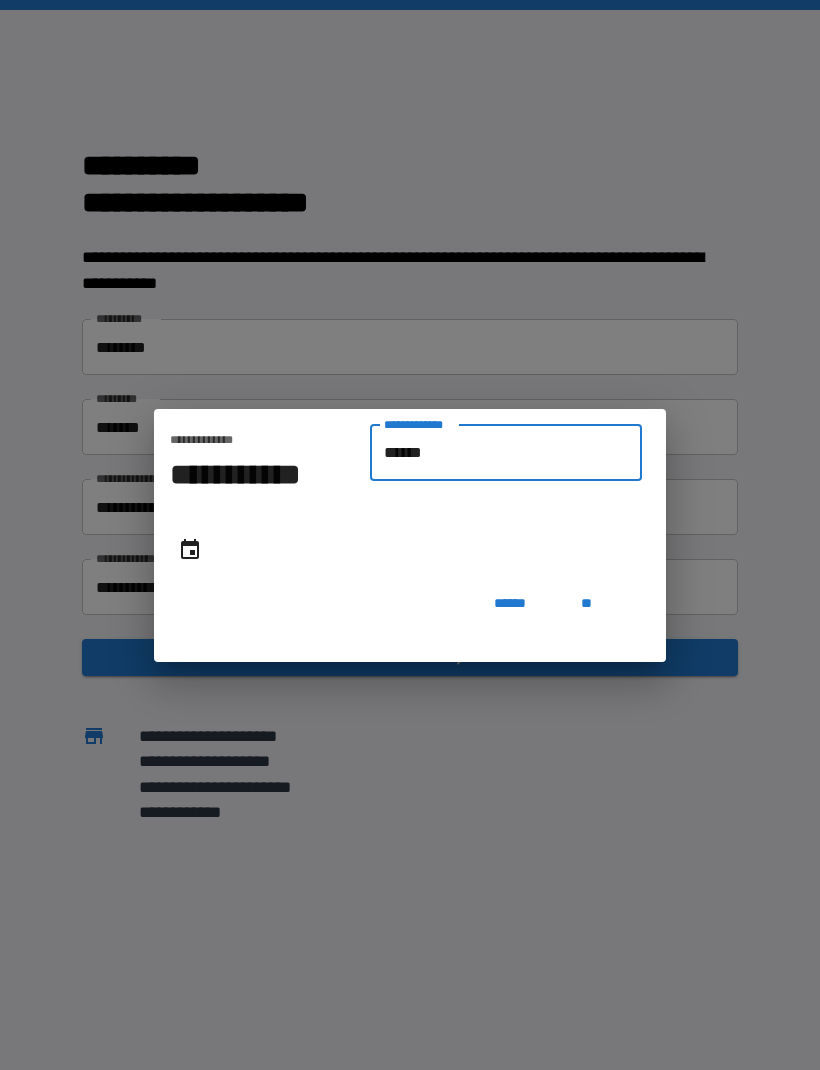 click on "******" at bounding box center (506, 453) 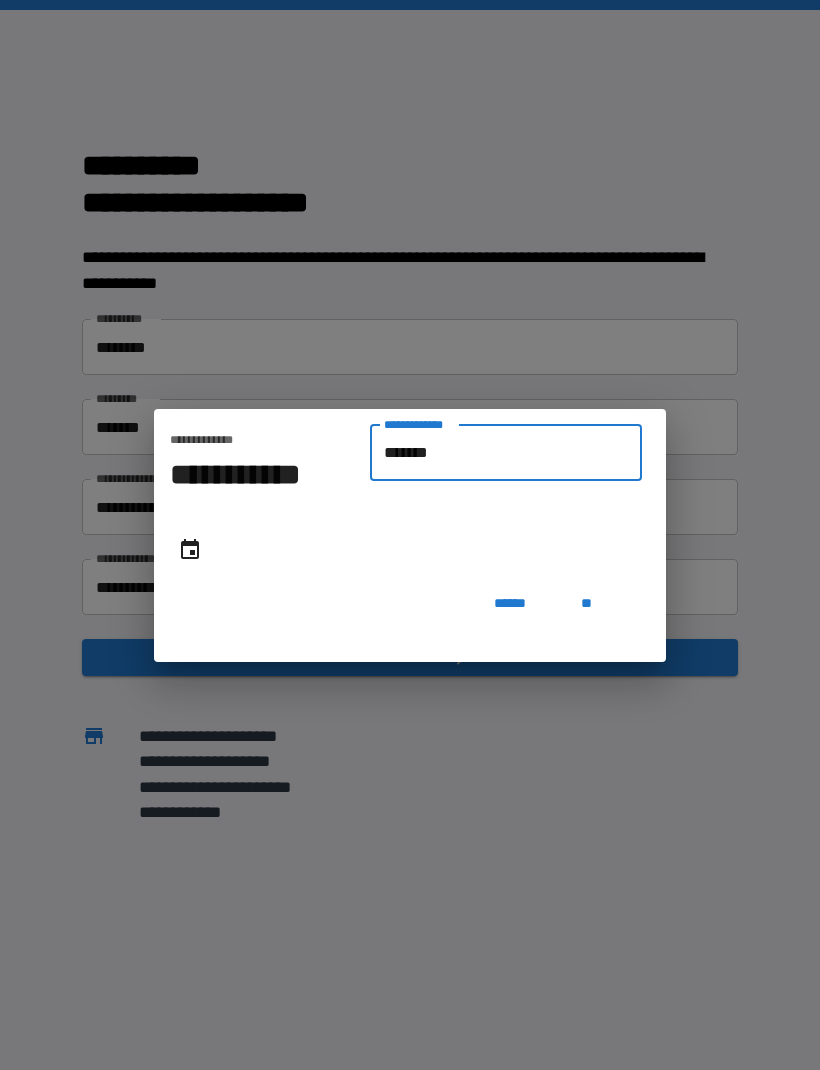 type on "**********" 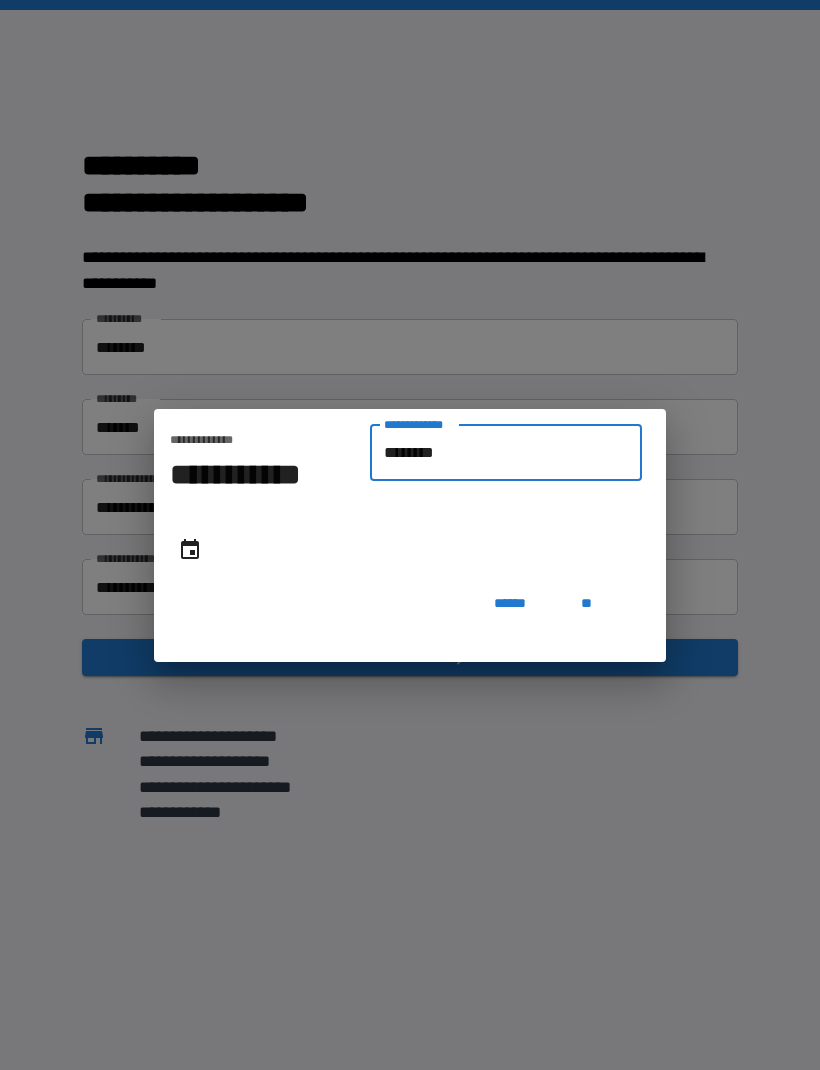 type on "**********" 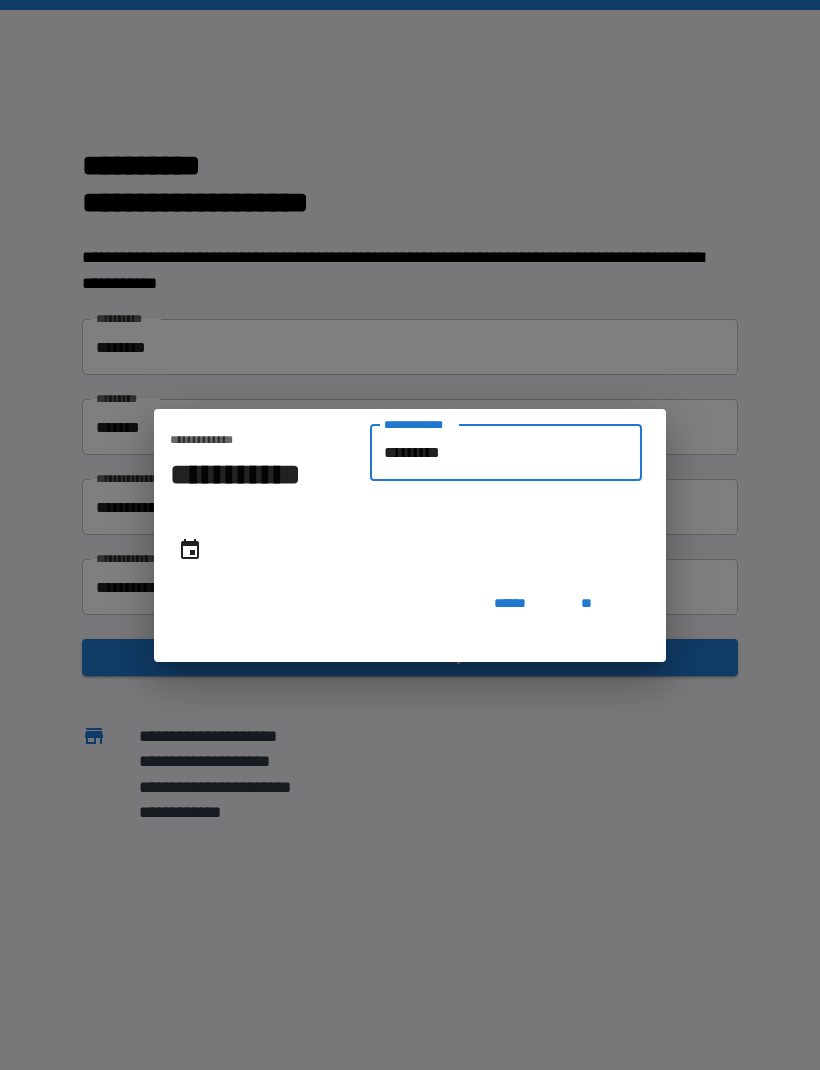 type on "**********" 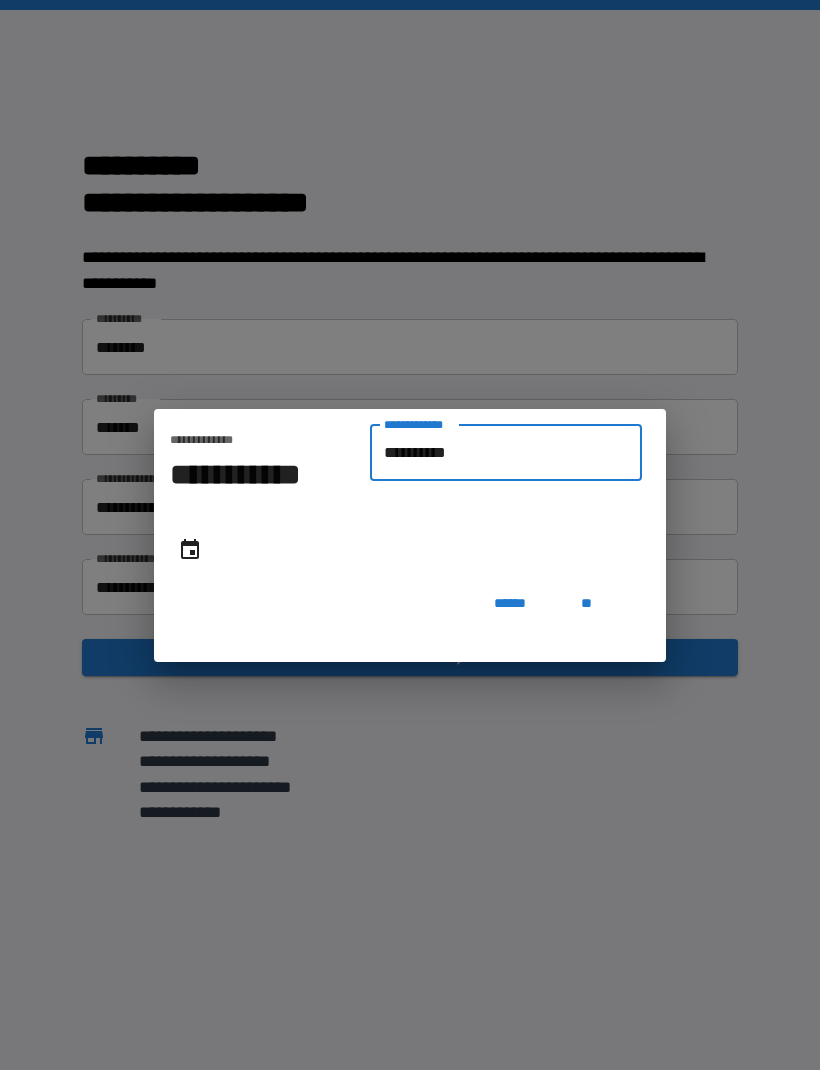 type on "**********" 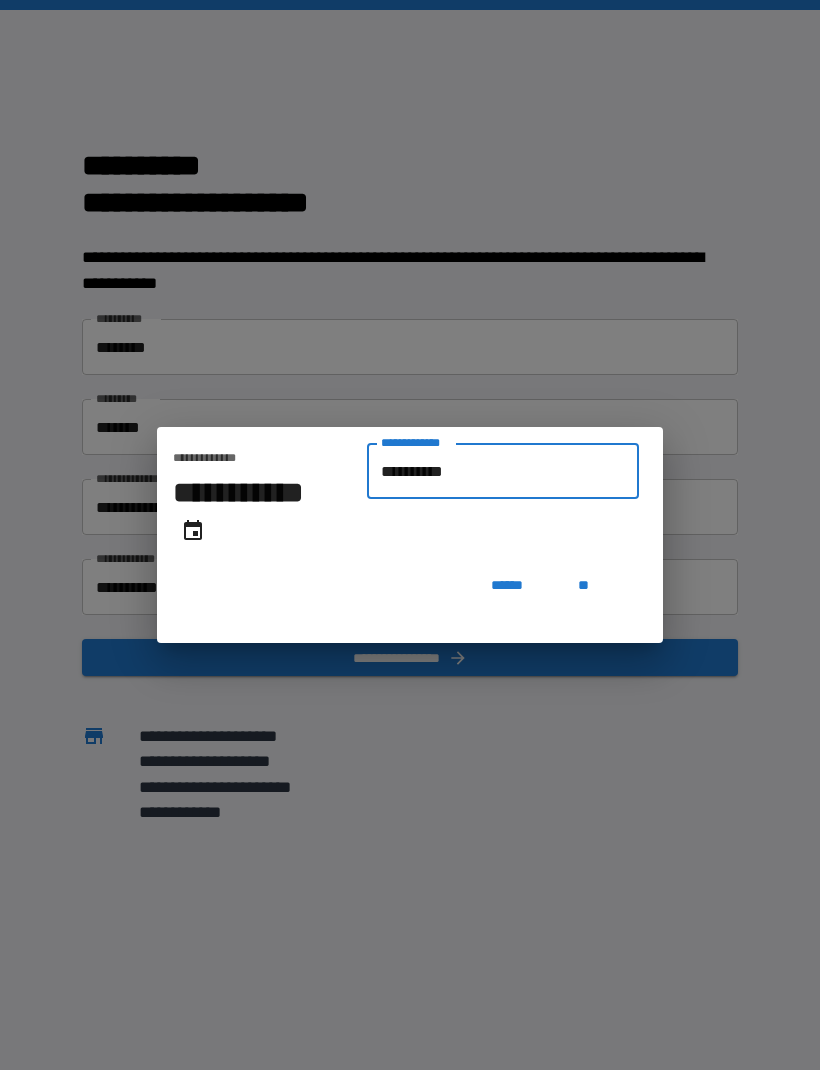 type on "**********" 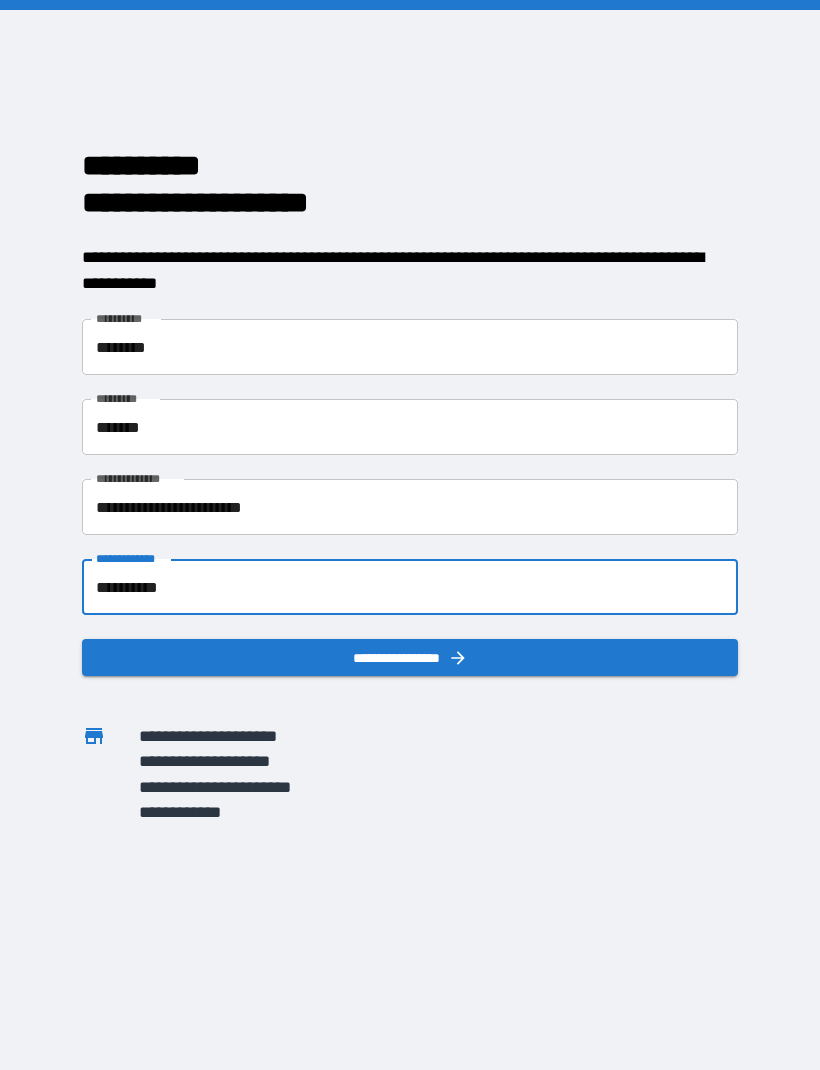 click 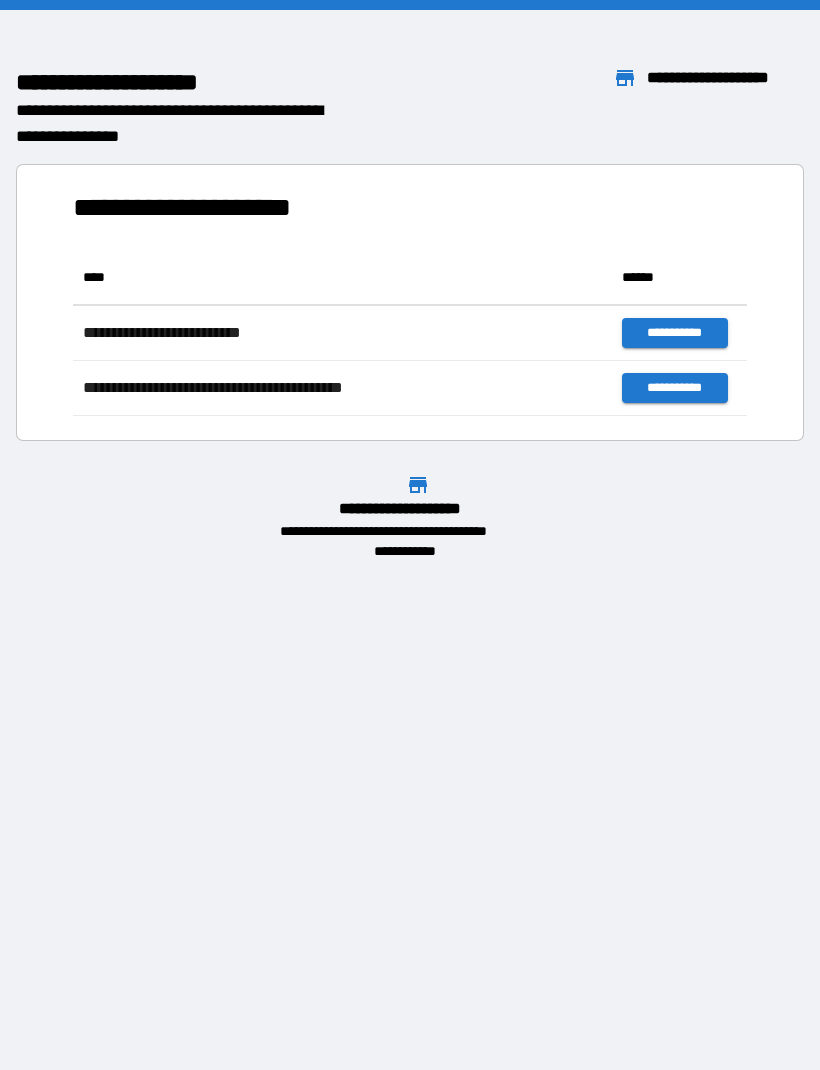 scroll, scrollTop: 1, scrollLeft: 1, axis: both 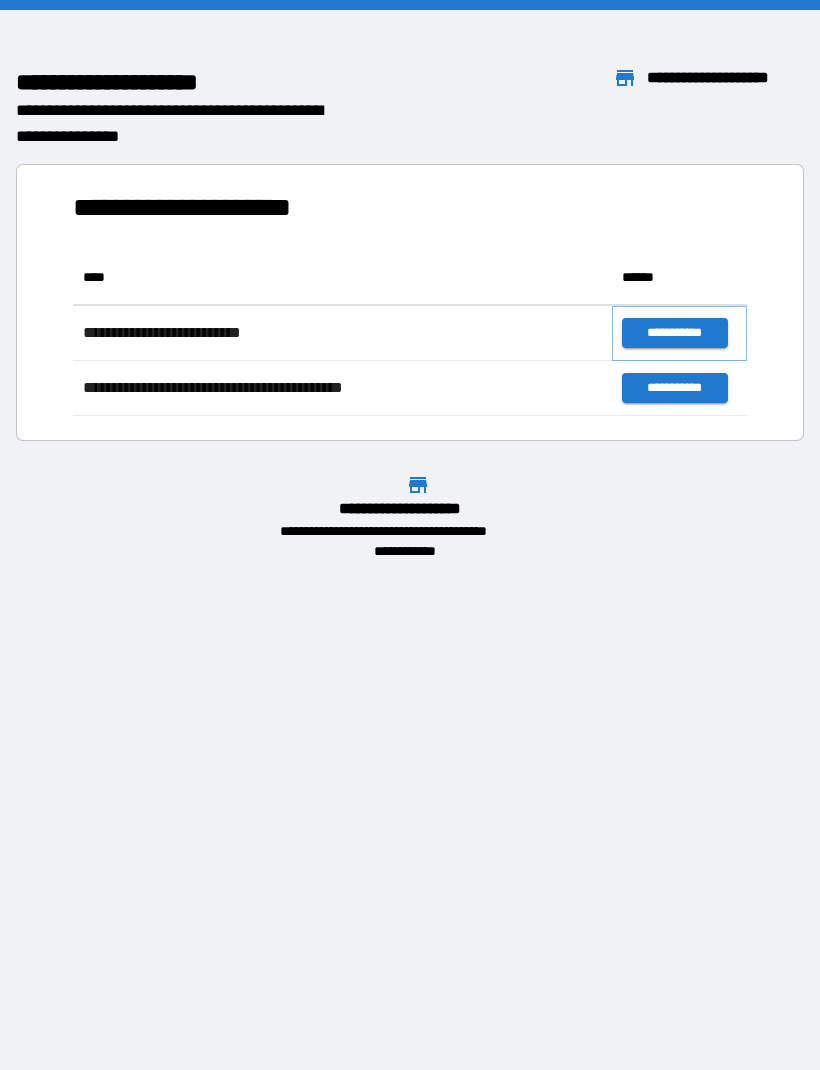 click on "**********" at bounding box center (674, 333) 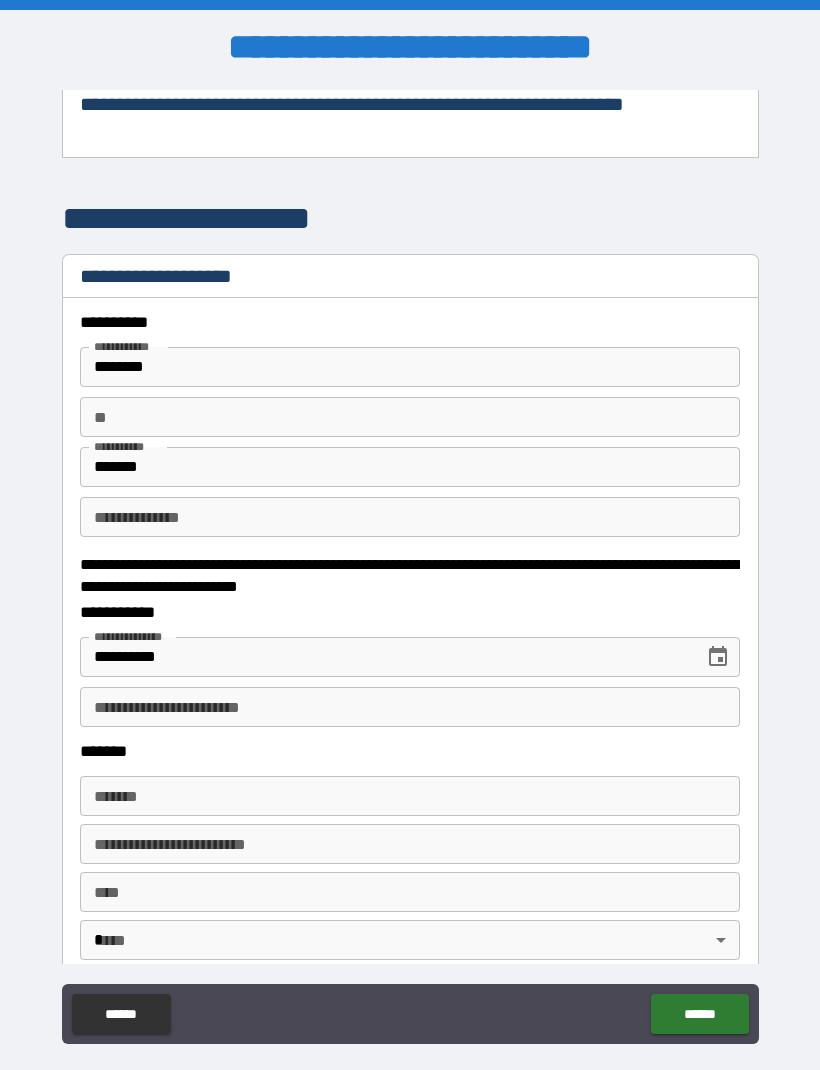scroll, scrollTop: 240, scrollLeft: 0, axis: vertical 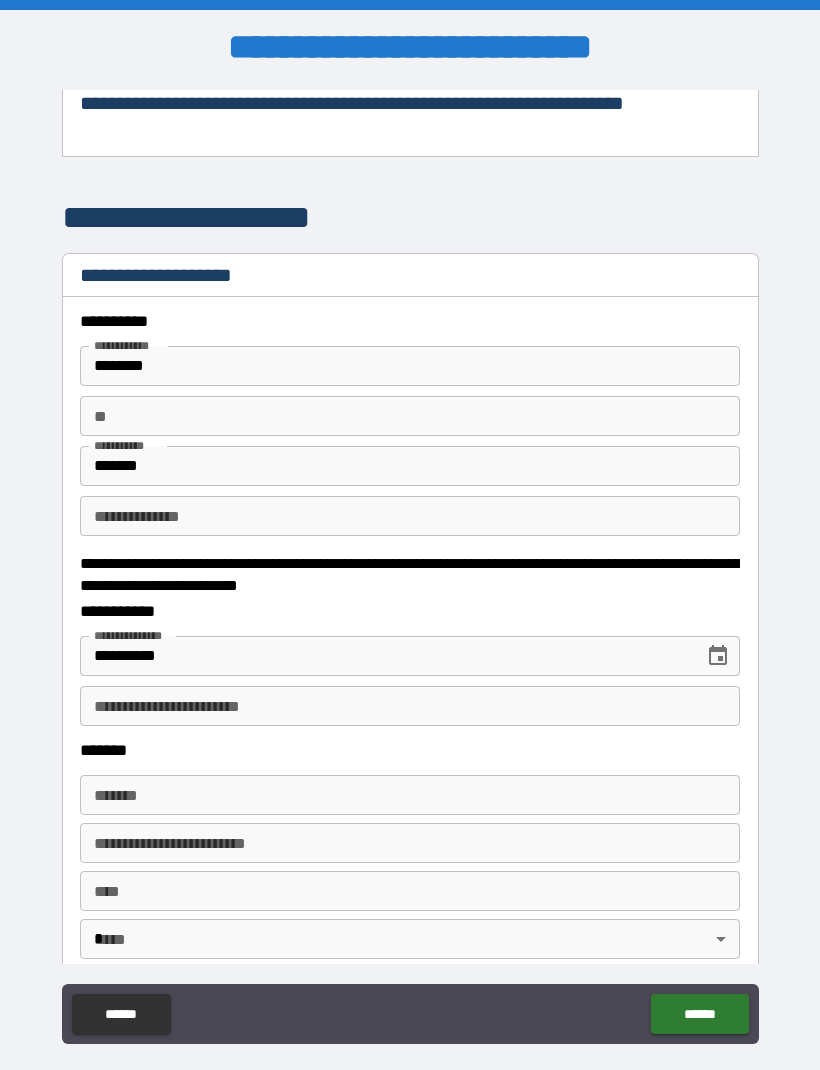 click on "**********" at bounding box center [410, 706] 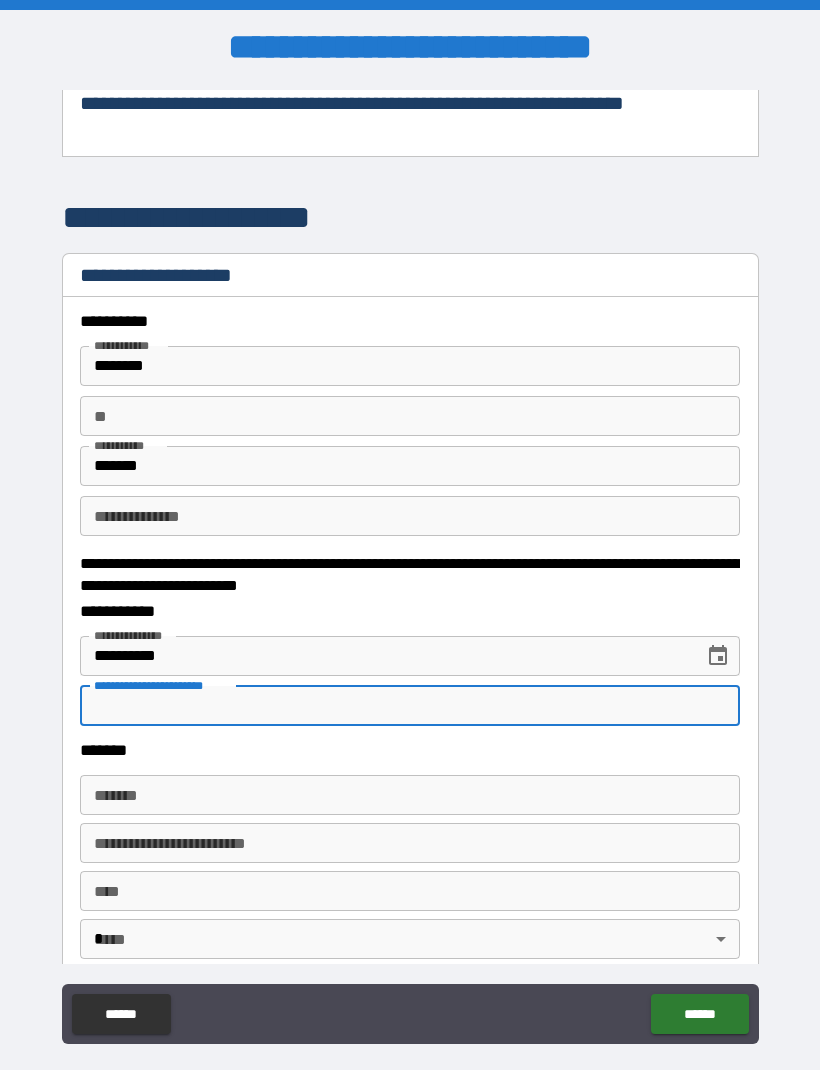 scroll, scrollTop: 3, scrollLeft: 0, axis: vertical 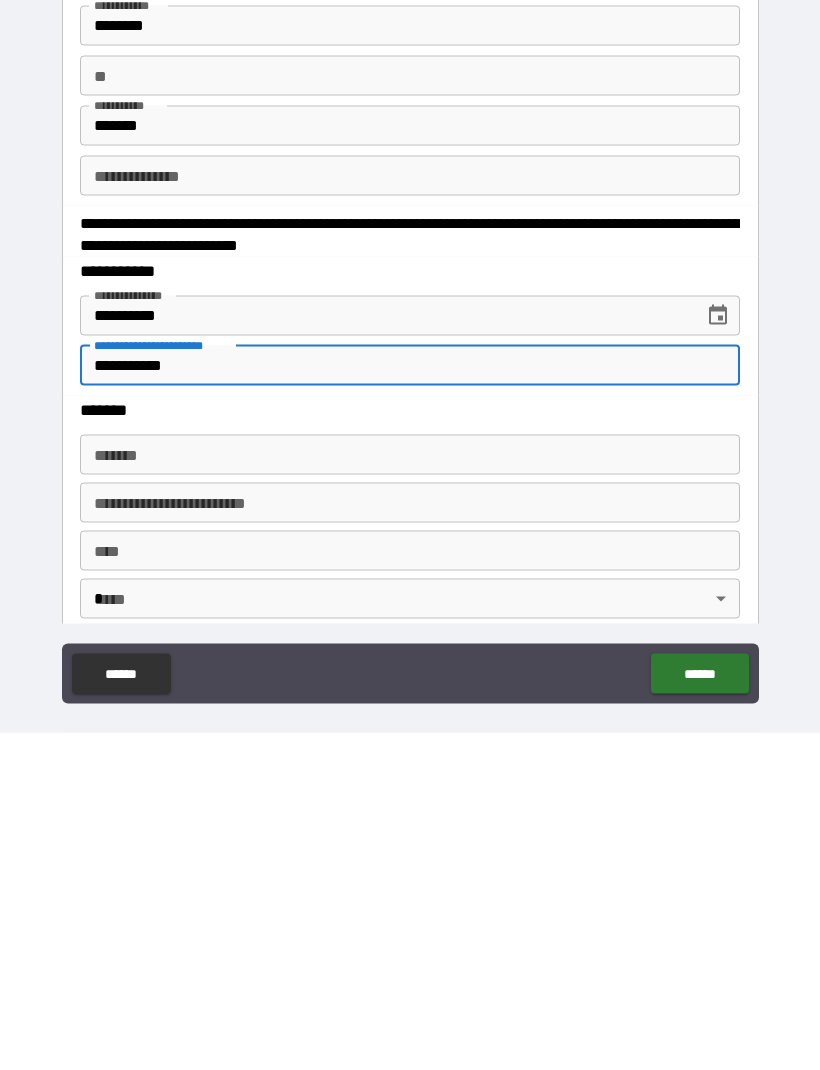 type on "**********" 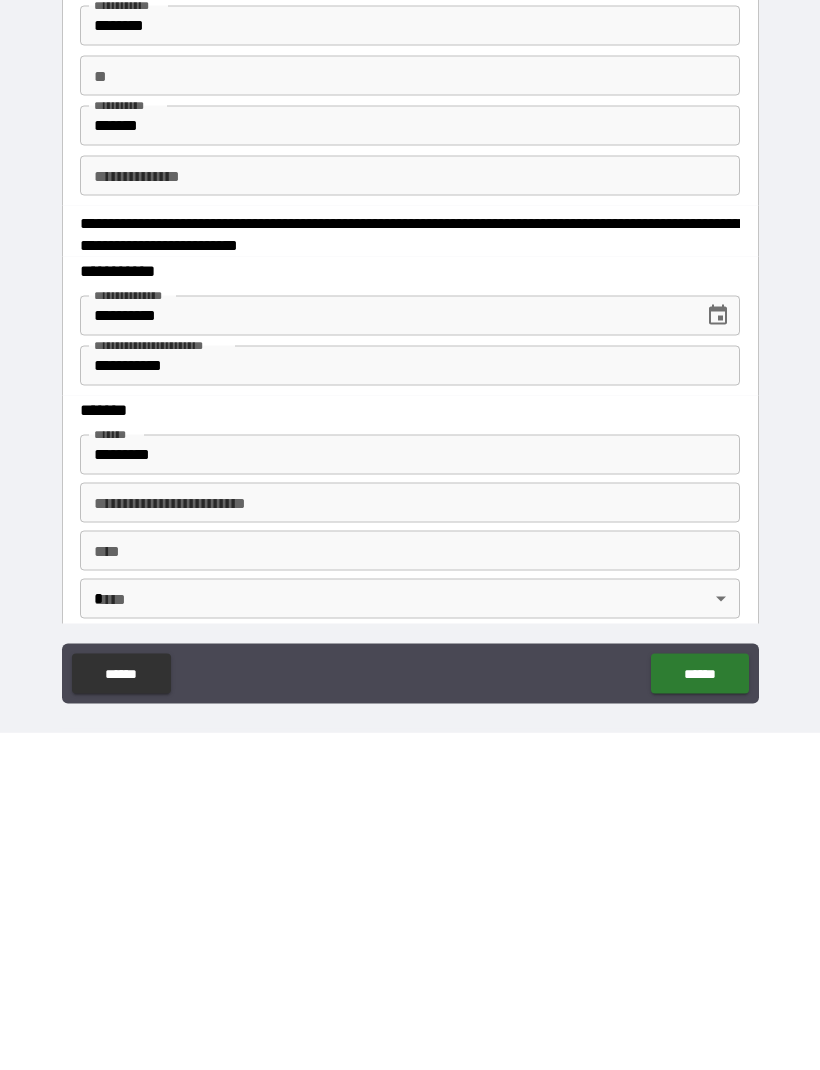 scroll, scrollTop: 66, scrollLeft: 0, axis: vertical 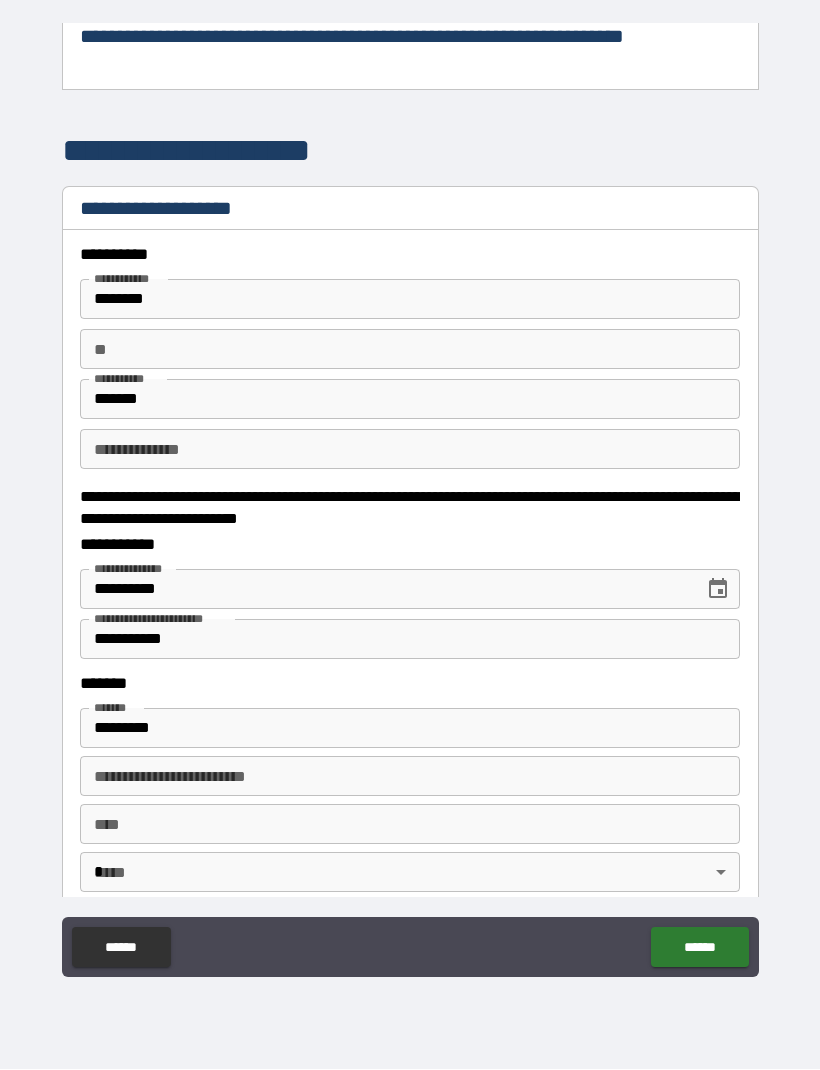 type on "**********" 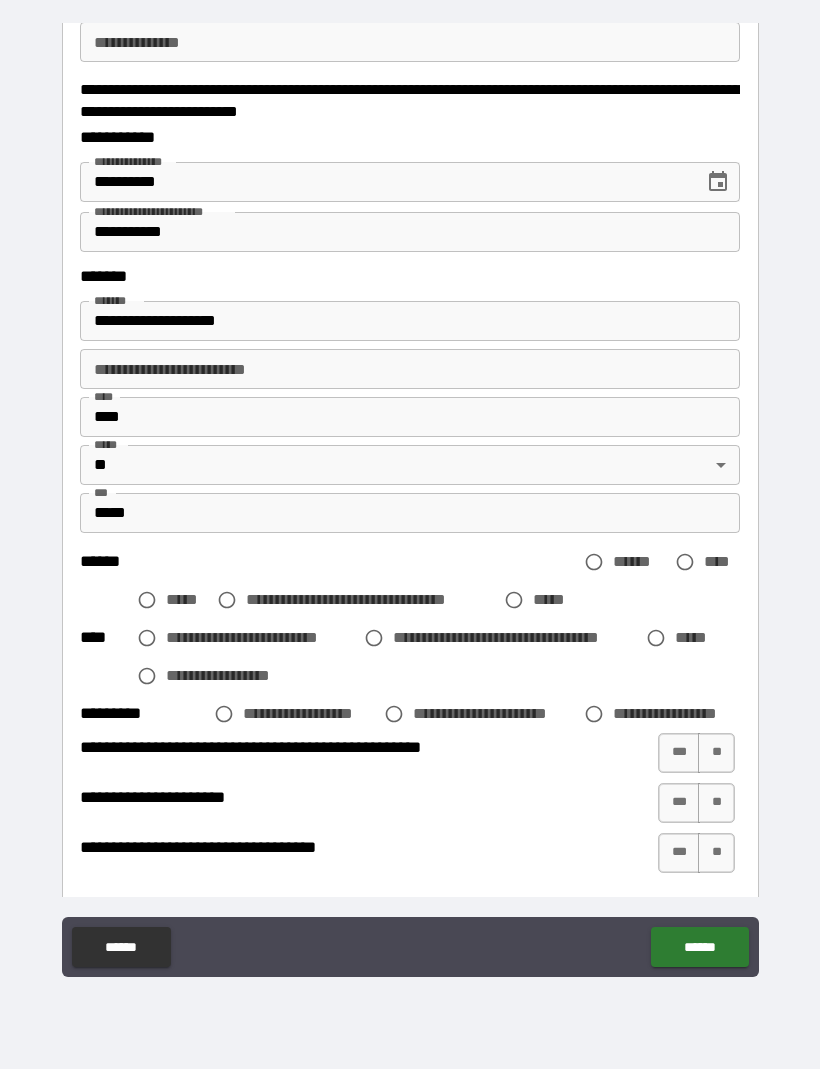 scroll, scrollTop: 651, scrollLeft: 0, axis: vertical 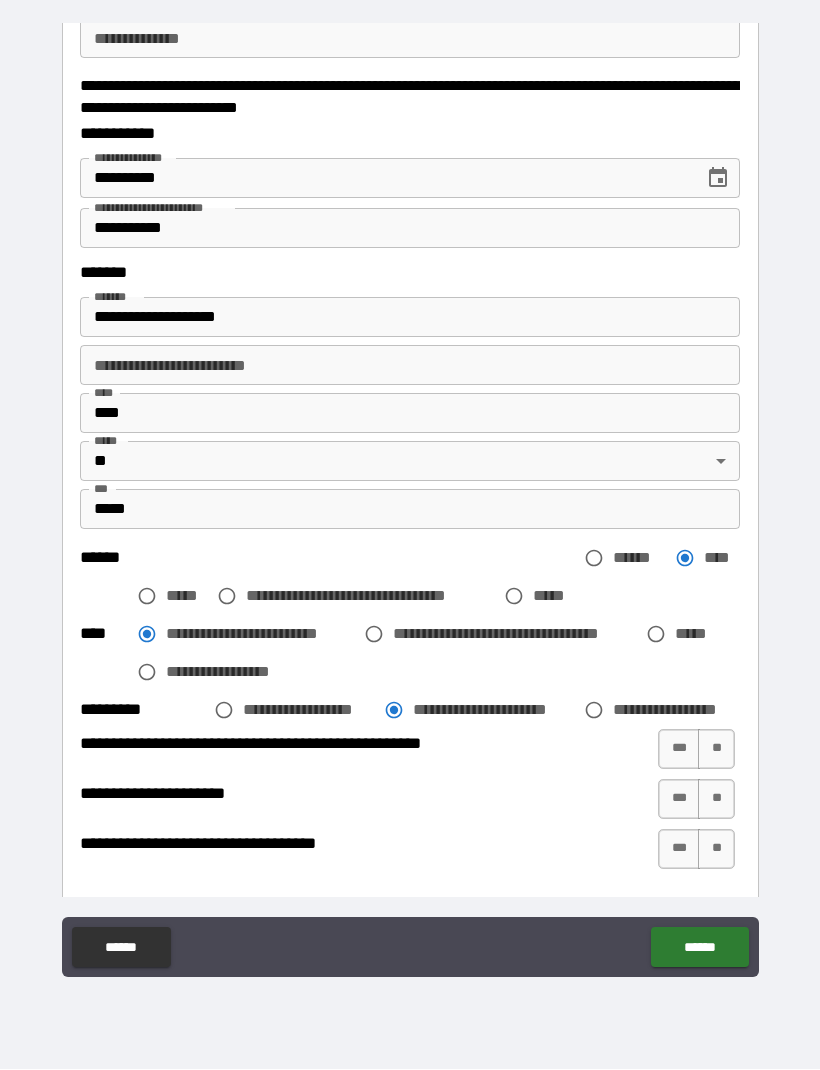 click on "**" at bounding box center (716, 750) 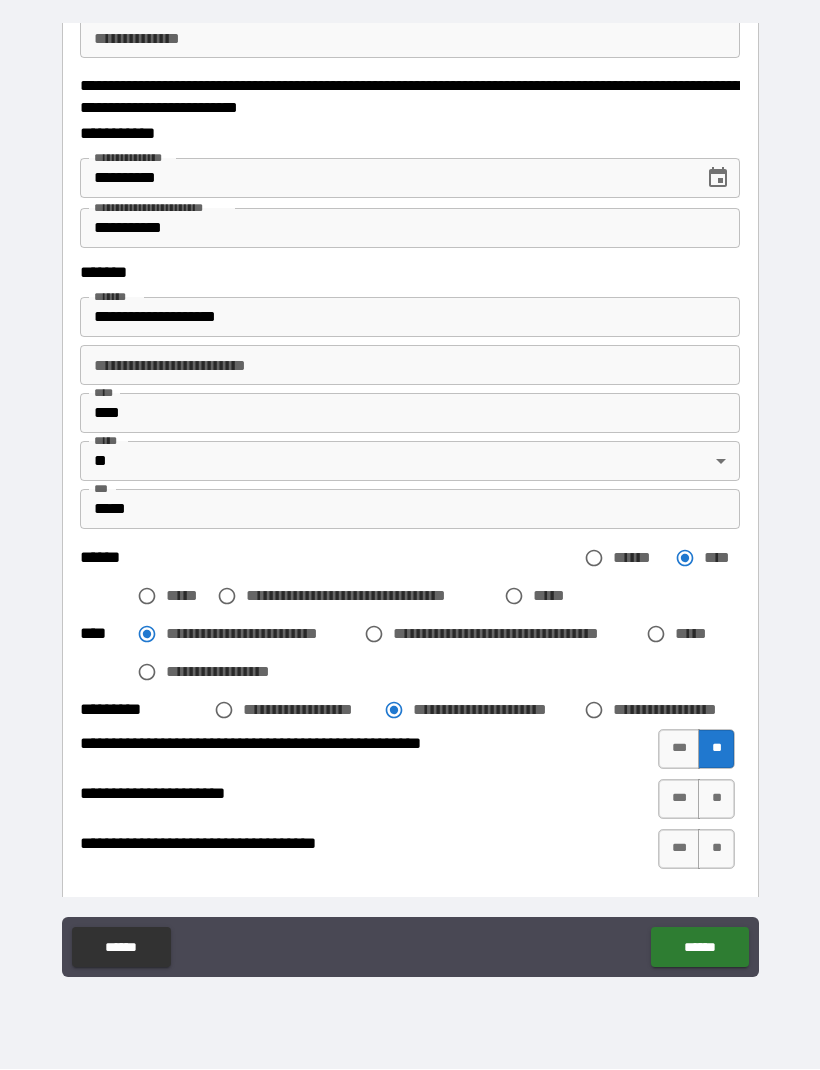click on "**" at bounding box center [716, 800] 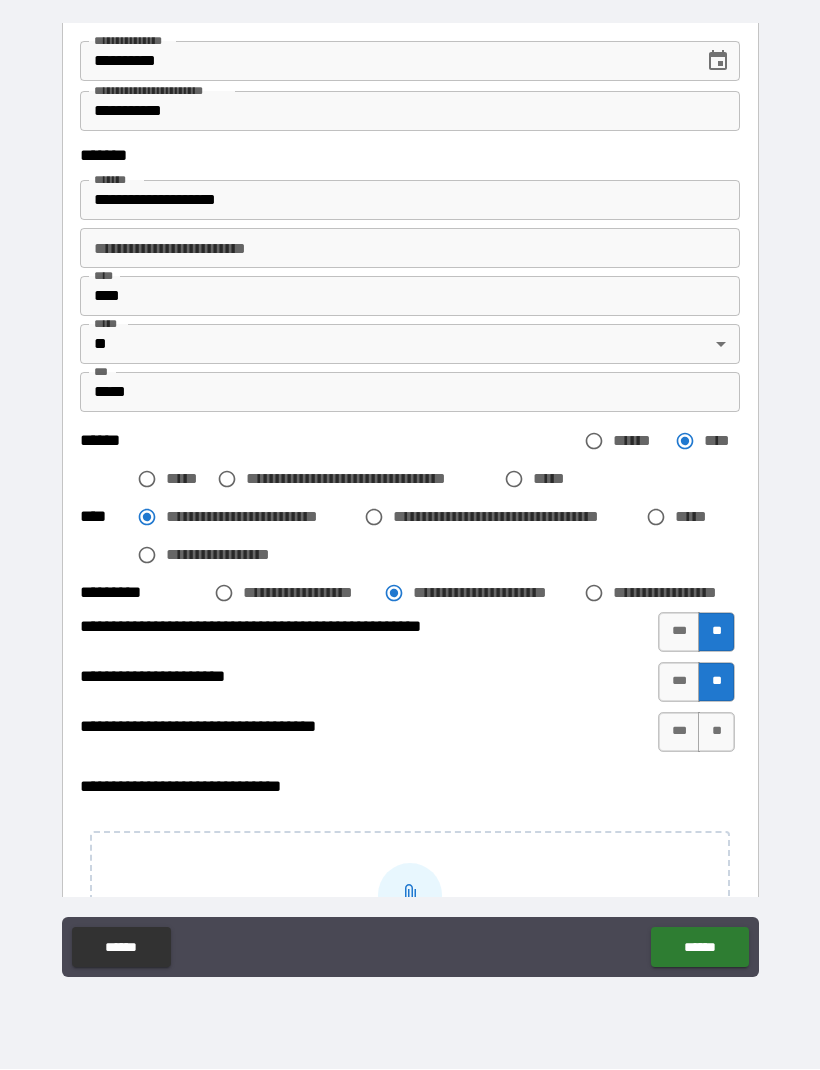 scroll, scrollTop: 772, scrollLeft: 0, axis: vertical 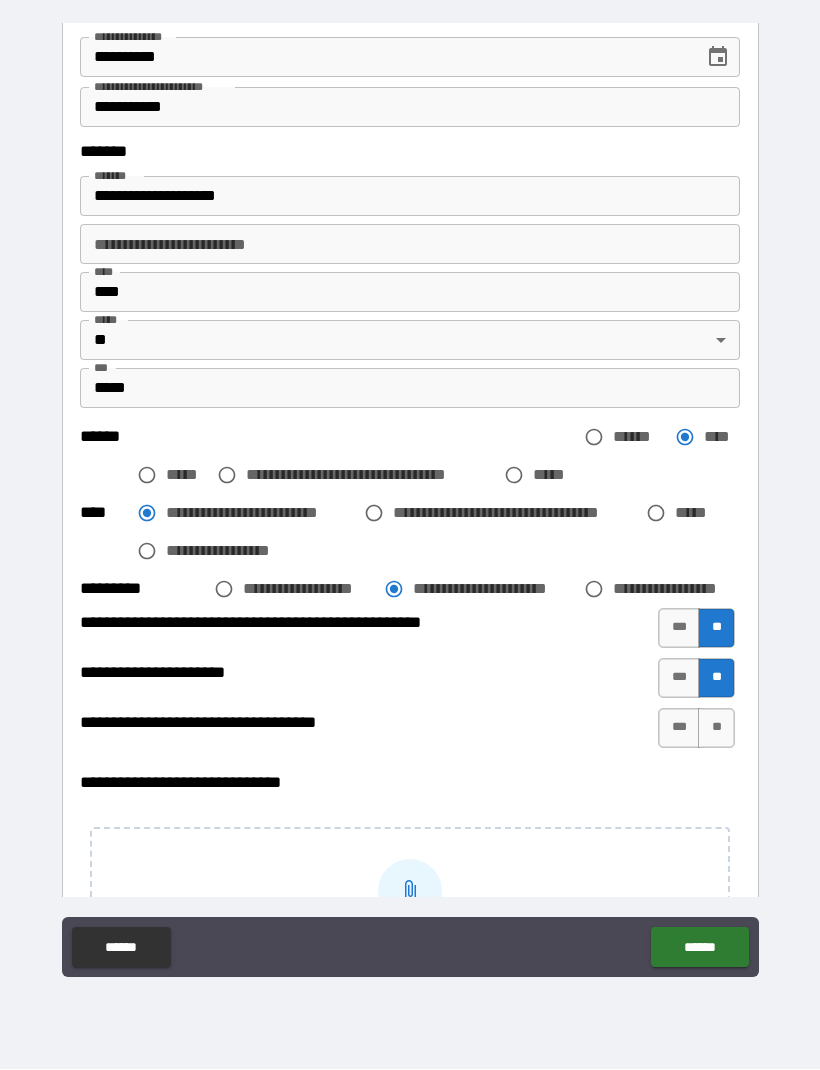 click on "**" at bounding box center [716, 729] 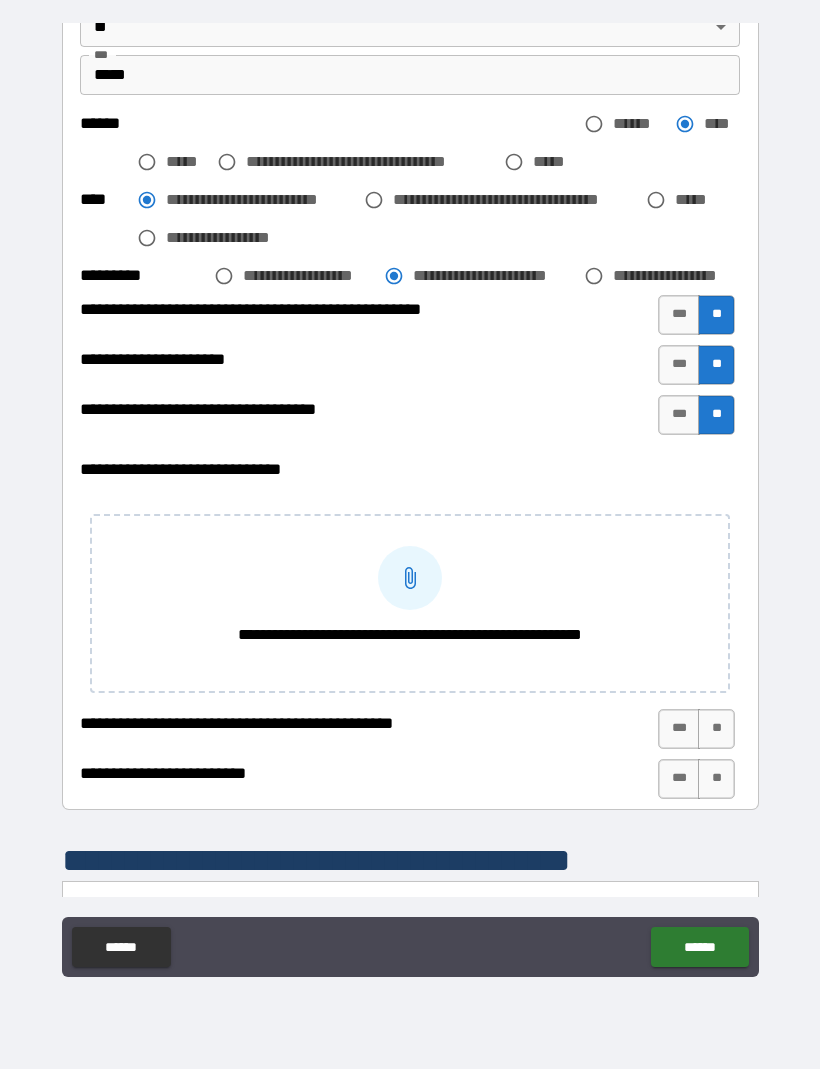 scroll, scrollTop: 1091, scrollLeft: 0, axis: vertical 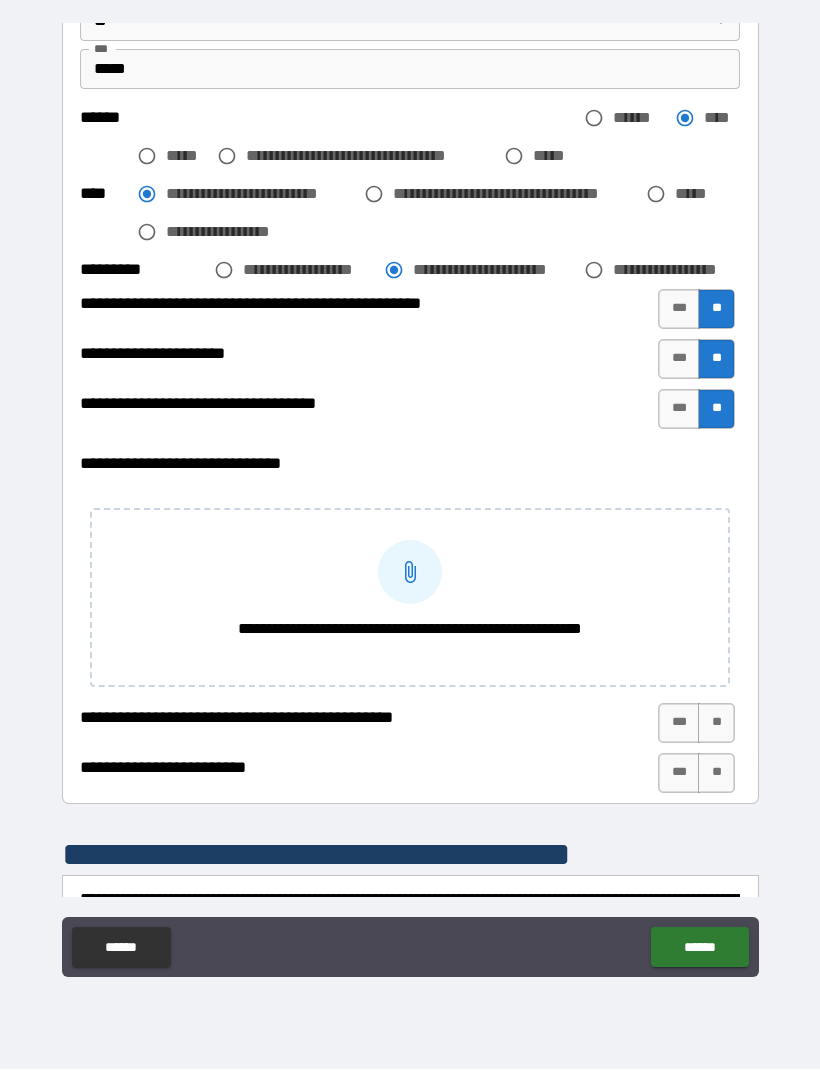 click on "**" at bounding box center (716, 774) 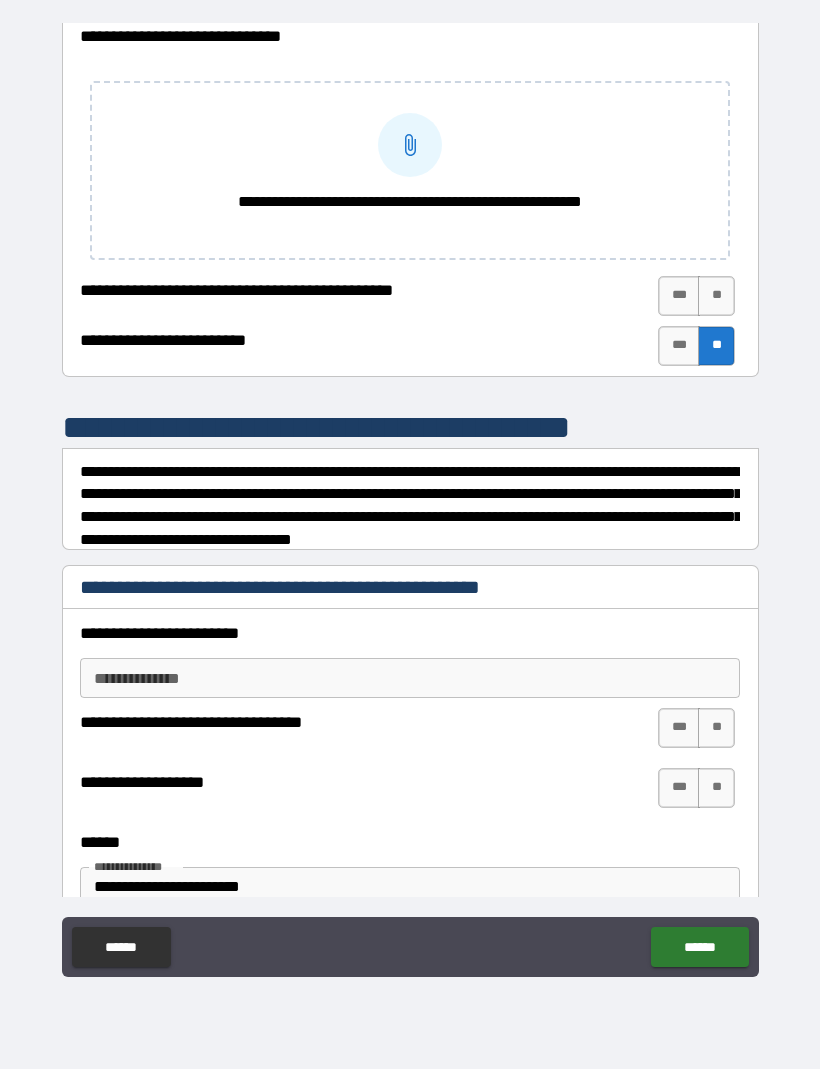 scroll, scrollTop: 1482, scrollLeft: 0, axis: vertical 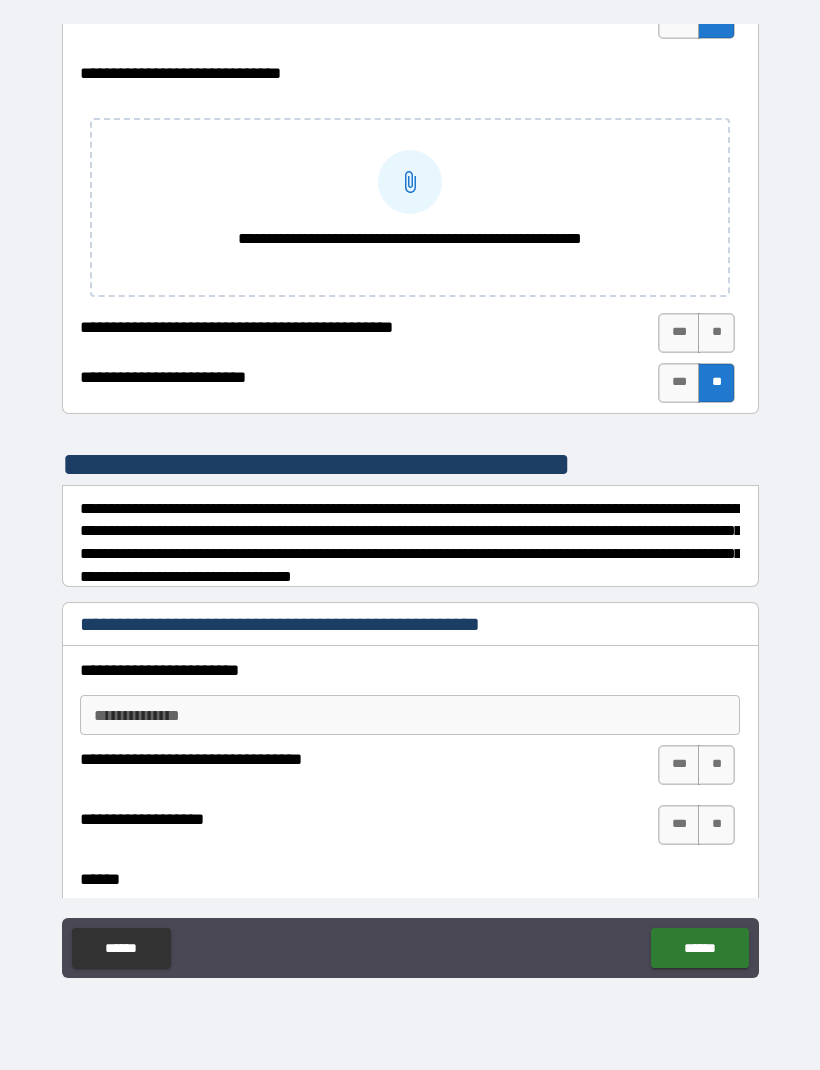 click on "**********" at bounding box center [410, 715] 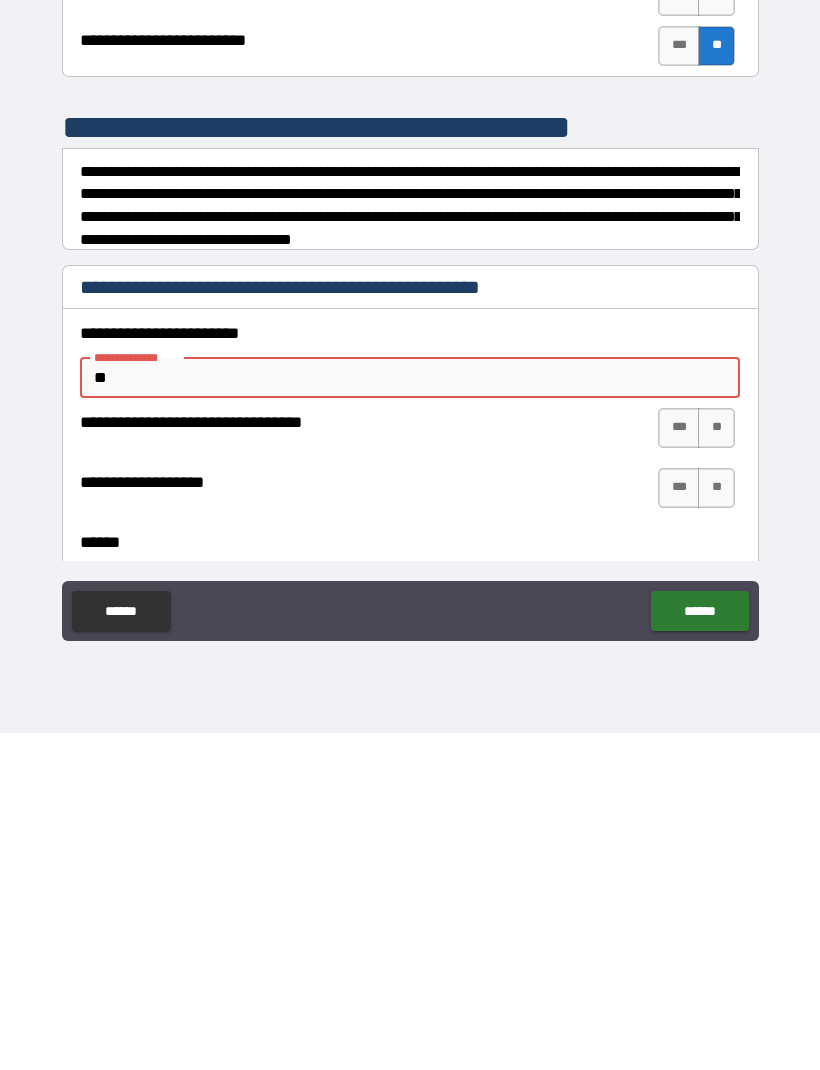 scroll, scrollTop: 66, scrollLeft: 0, axis: vertical 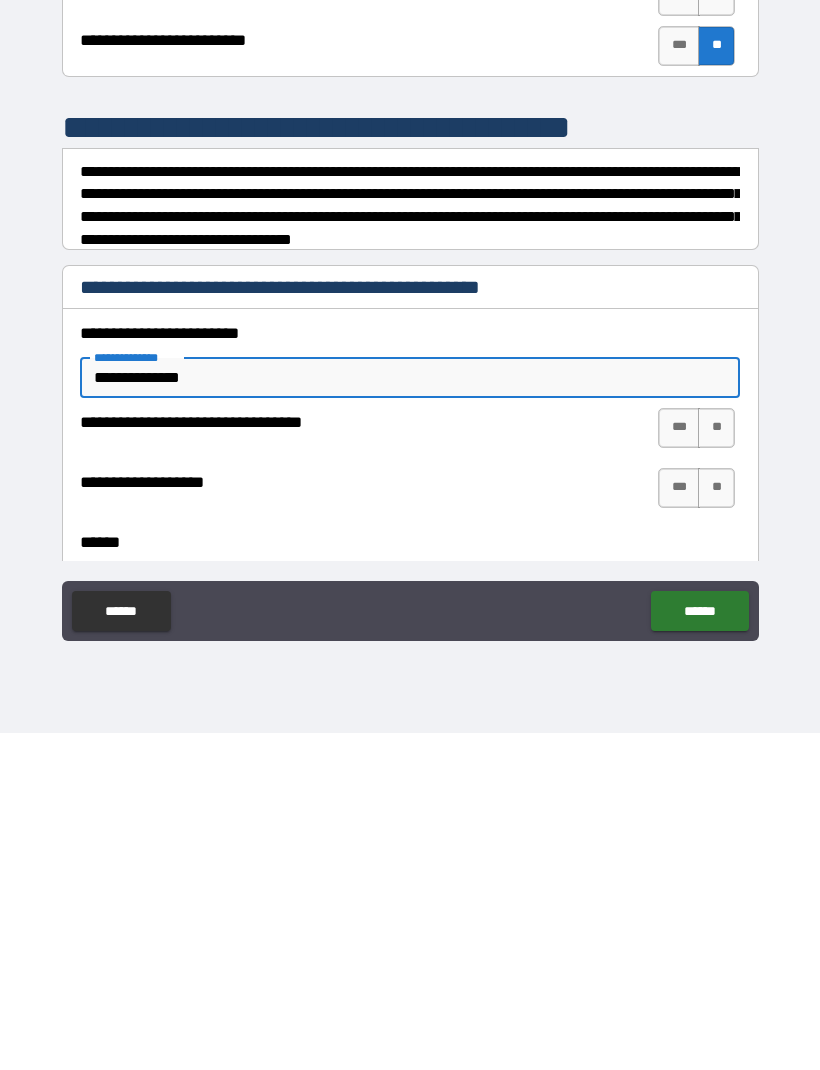 type on "**********" 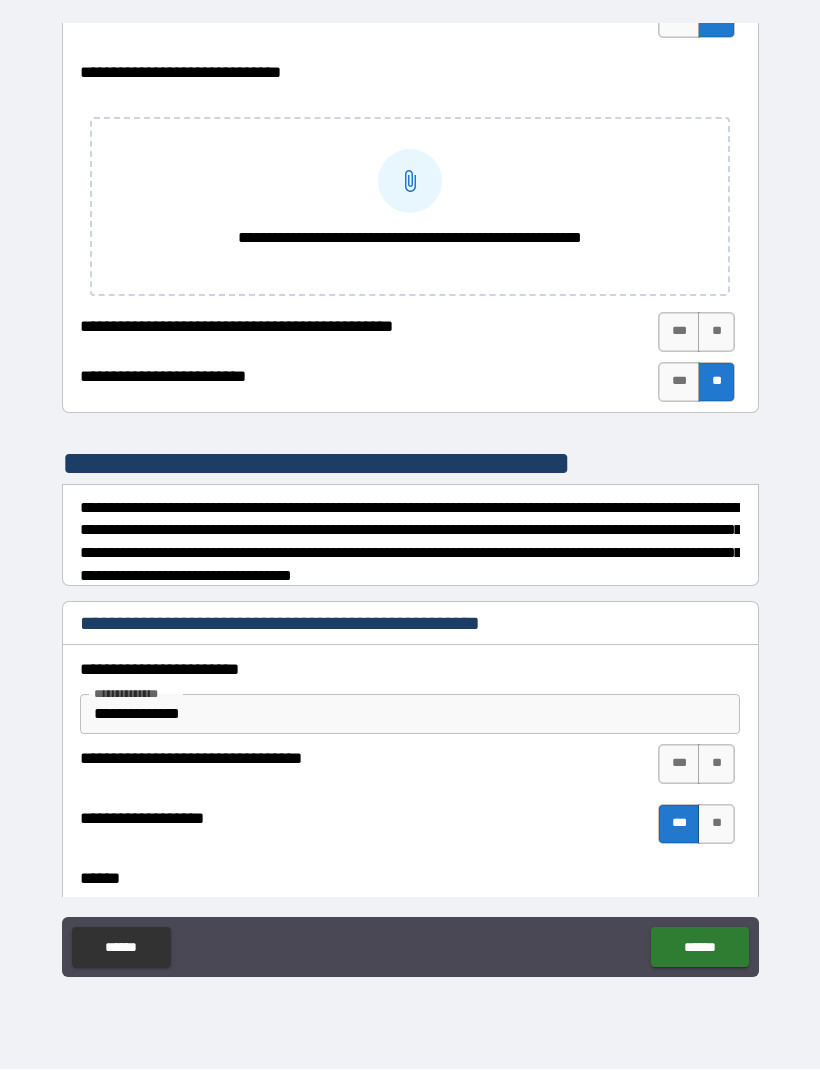 click on "***" at bounding box center [679, 765] 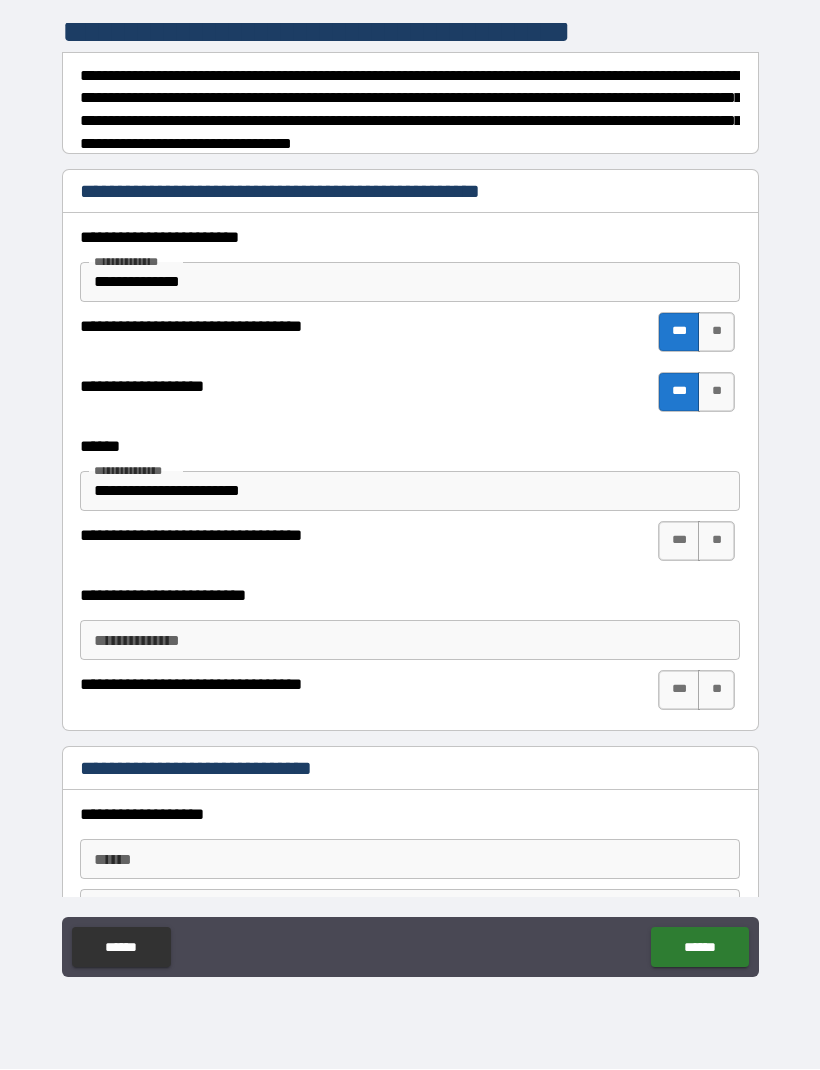 scroll, scrollTop: 1913, scrollLeft: 0, axis: vertical 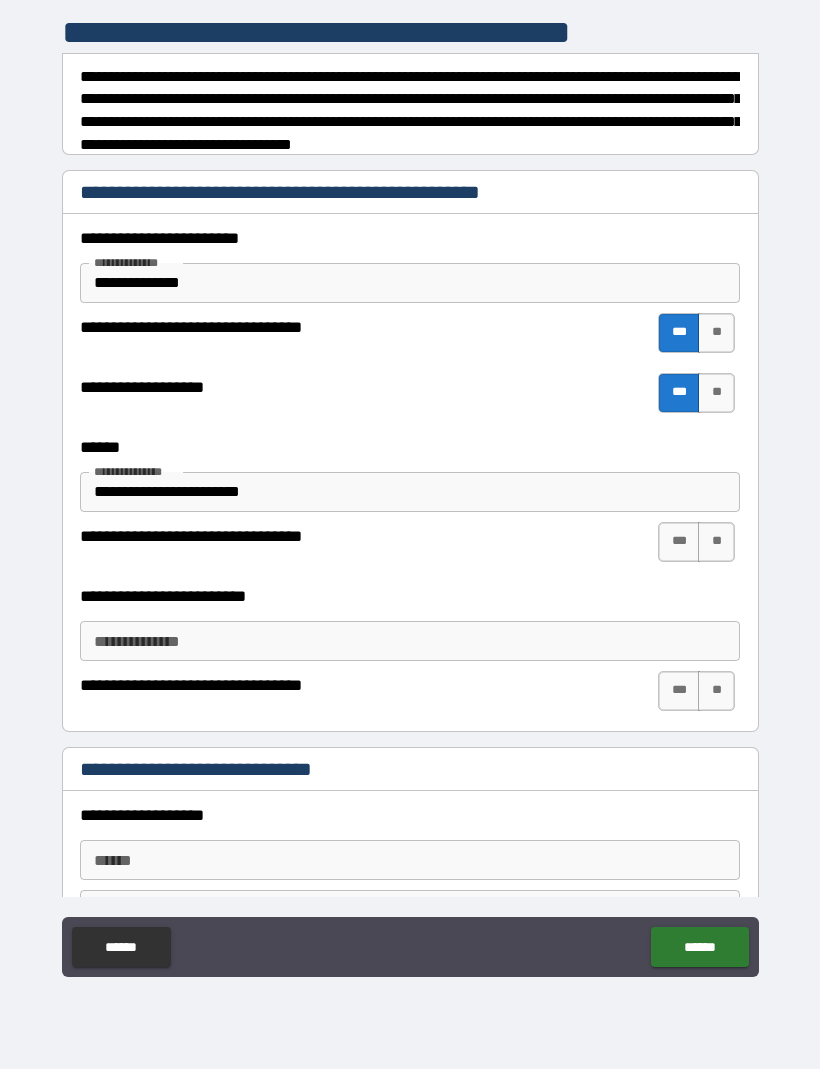 click on "**" at bounding box center (716, 692) 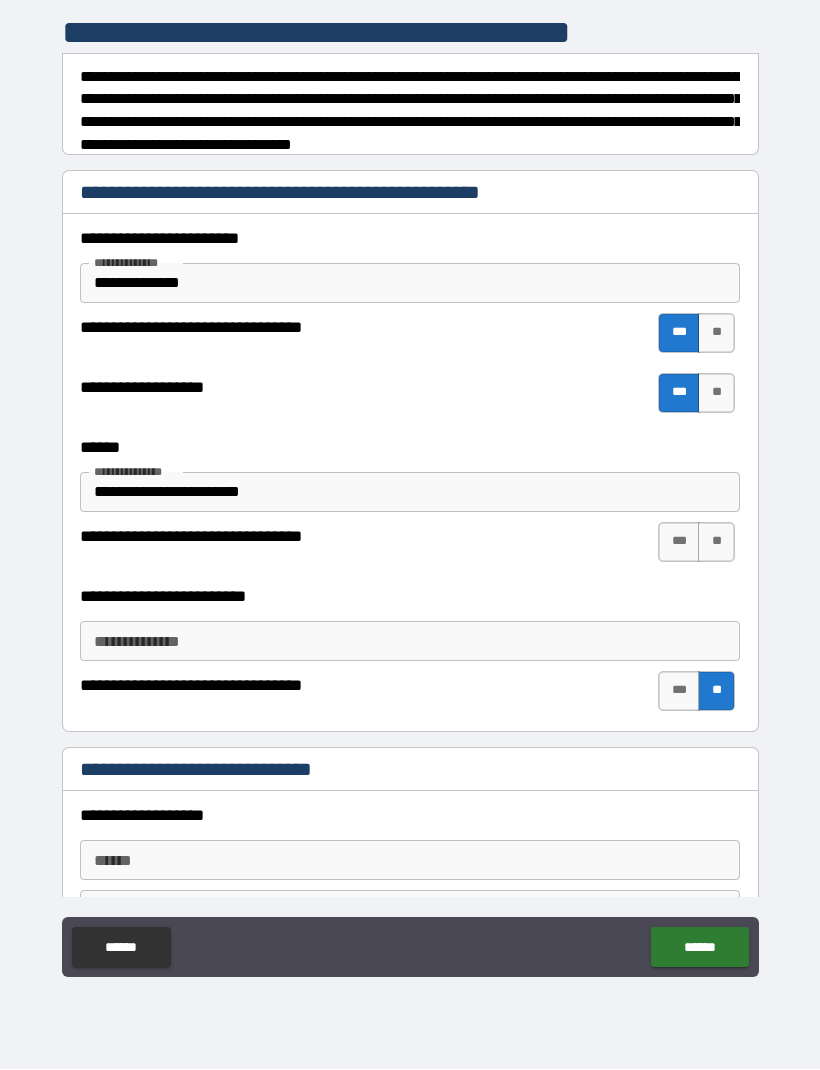 click on "***" at bounding box center (679, 543) 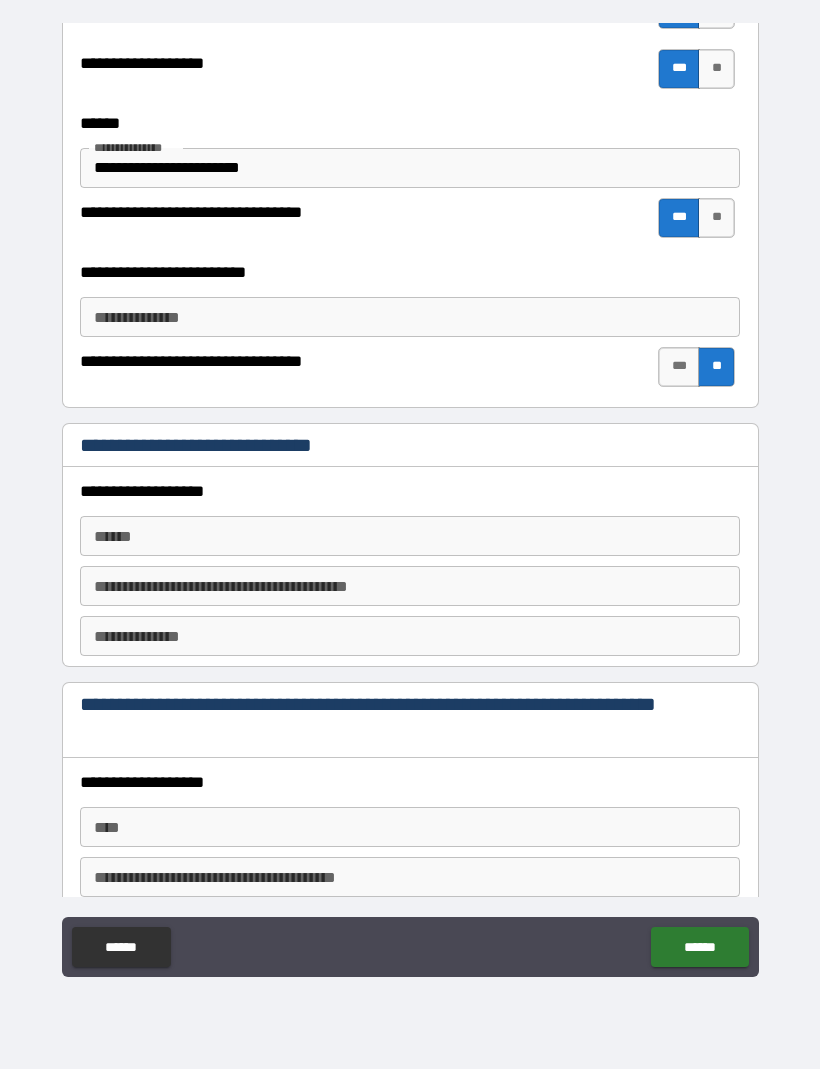 scroll, scrollTop: 2234, scrollLeft: 0, axis: vertical 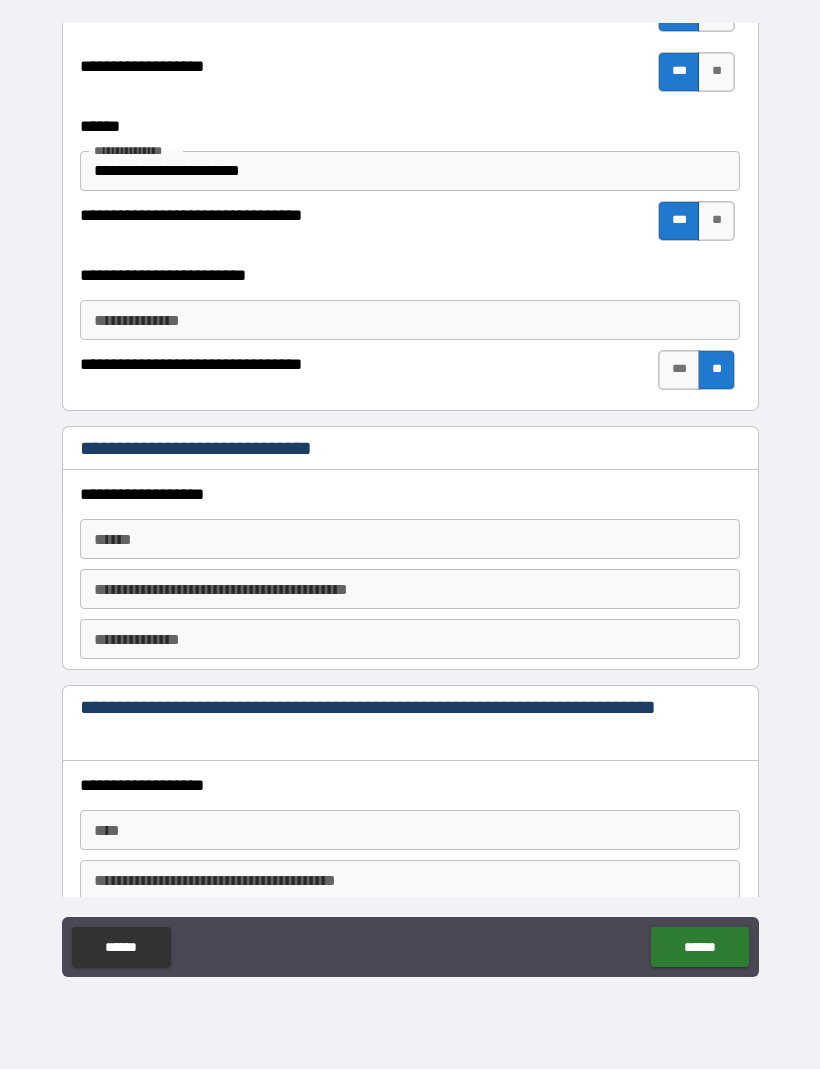 click on "****   *" at bounding box center [410, 540] 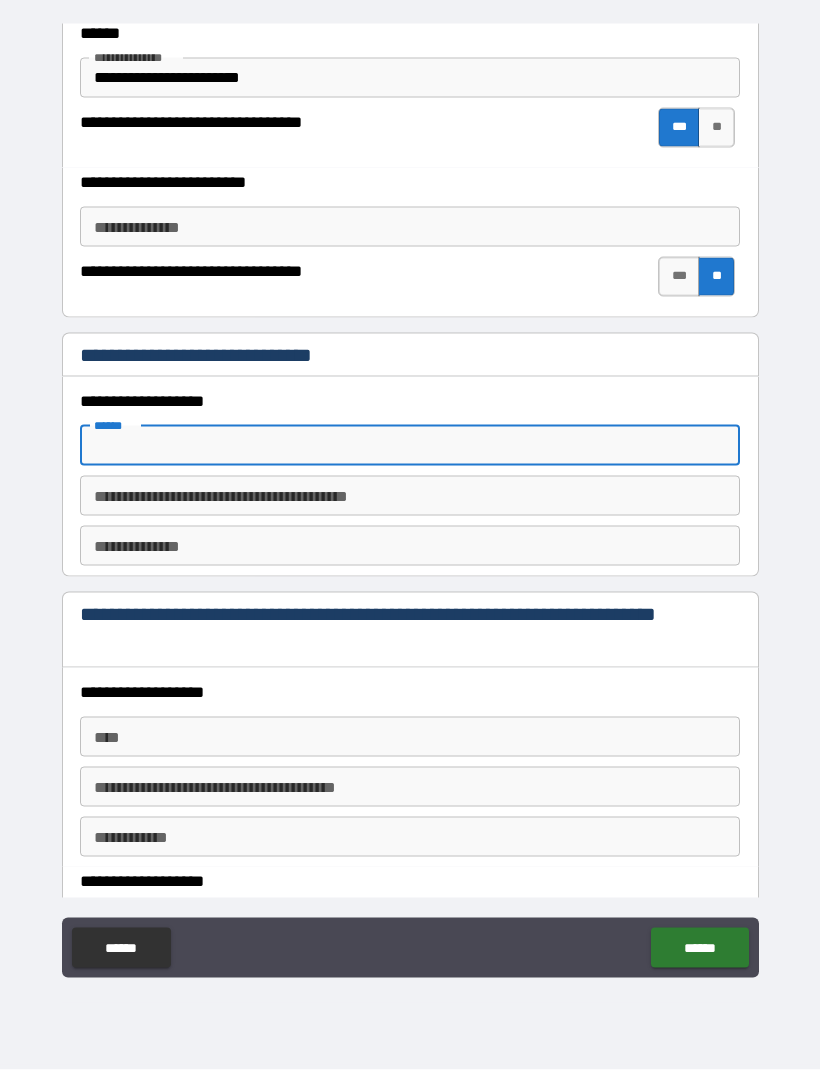 scroll, scrollTop: 2329, scrollLeft: 0, axis: vertical 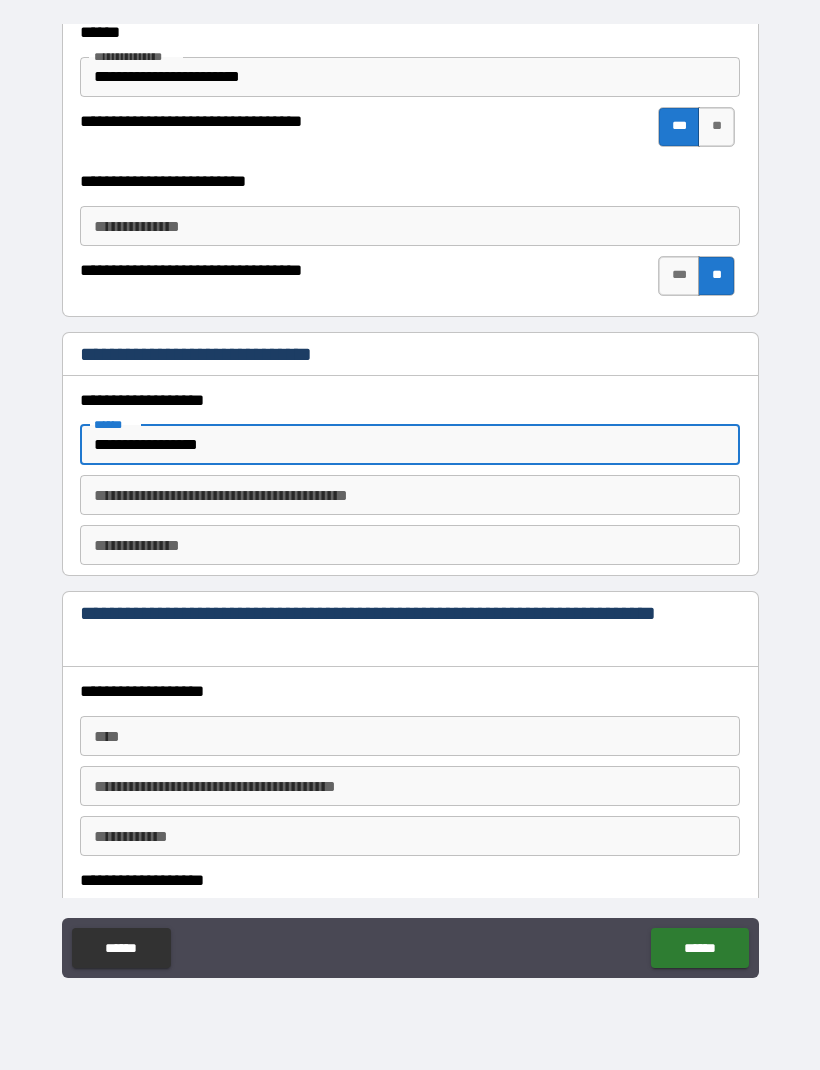 type on "**********" 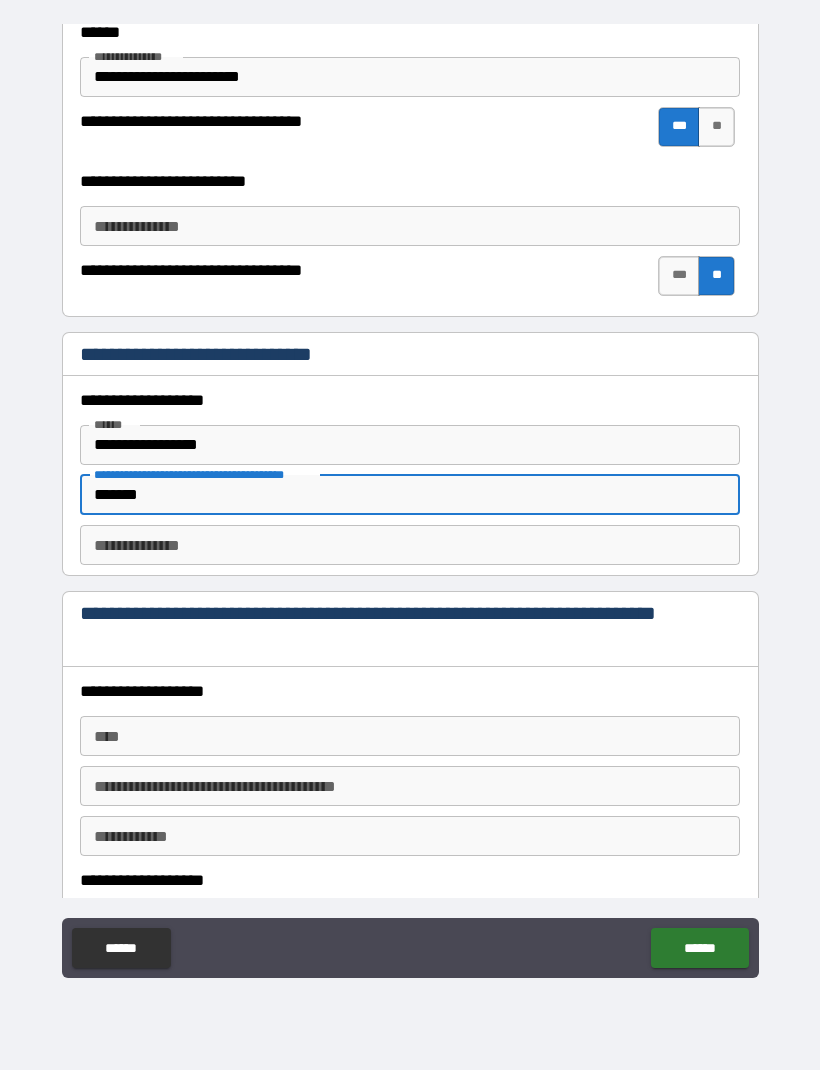 type on "*******" 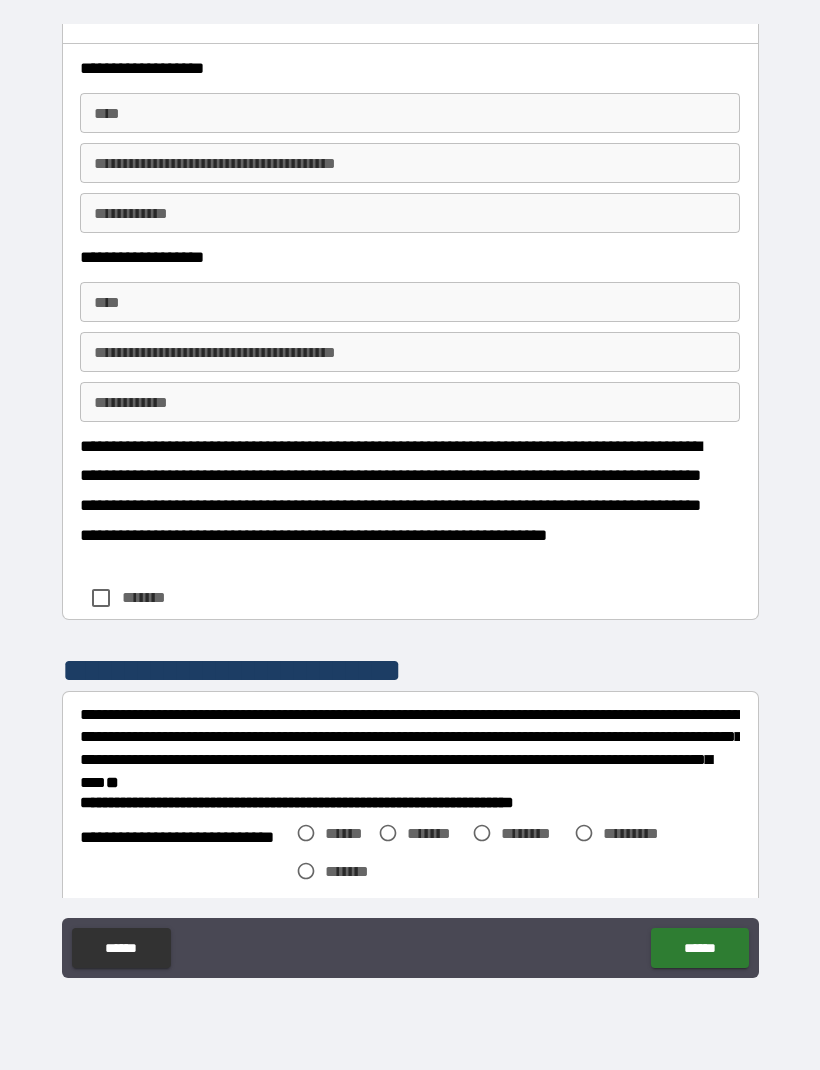 scroll, scrollTop: 2953, scrollLeft: 0, axis: vertical 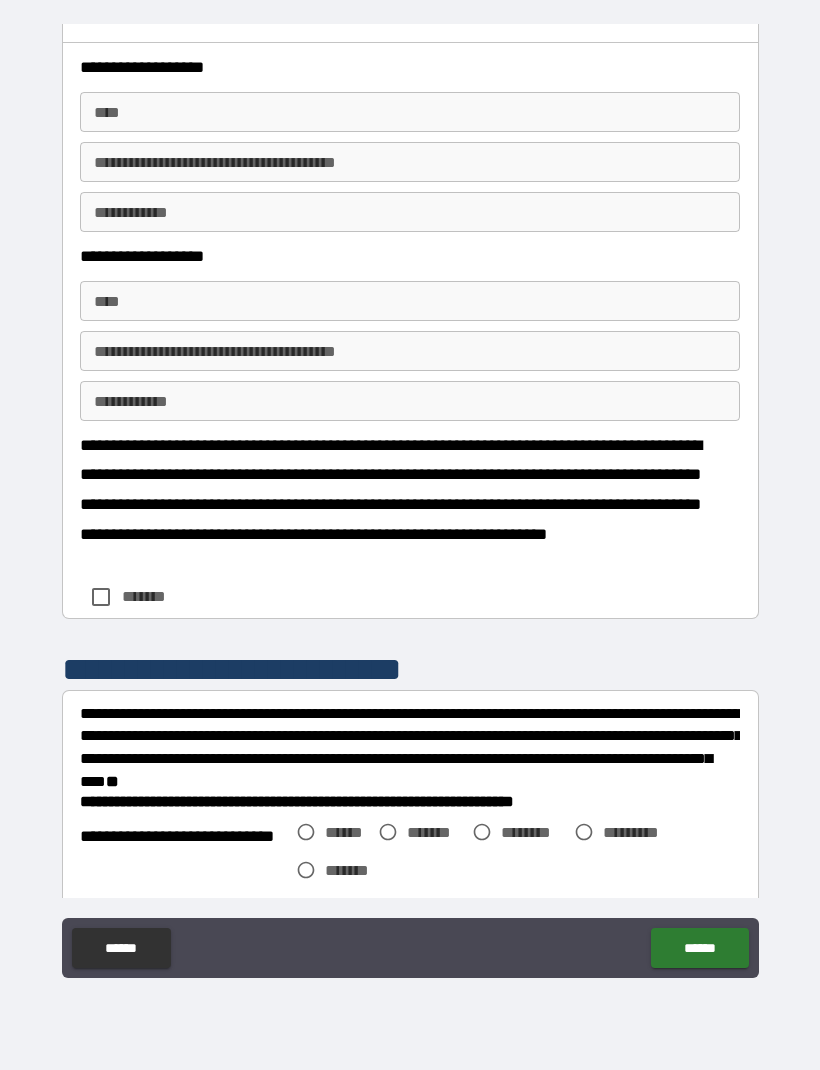 type on "**********" 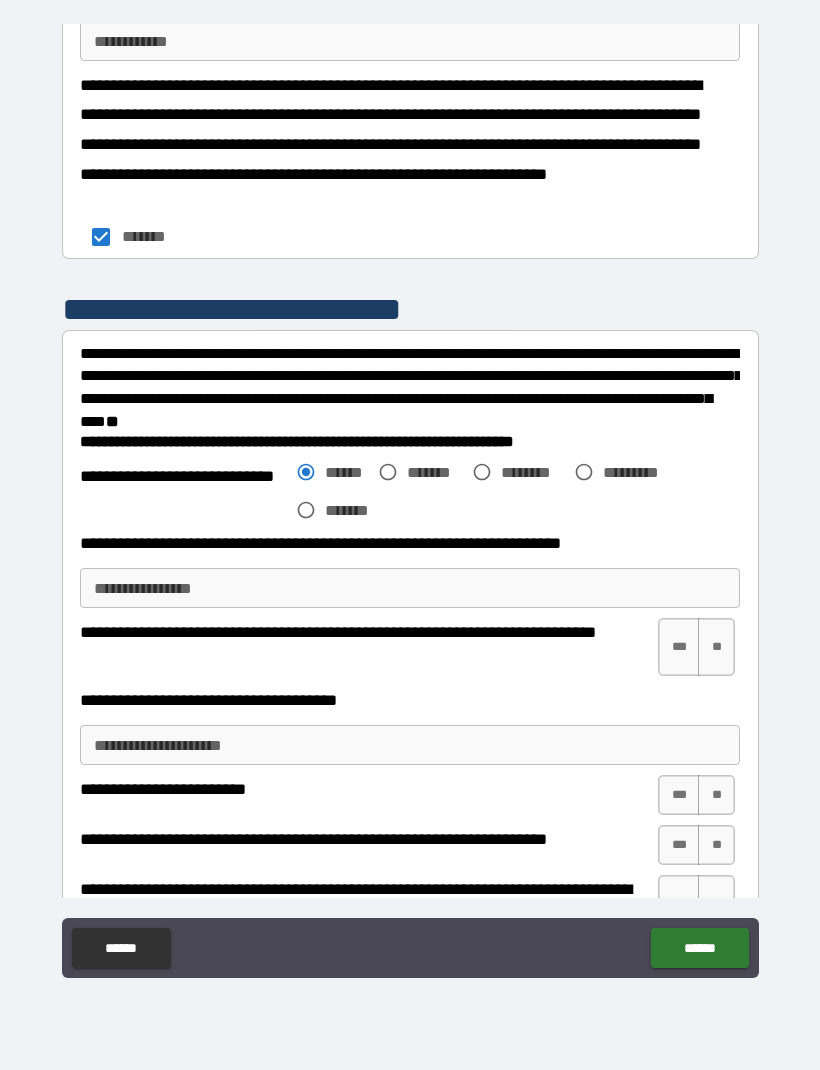 scroll, scrollTop: 3349, scrollLeft: 0, axis: vertical 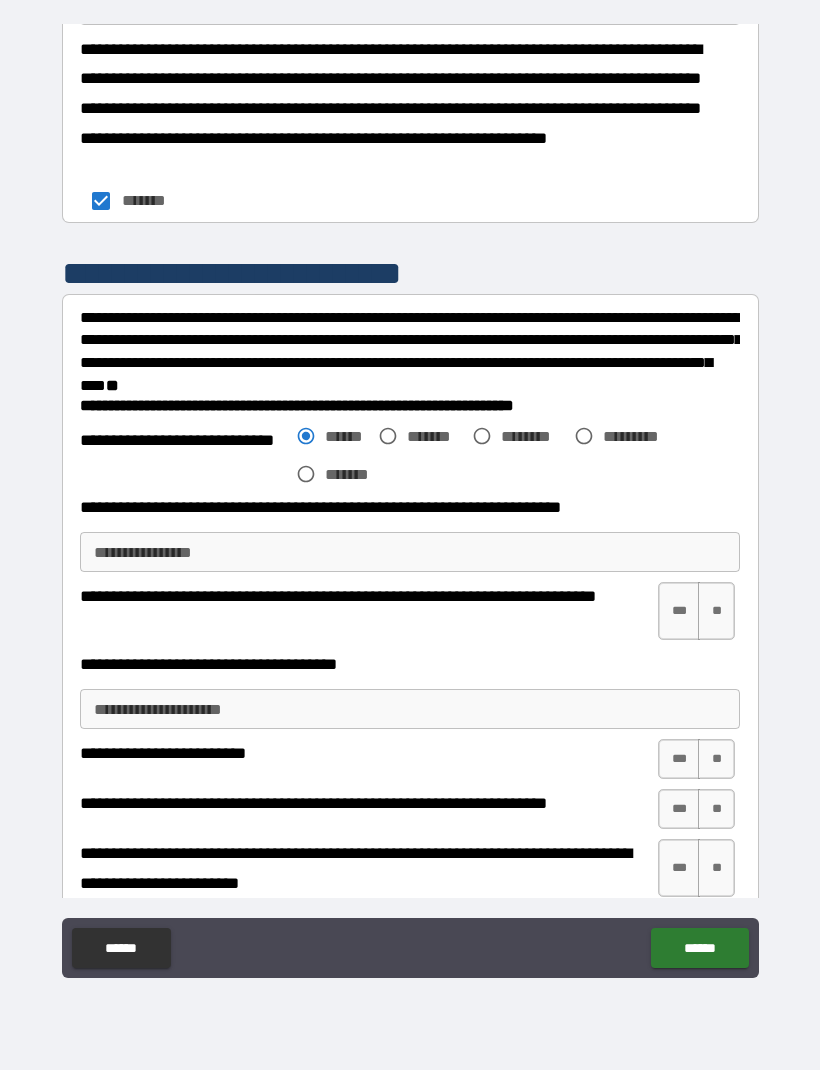 click on "**" at bounding box center [716, 611] 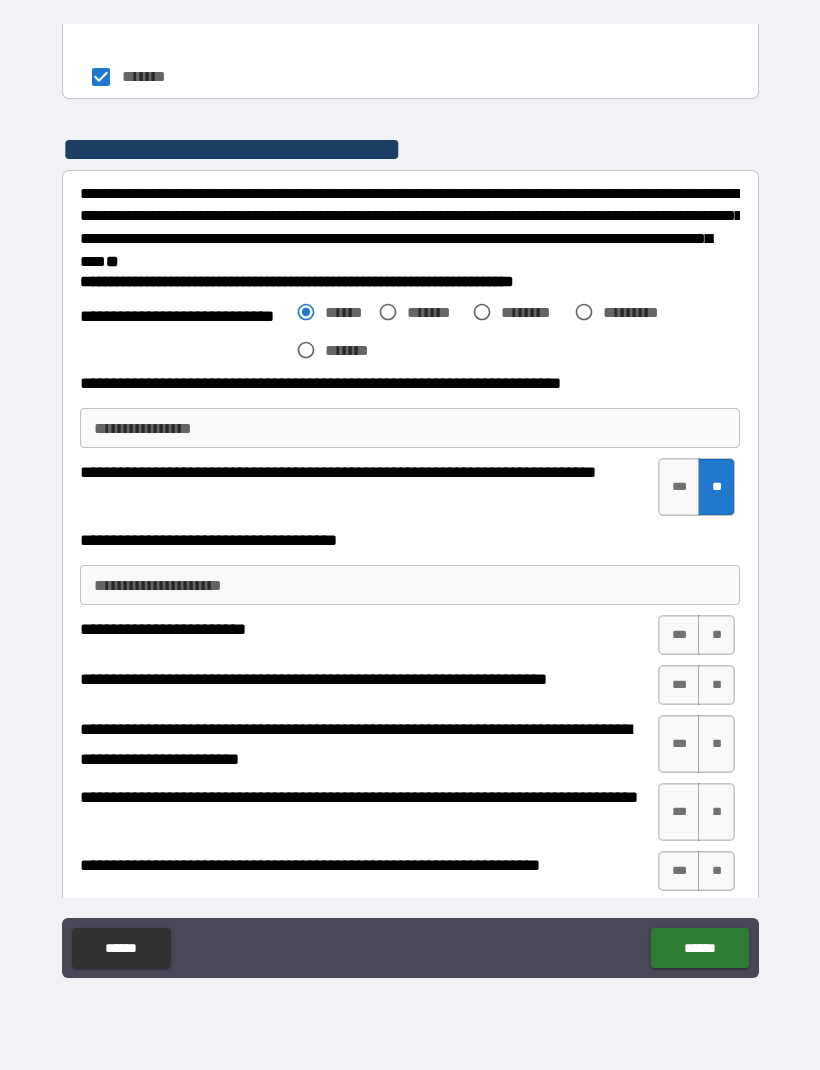 scroll, scrollTop: 3479, scrollLeft: 0, axis: vertical 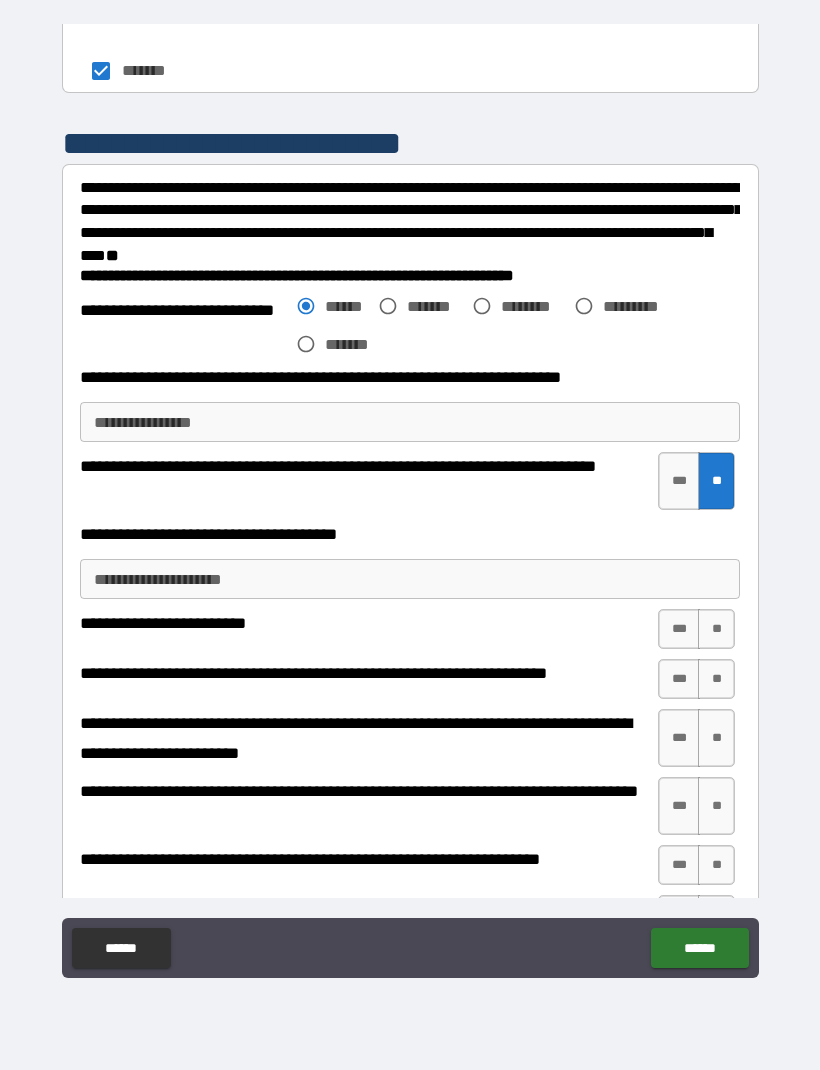 click on "***" at bounding box center (679, 629) 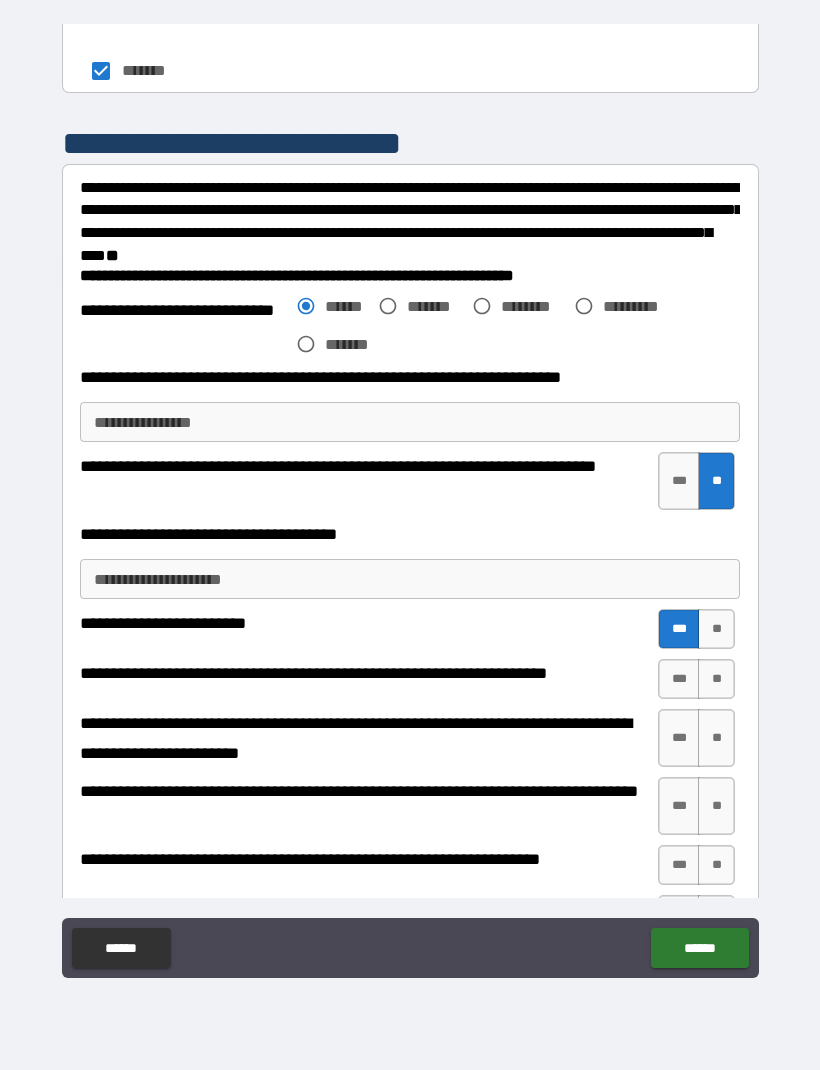 click on "**" at bounding box center [716, 679] 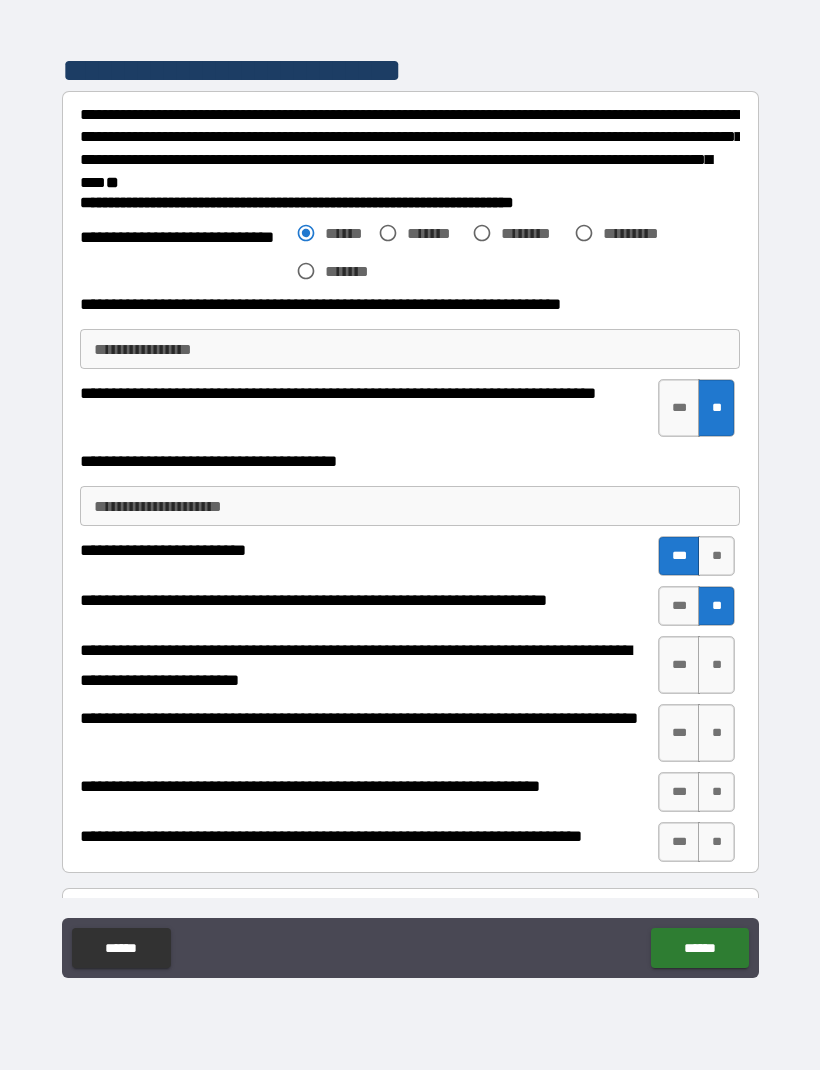 scroll, scrollTop: 3554, scrollLeft: 0, axis: vertical 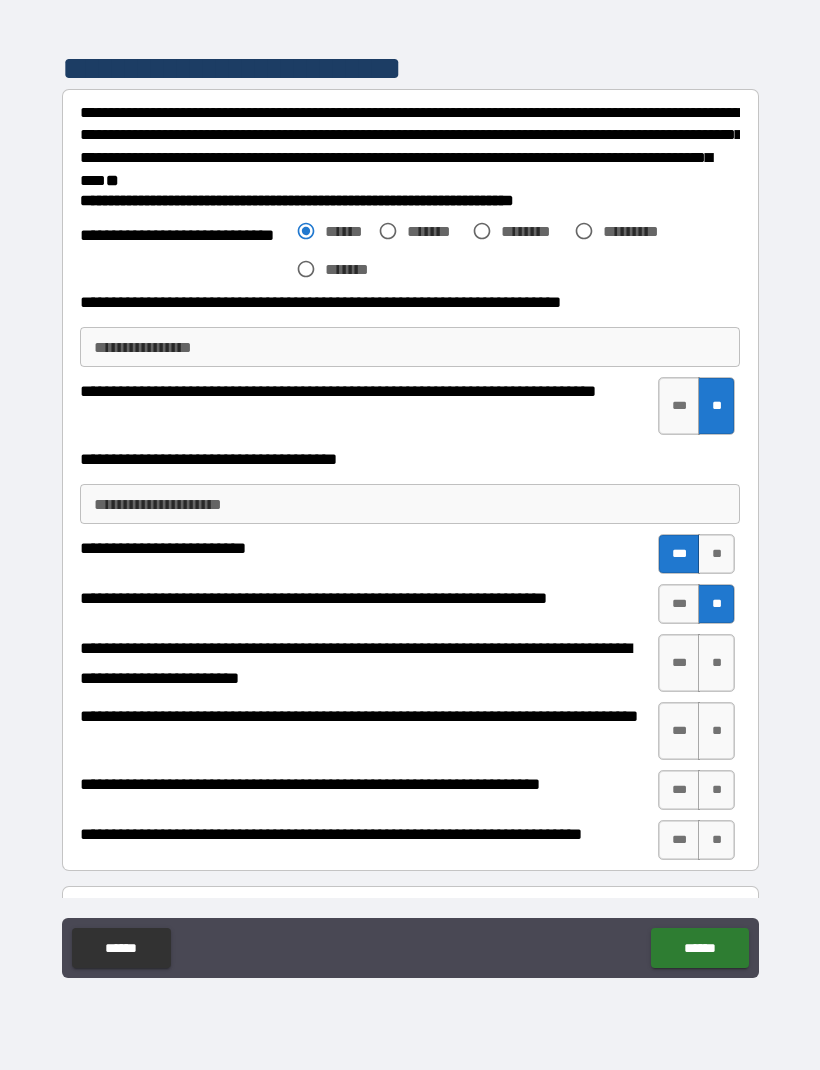 click on "**" at bounding box center [716, 663] 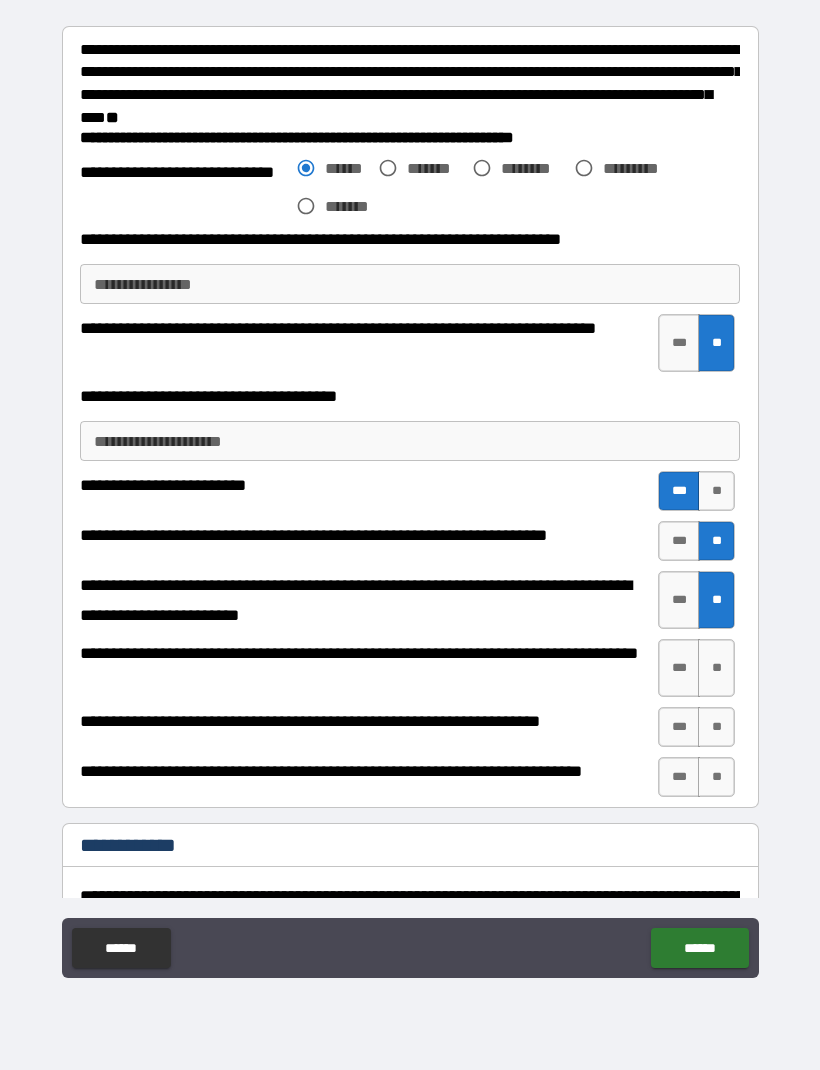 scroll, scrollTop: 3629, scrollLeft: 0, axis: vertical 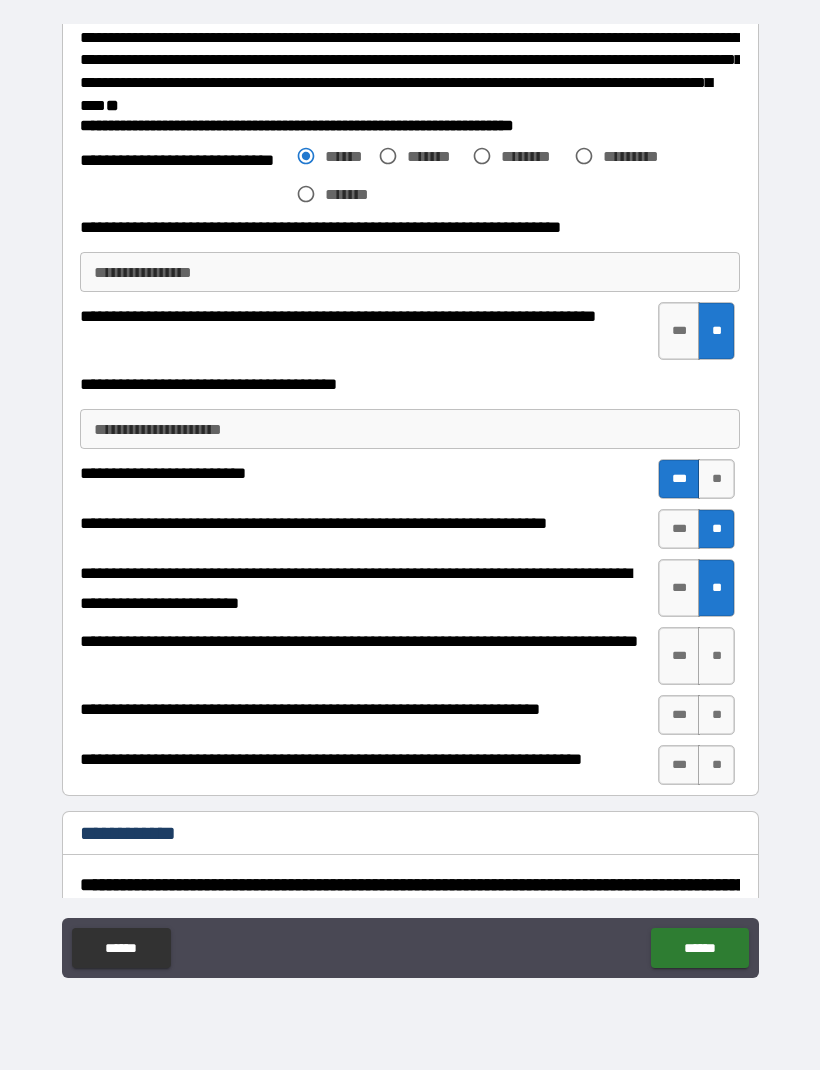 click on "**" at bounding box center [716, 656] 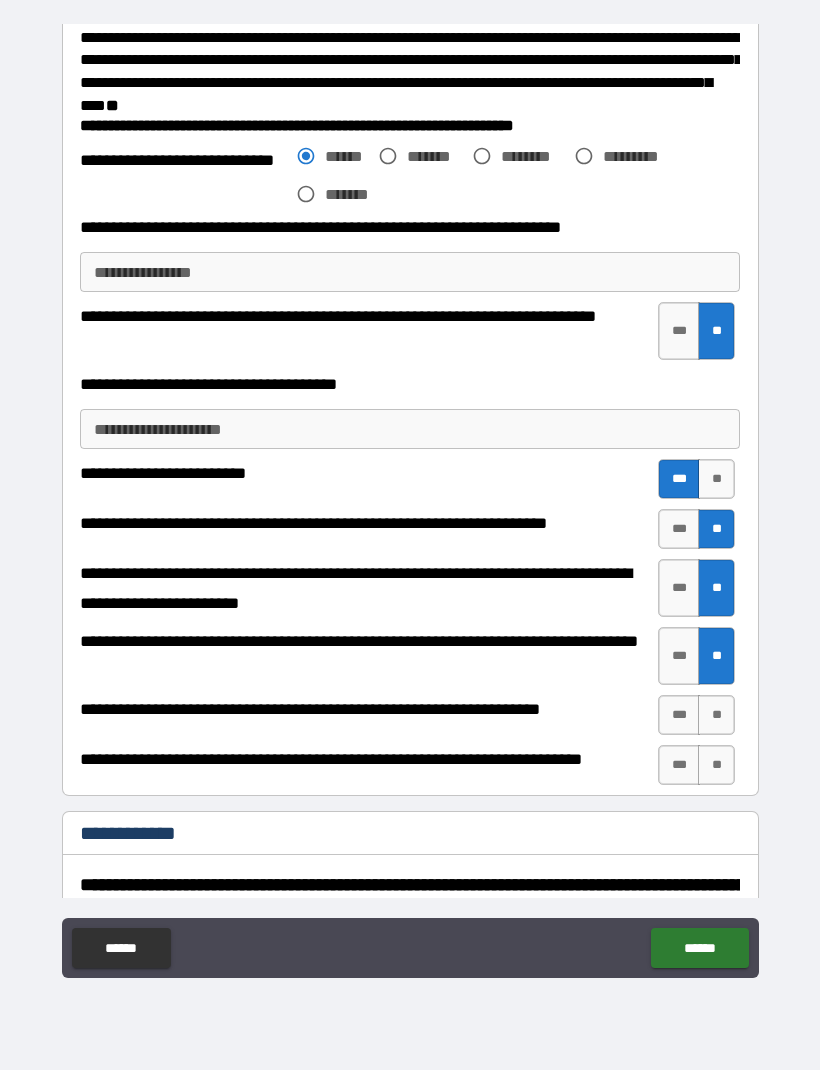 click on "**" at bounding box center [716, 715] 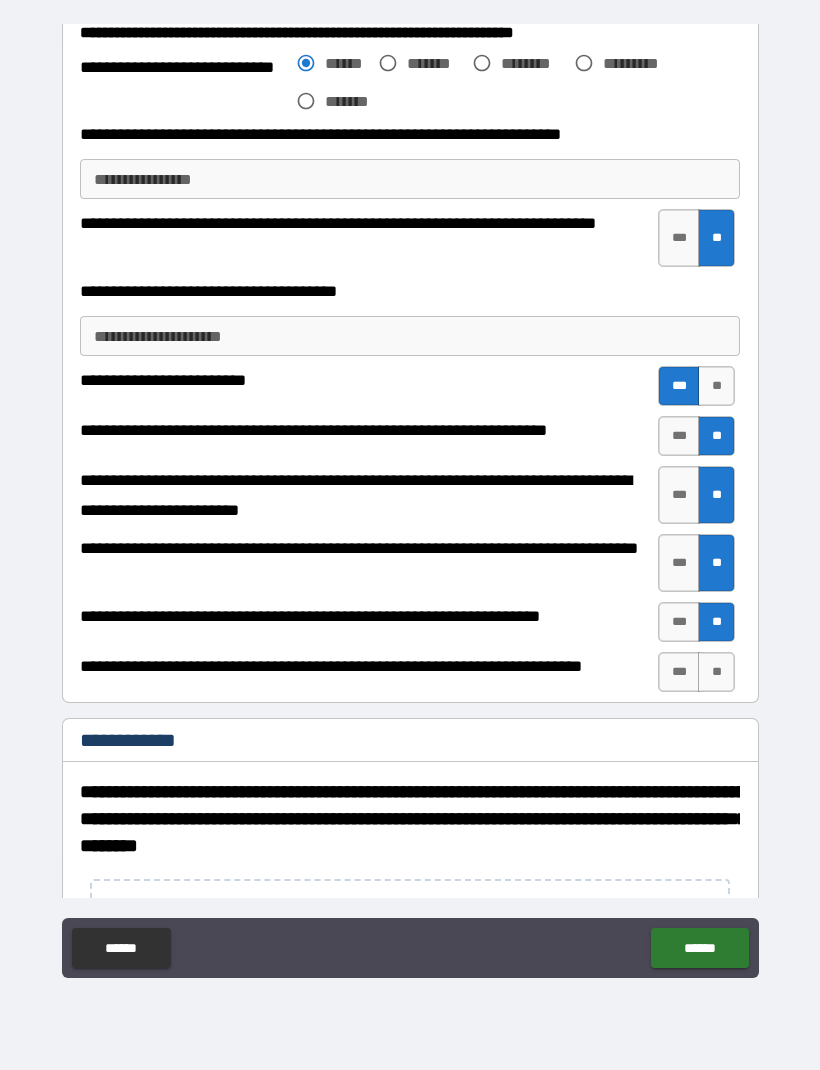 scroll, scrollTop: 3726, scrollLeft: 0, axis: vertical 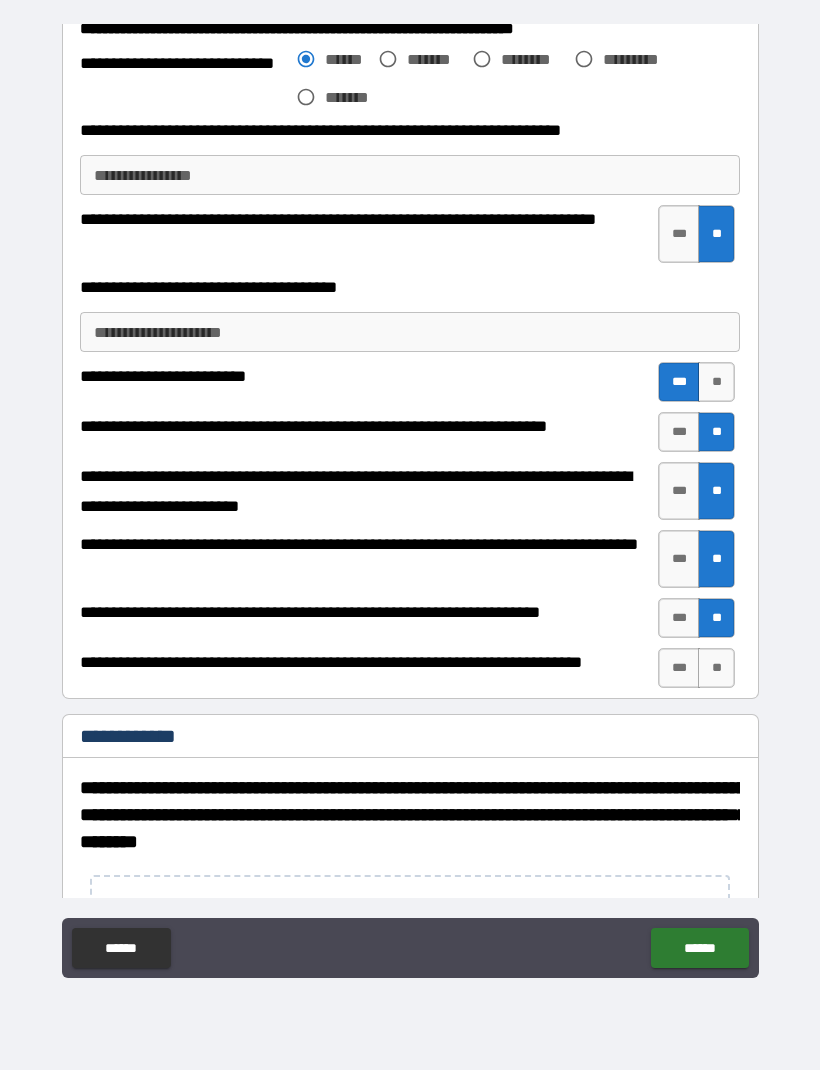 click on "**" at bounding box center [716, 668] 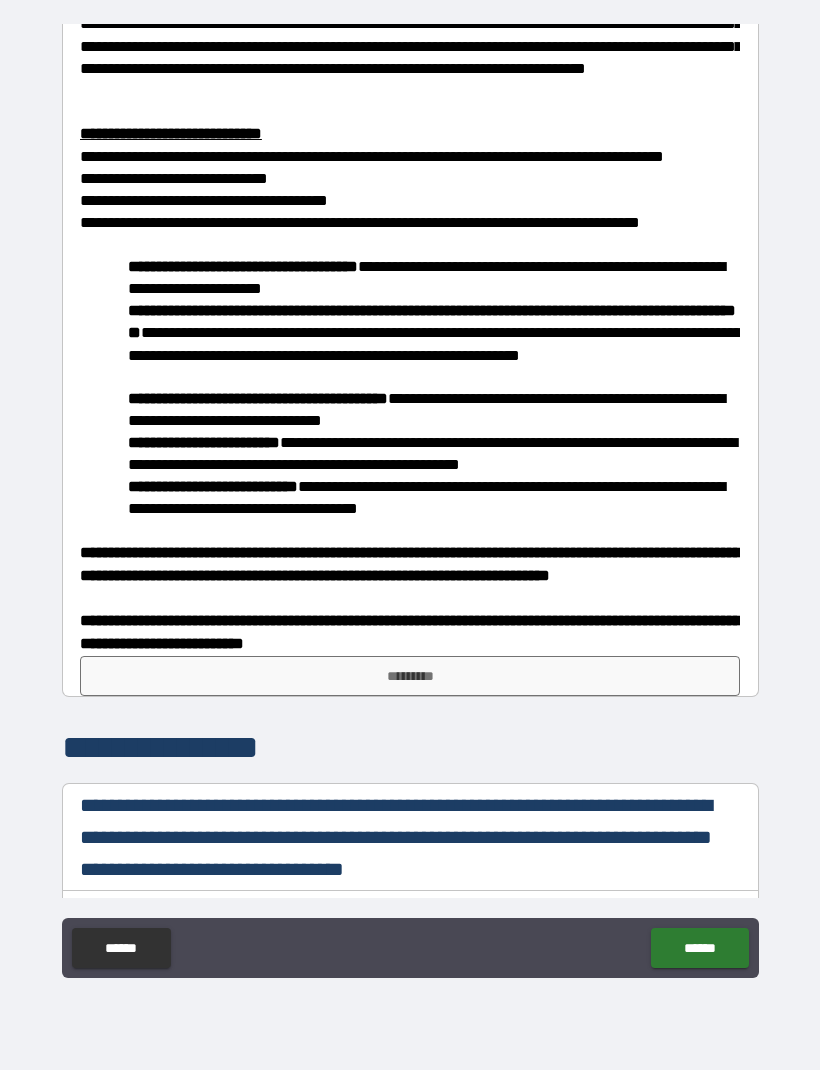 scroll, scrollTop: 7867, scrollLeft: 0, axis: vertical 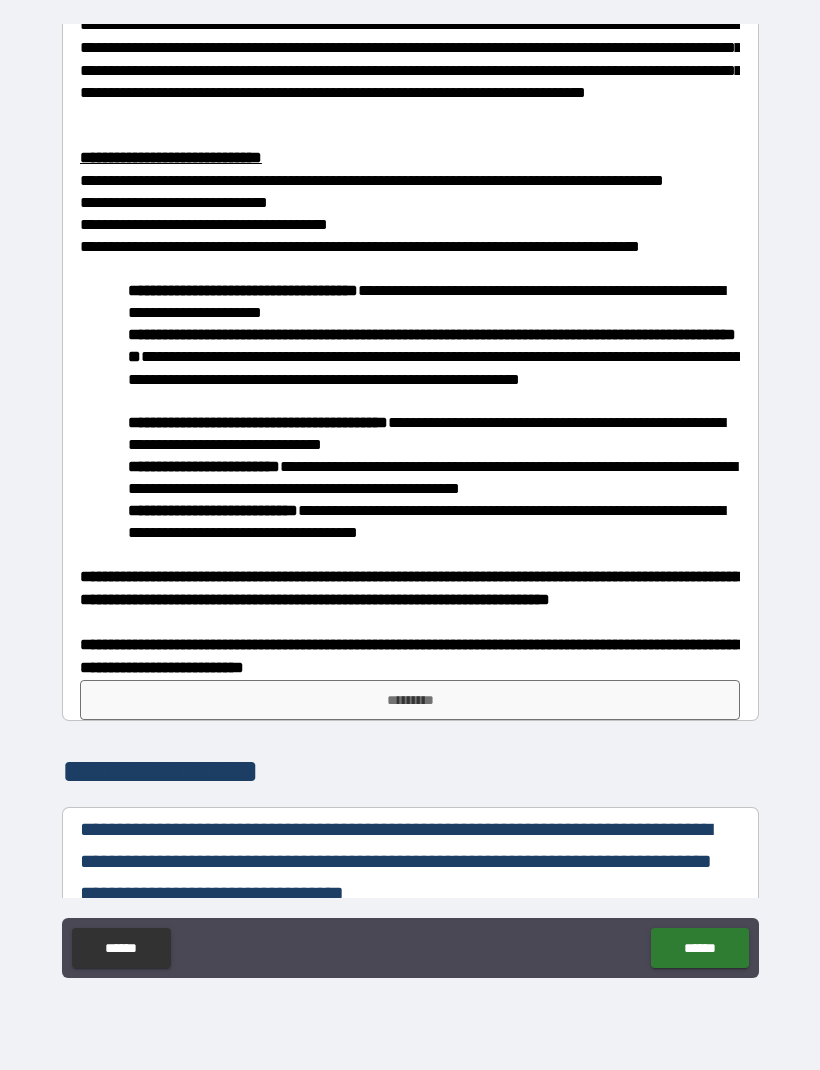 click on "*********" at bounding box center (410, 700) 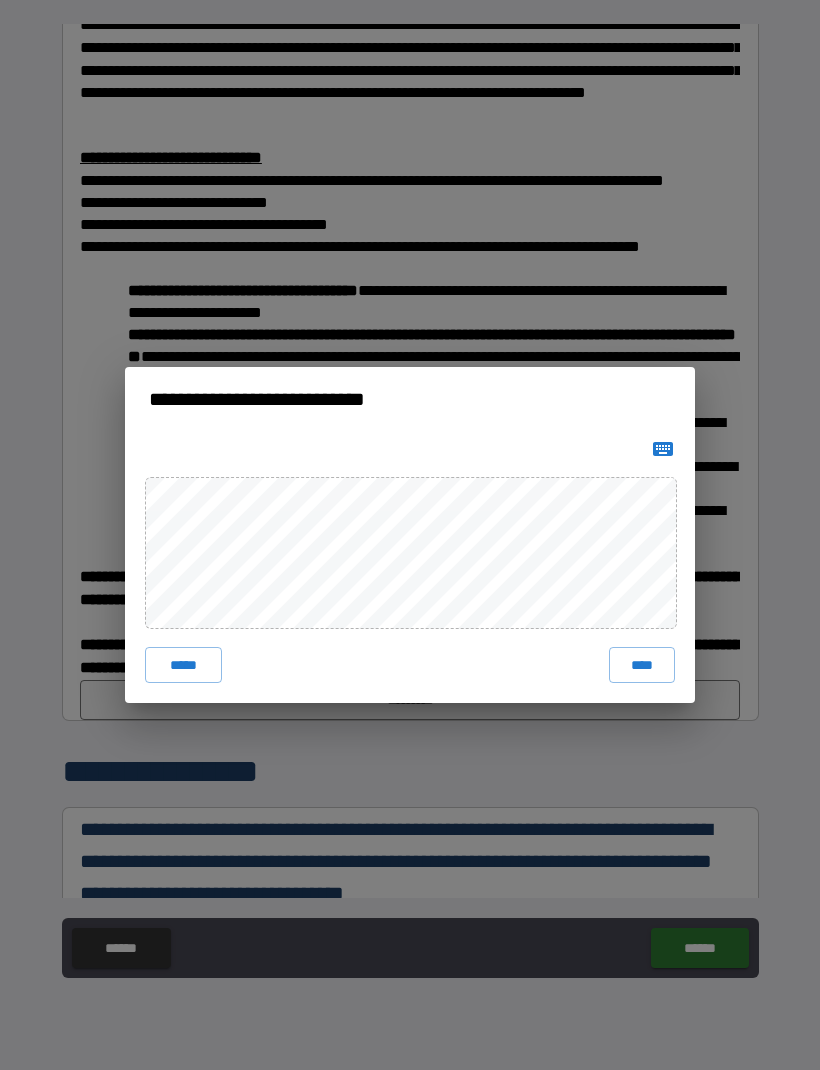 click on "**********" at bounding box center [410, 535] 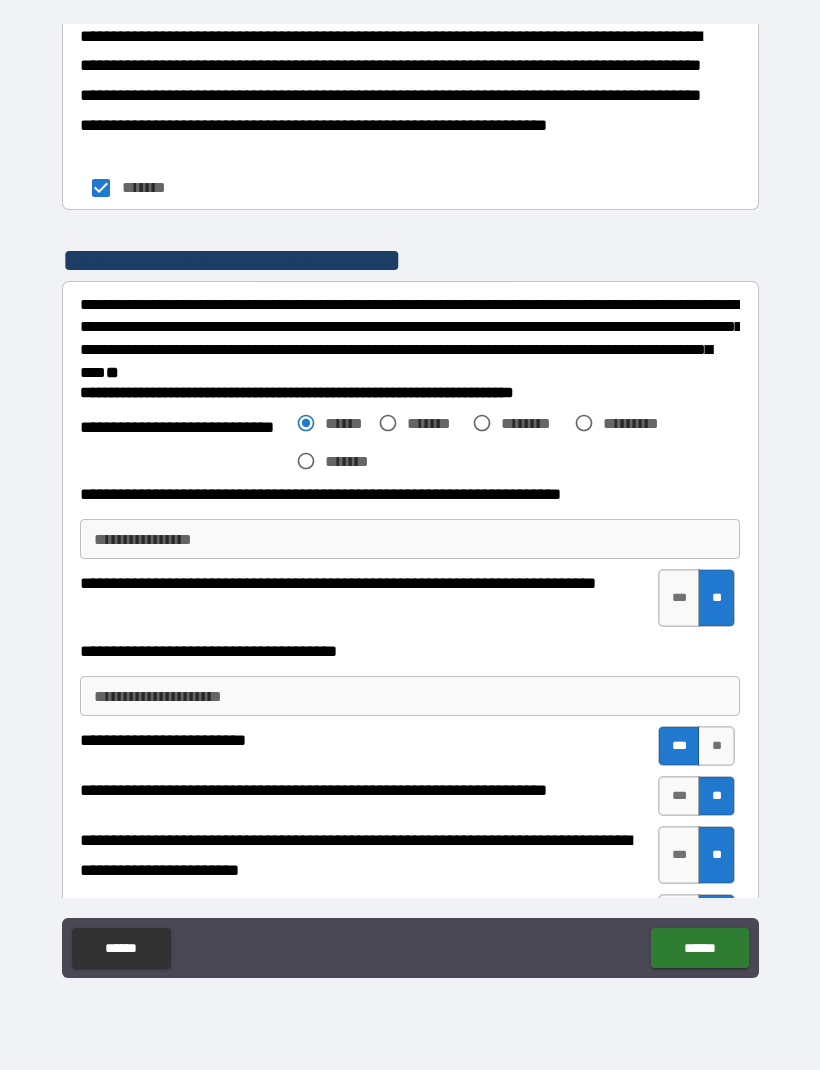 scroll, scrollTop: 3447, scrollLeft: 0, axis: vertical 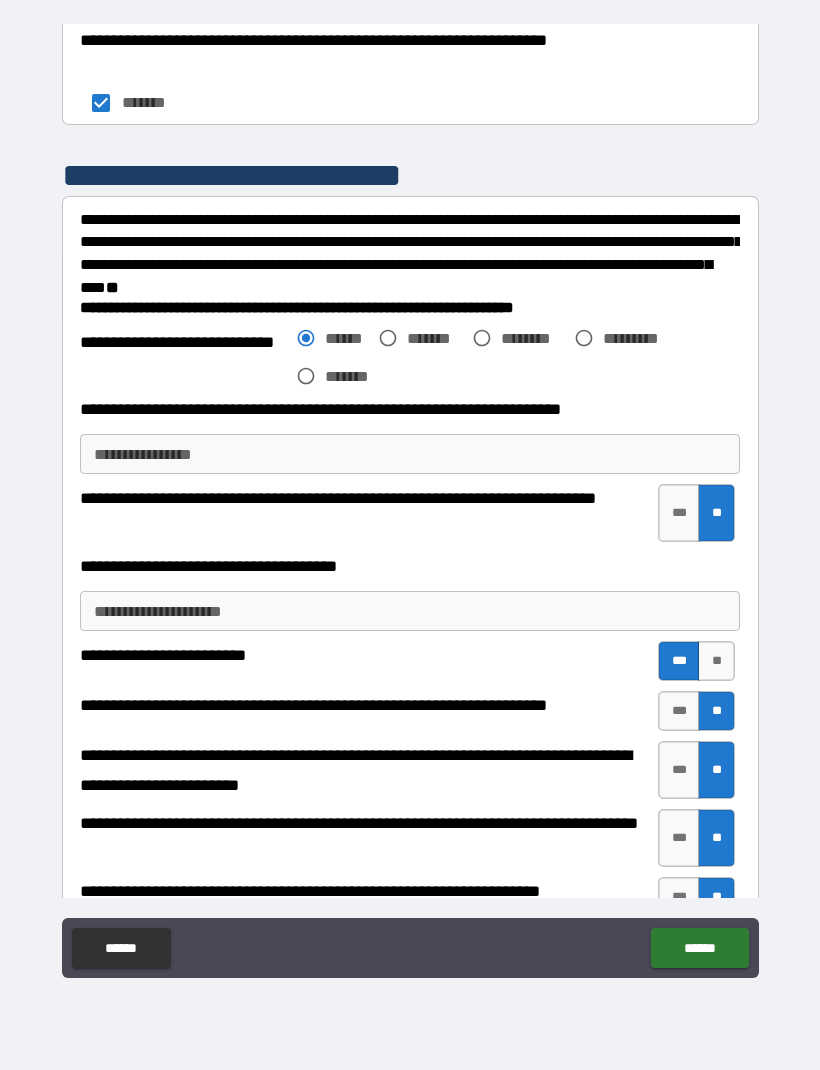 click on "**********" at bounding box center (410, 611) 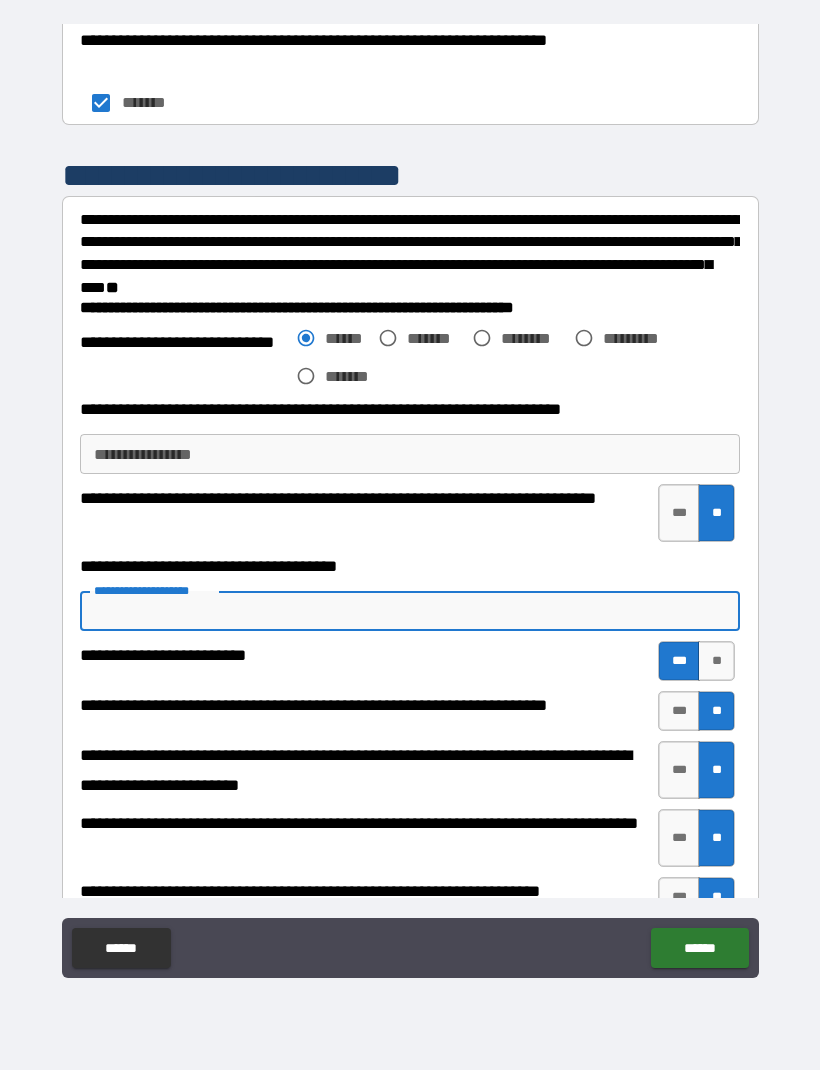 click on "**********" at bounding box center [410, 504] 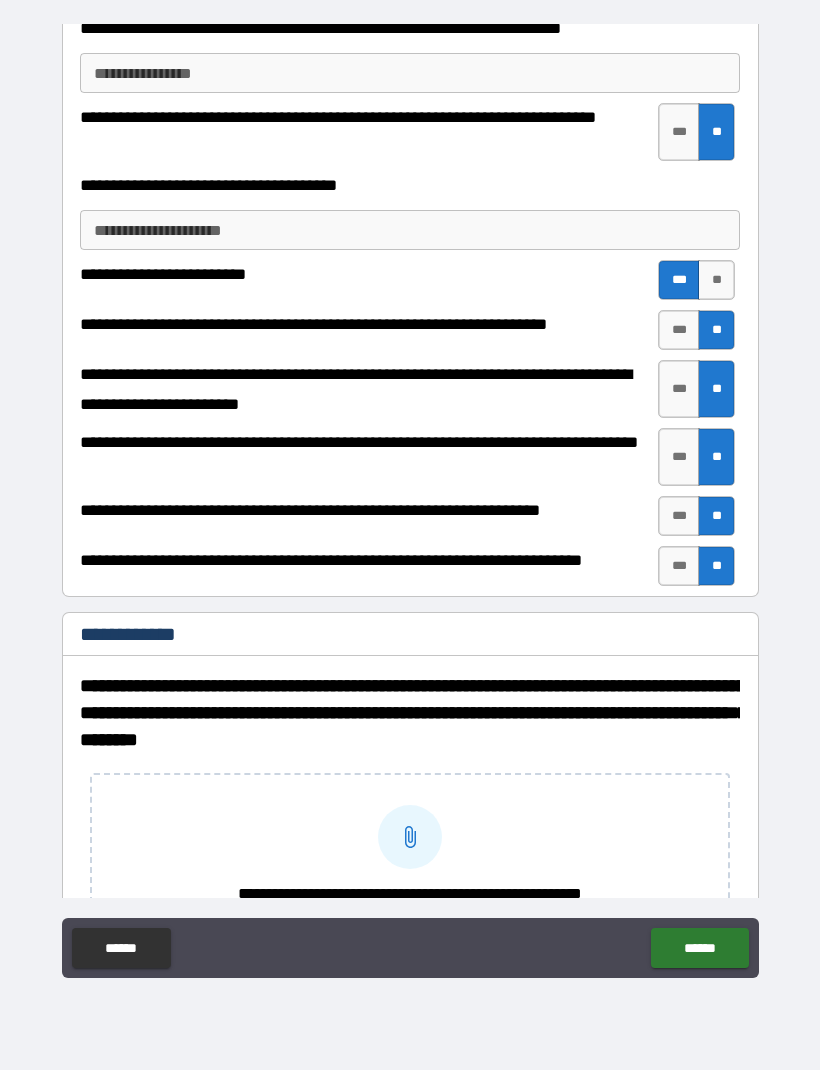 scroll, scrollTop: 3821, scrollLeft: 0, axis: vertical 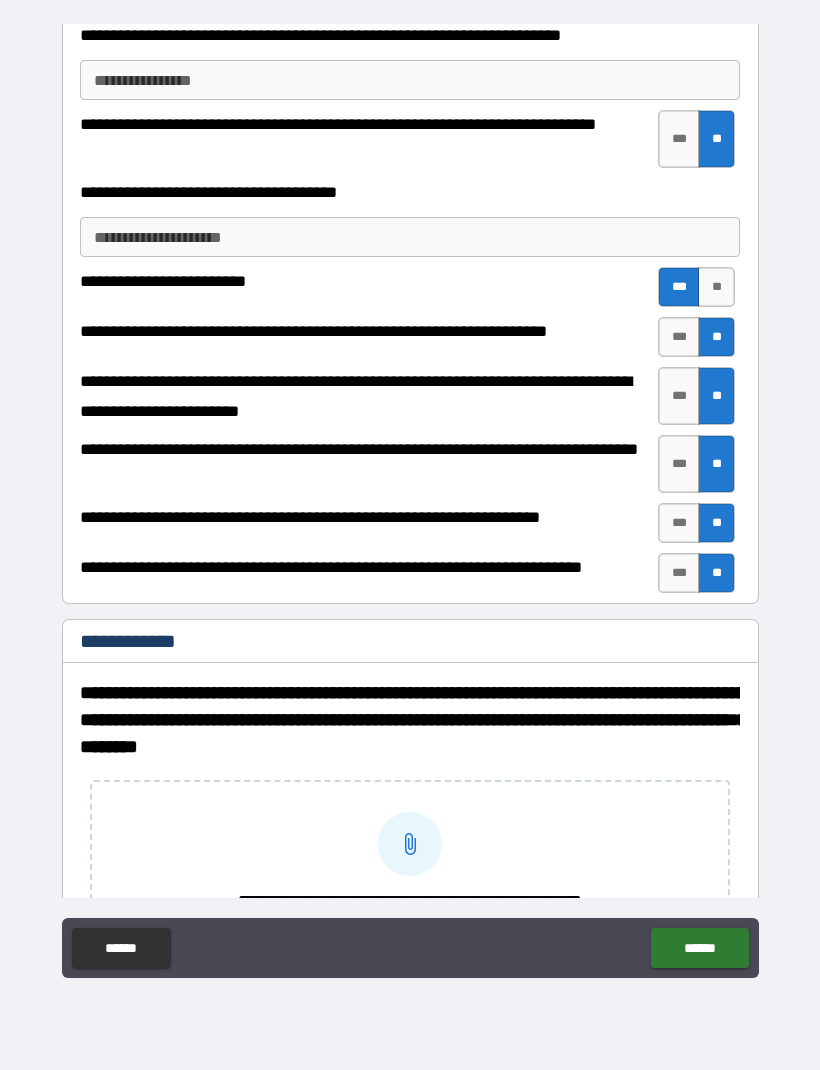 click on "**" at bounding box center (716, 287) 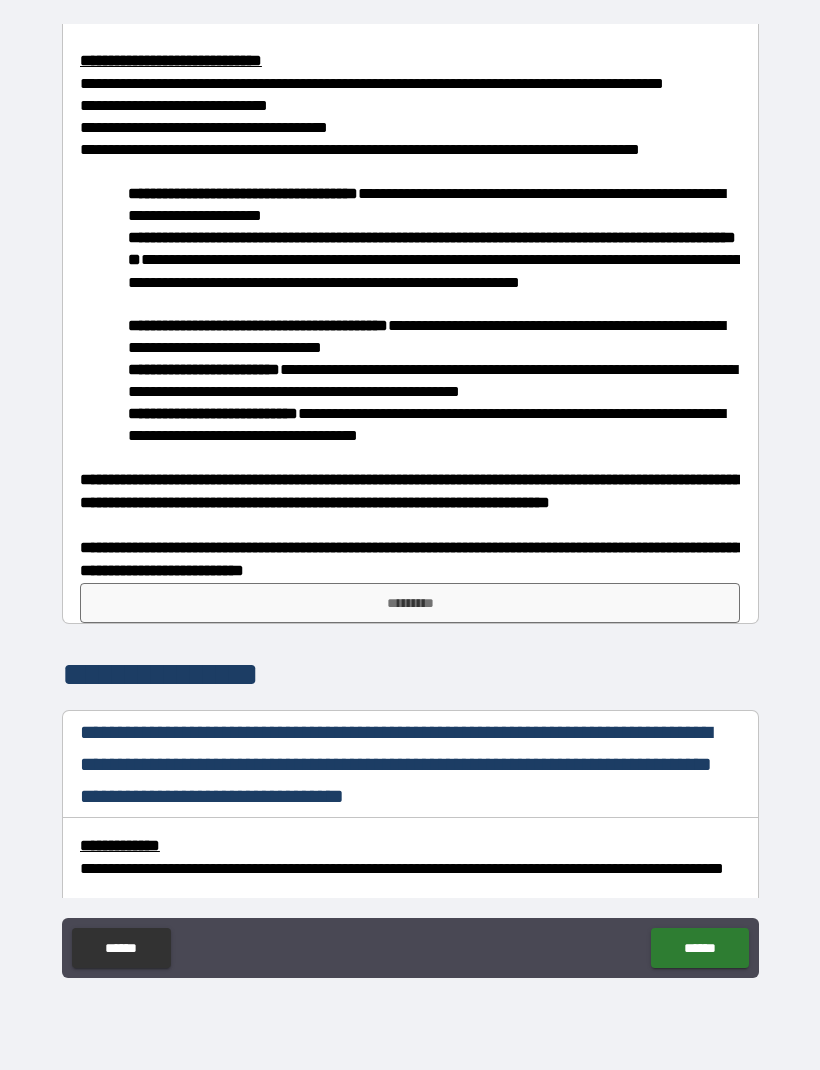 scroll, scrollTop: 7964, scrollLeft: 0, axis: vertical 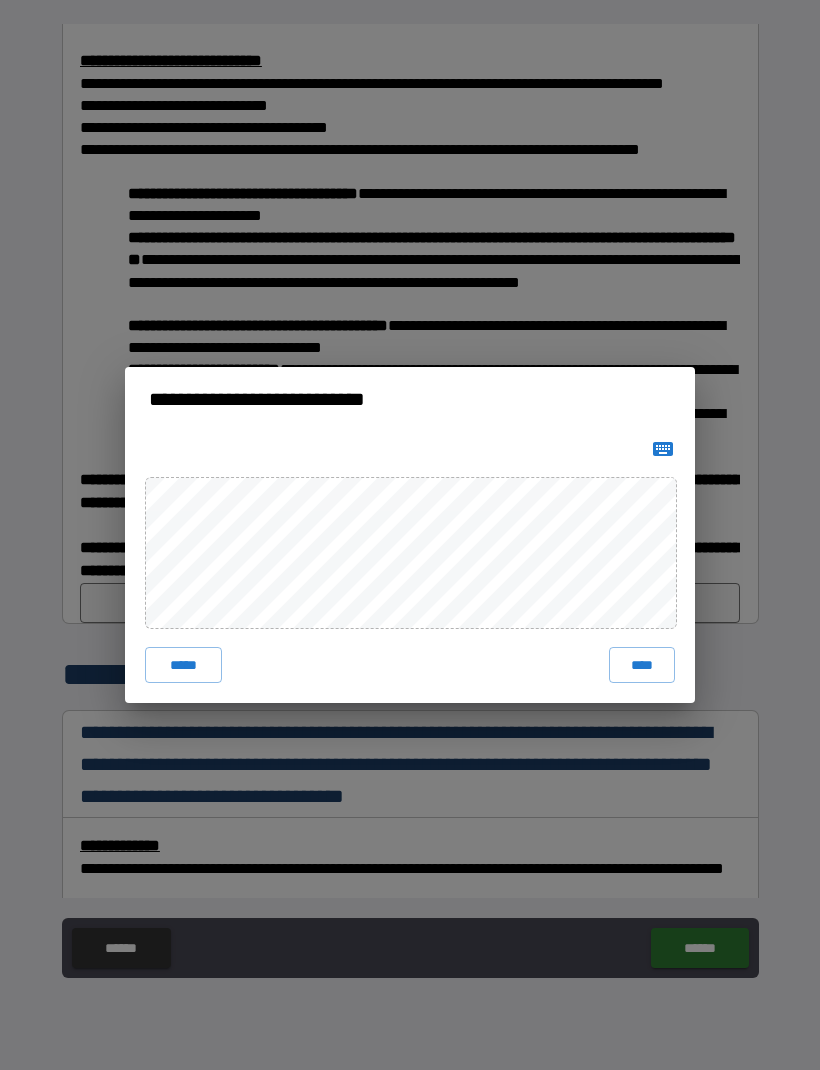 click on "****" at bounding box center [642, 665] 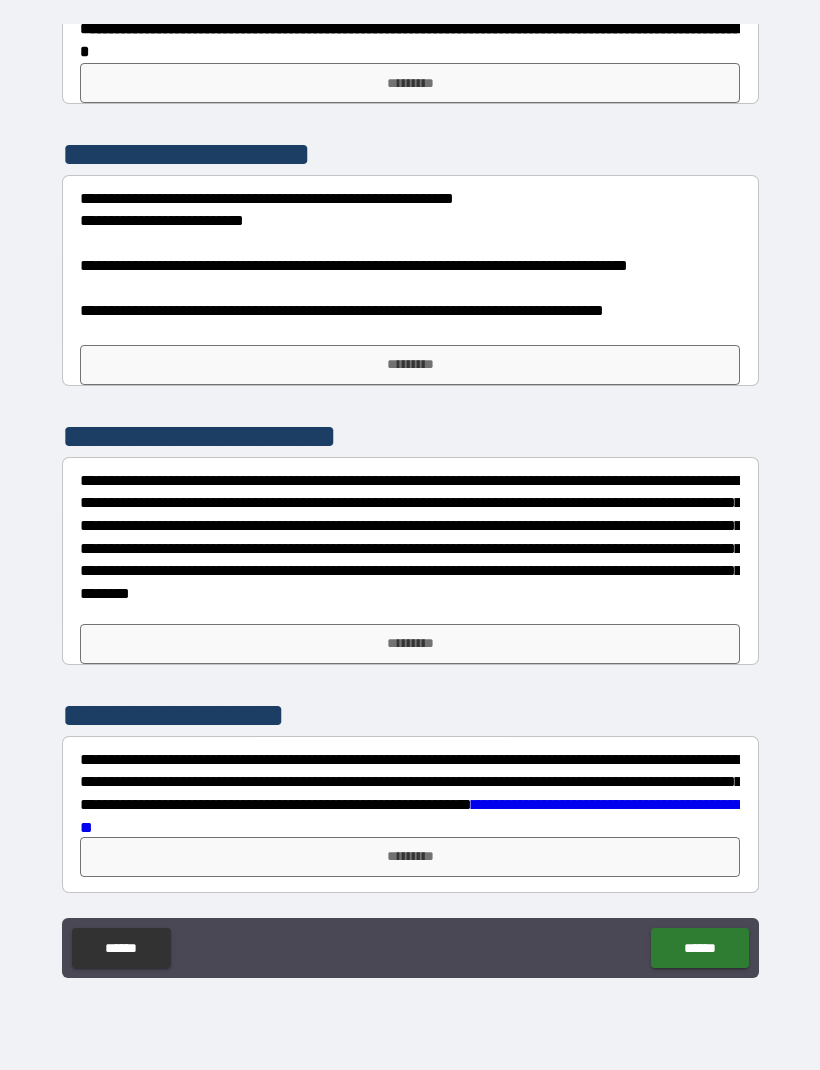 scroll, scrollTop: 12218, scrollLeft: 0, axis: vertical 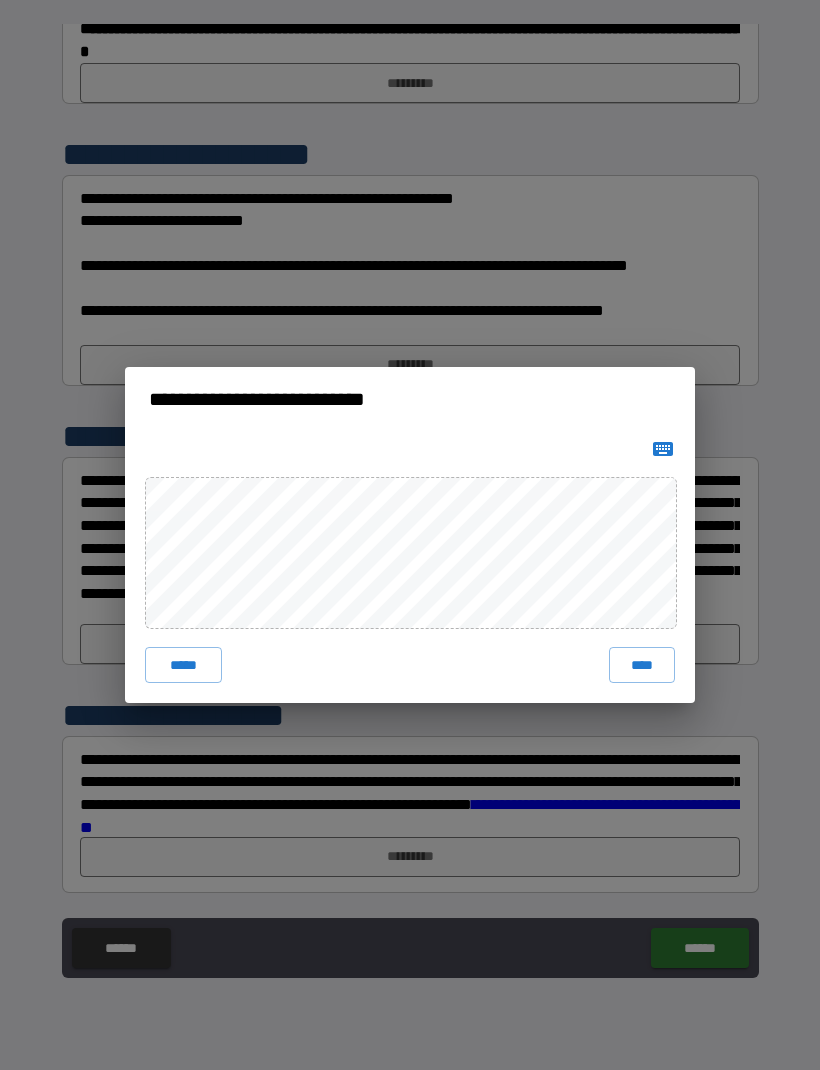 click on "****" at bounding box center (642, 665) 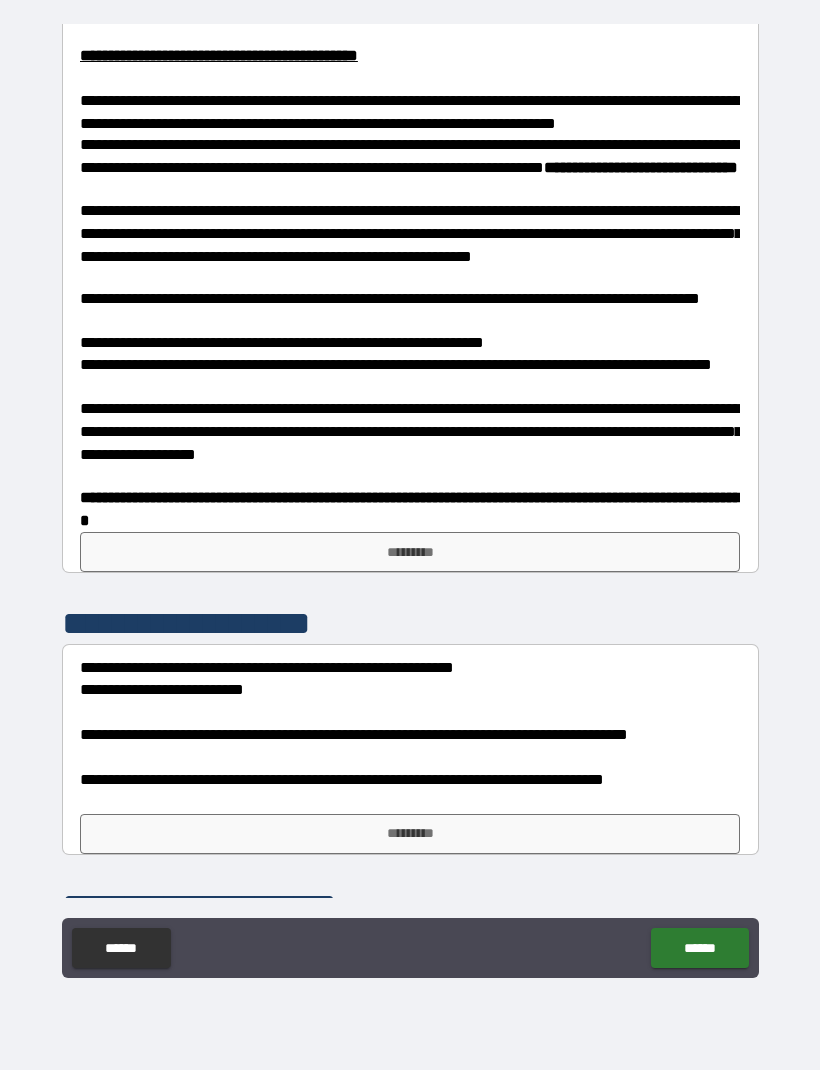 scroll, scrollTop: 11744, scrollLeft: 0, axis: vertical 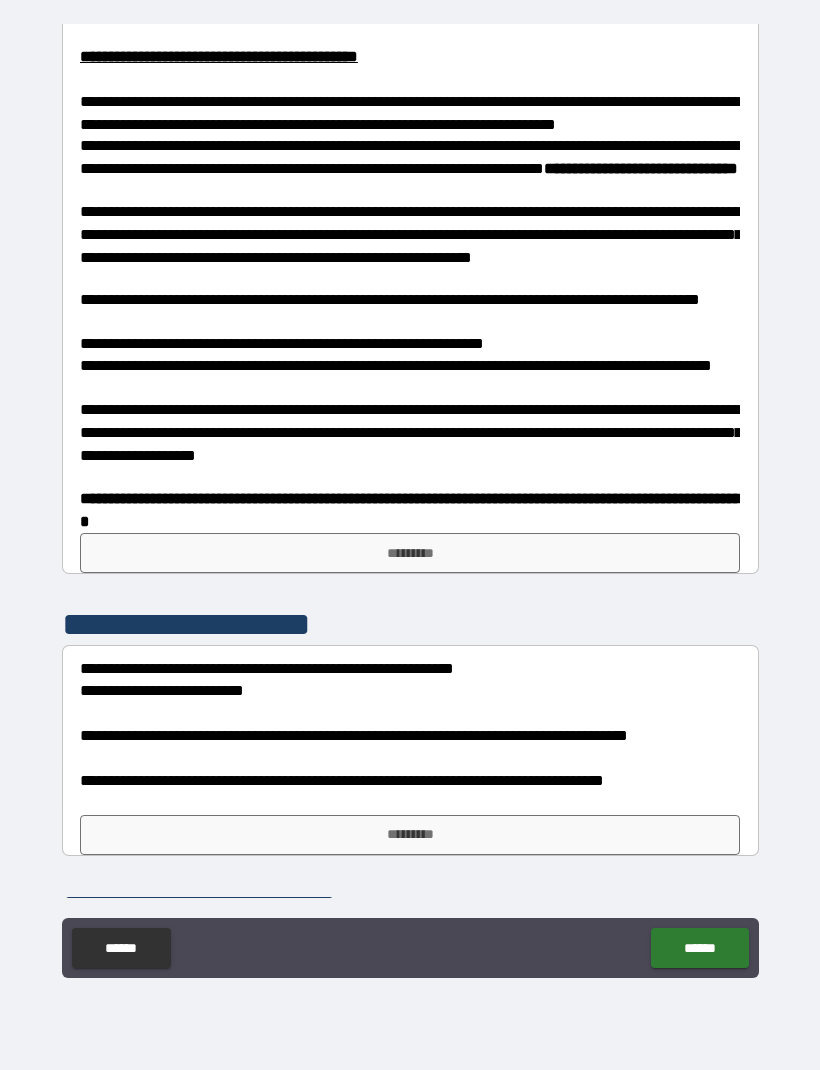 click on "*********" at bounding box center [410, 835] 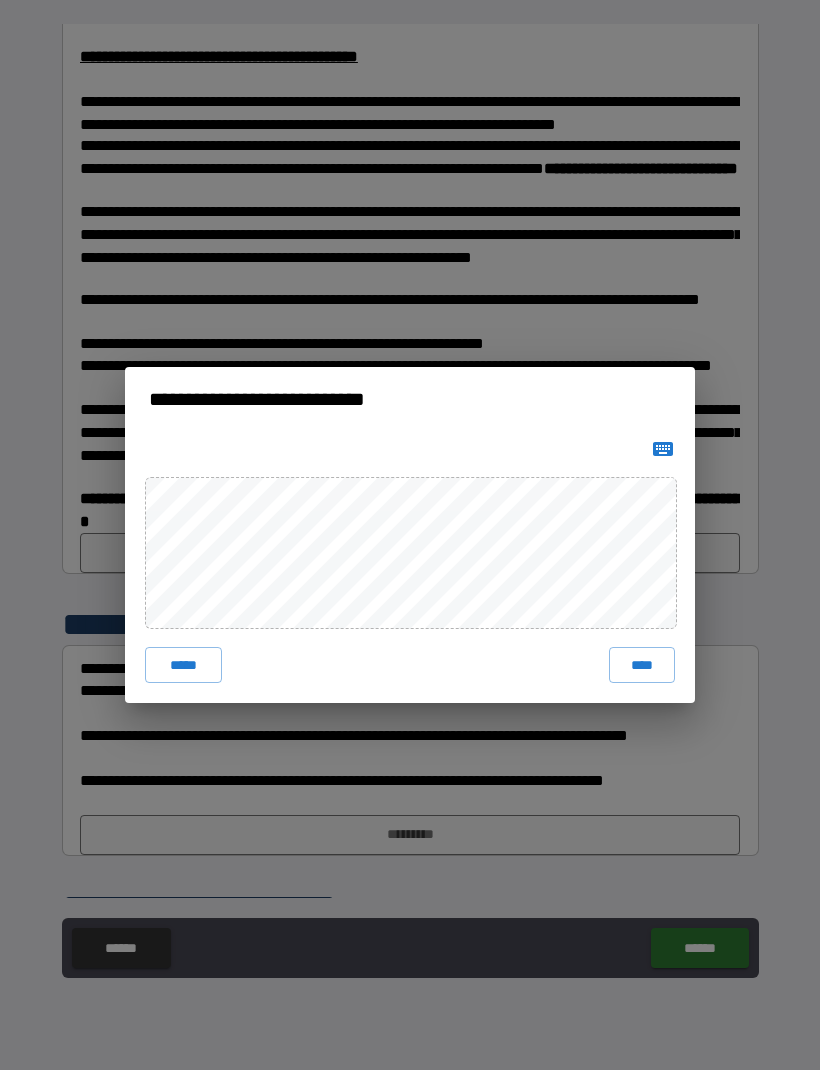 click on "****" at bounding box center (642, 665) 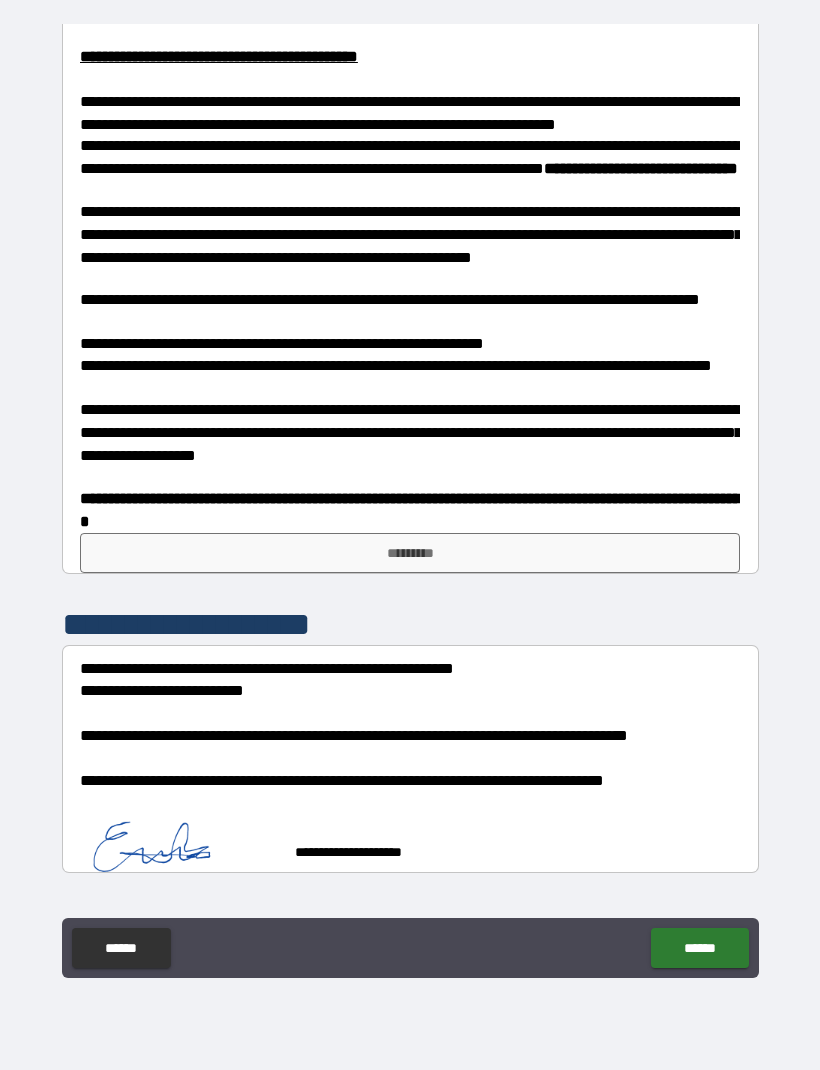 click on "*********" at bounding box center (410, 553) 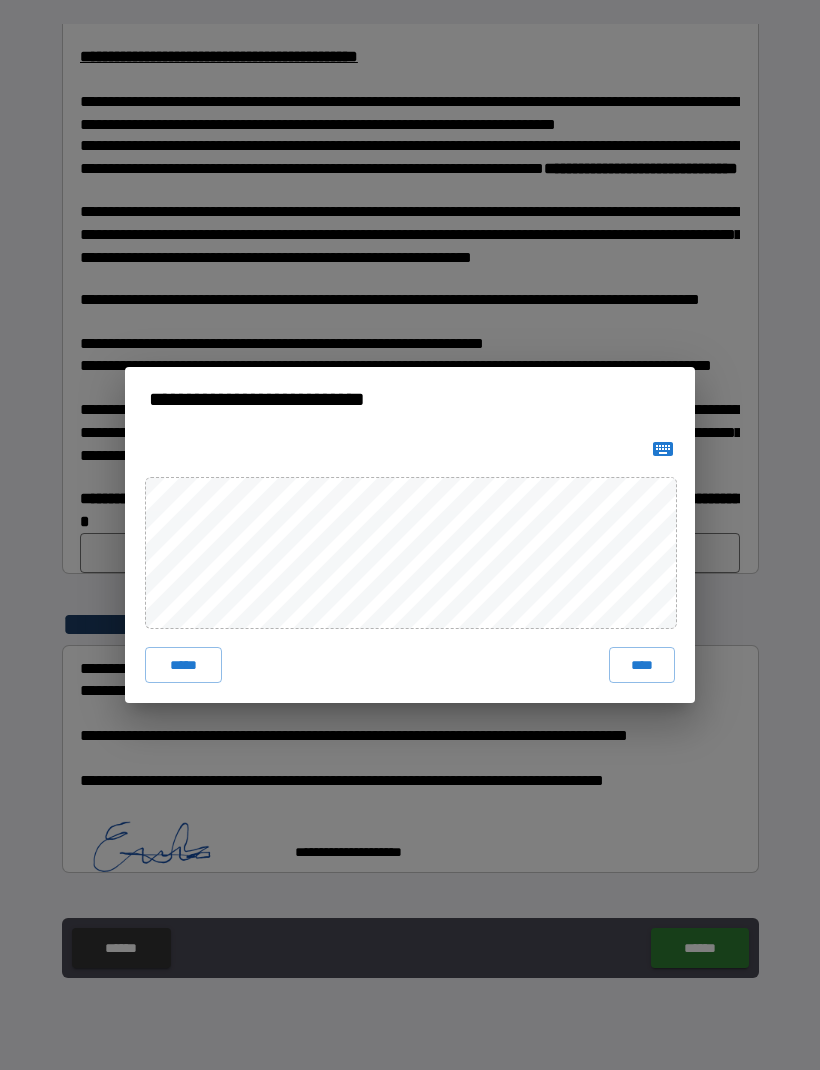 click on "*****" at bounding box center [183, 665] 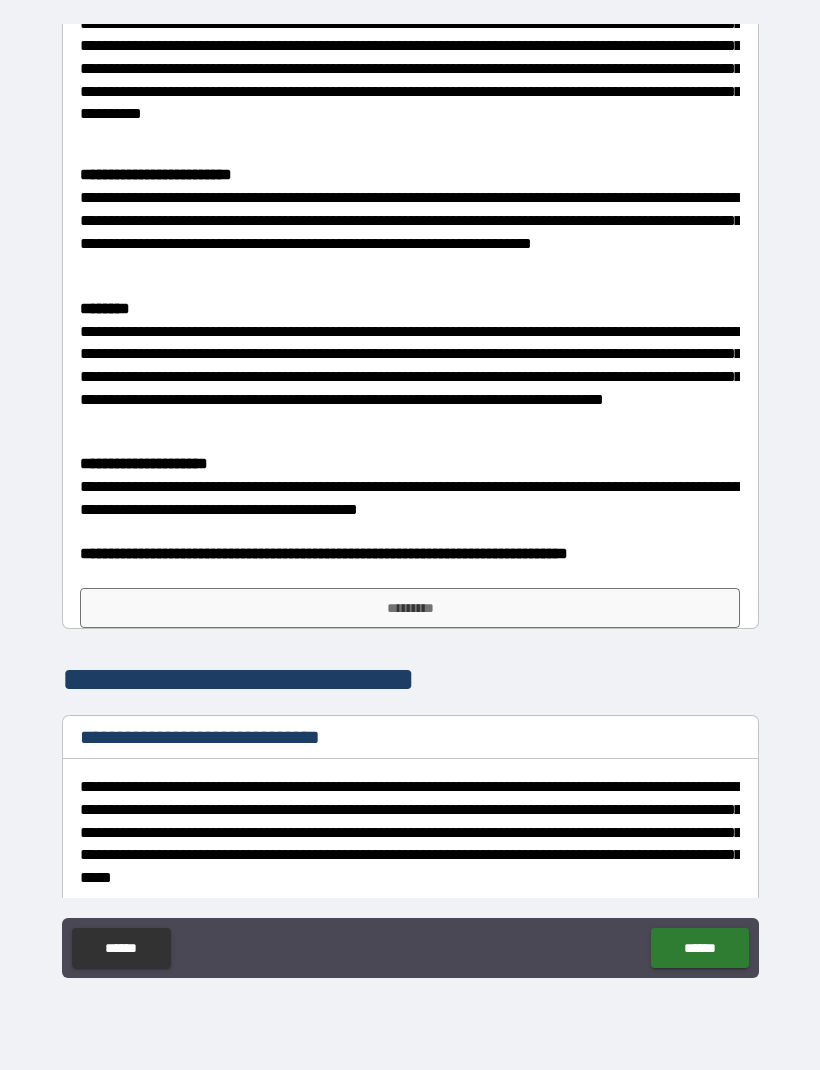 scroll, scrollTop: 10348, scrollLeft: 0, axis: vertical 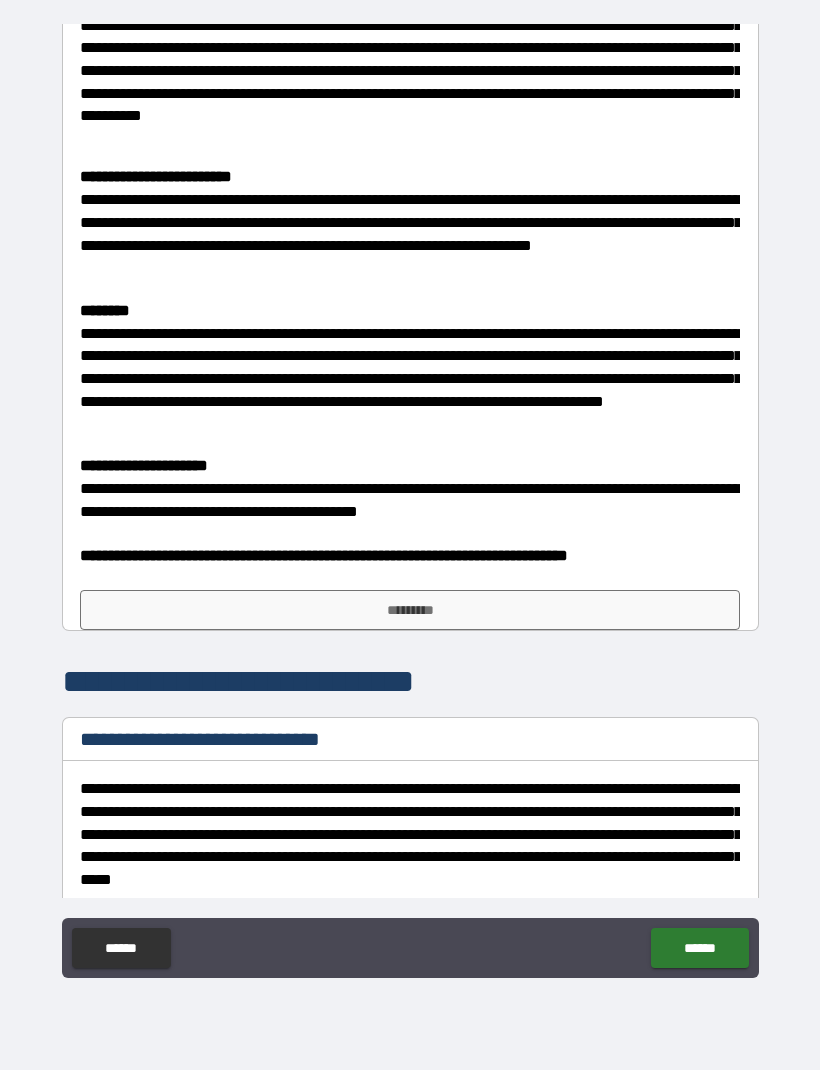 click on "*********" at bounding box center [410, 610] 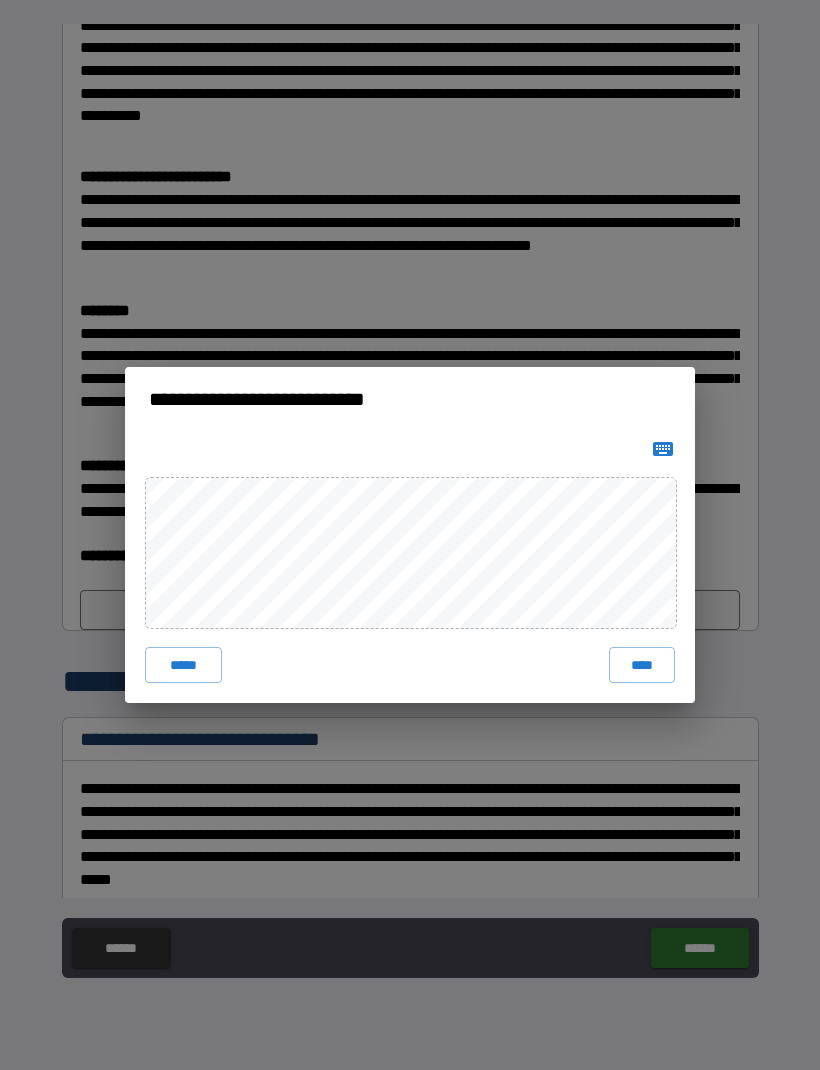 click on "****" at bounding box center [642, 665] 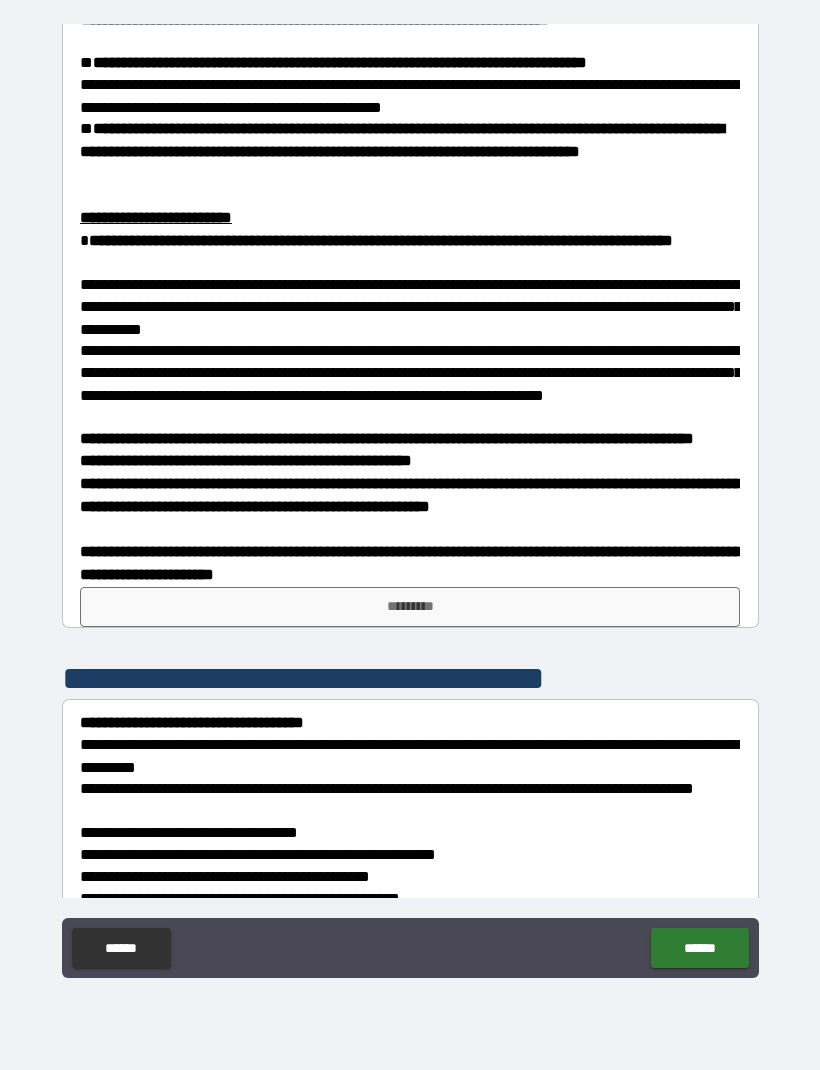 scroll, scrollTop: 9186, scrollLeft: 0, axis: vertical 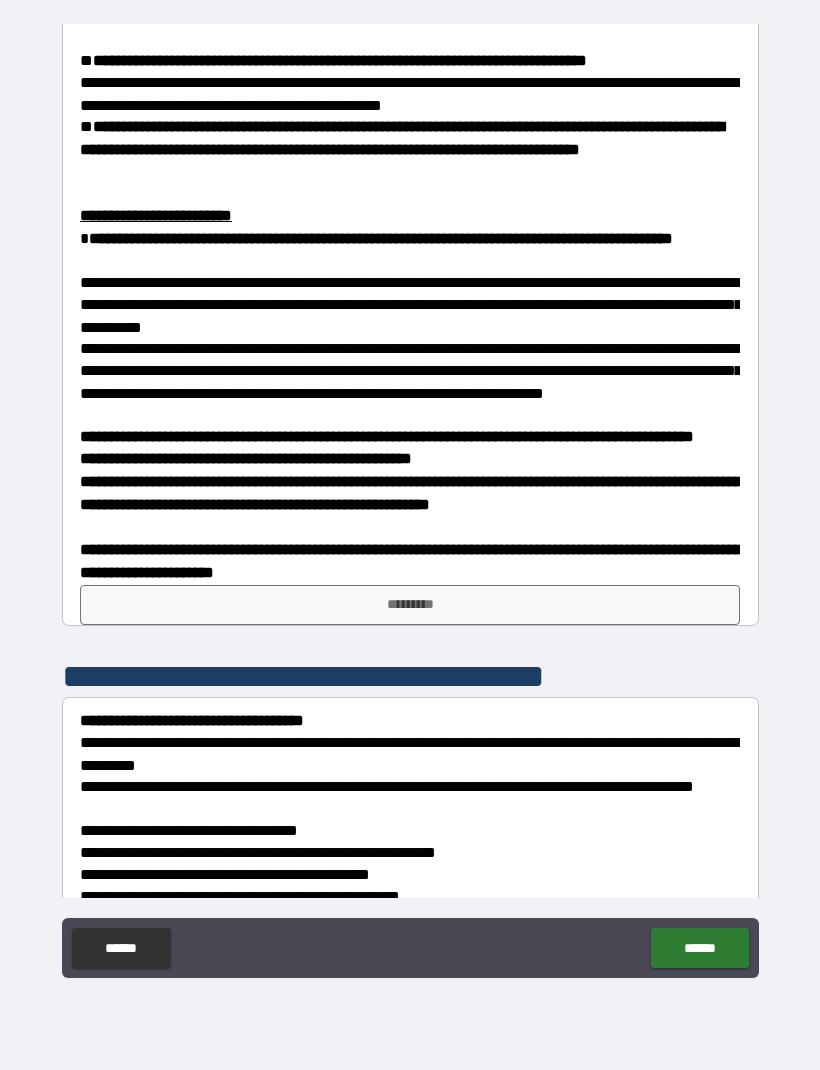 click on "*********" at bounding box center [410, 605] 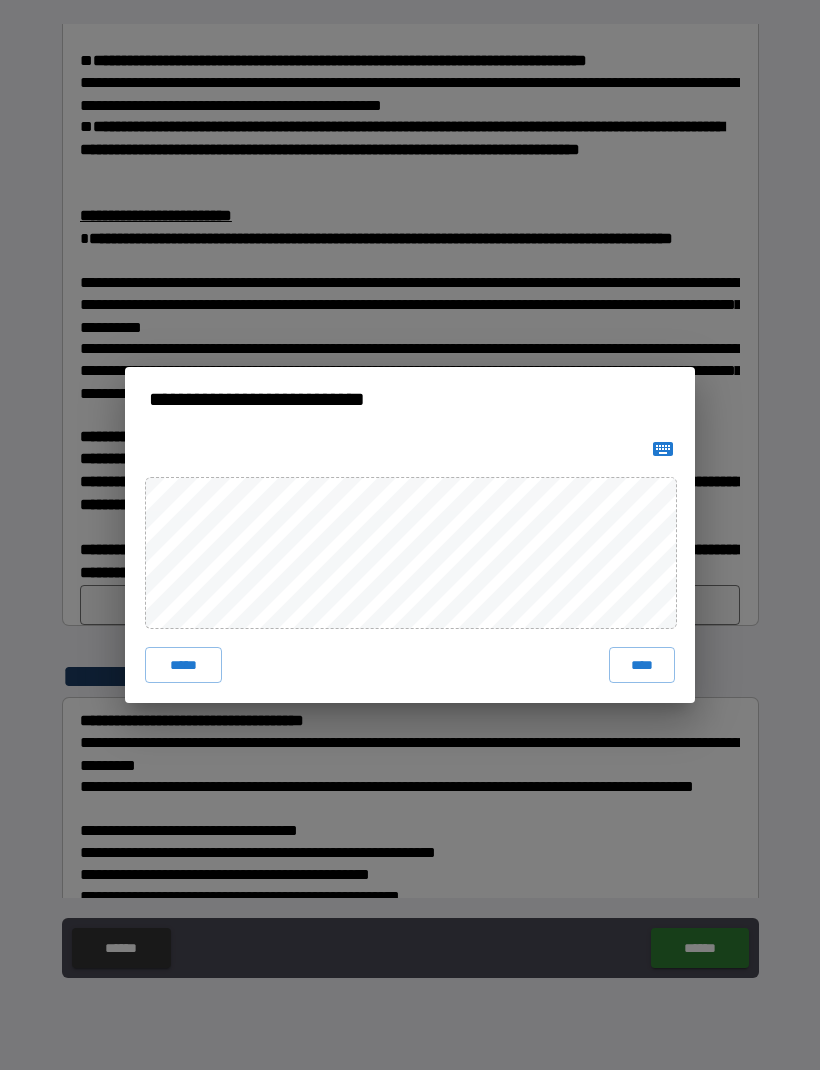 click on "****" at bounding box center (642, 665) 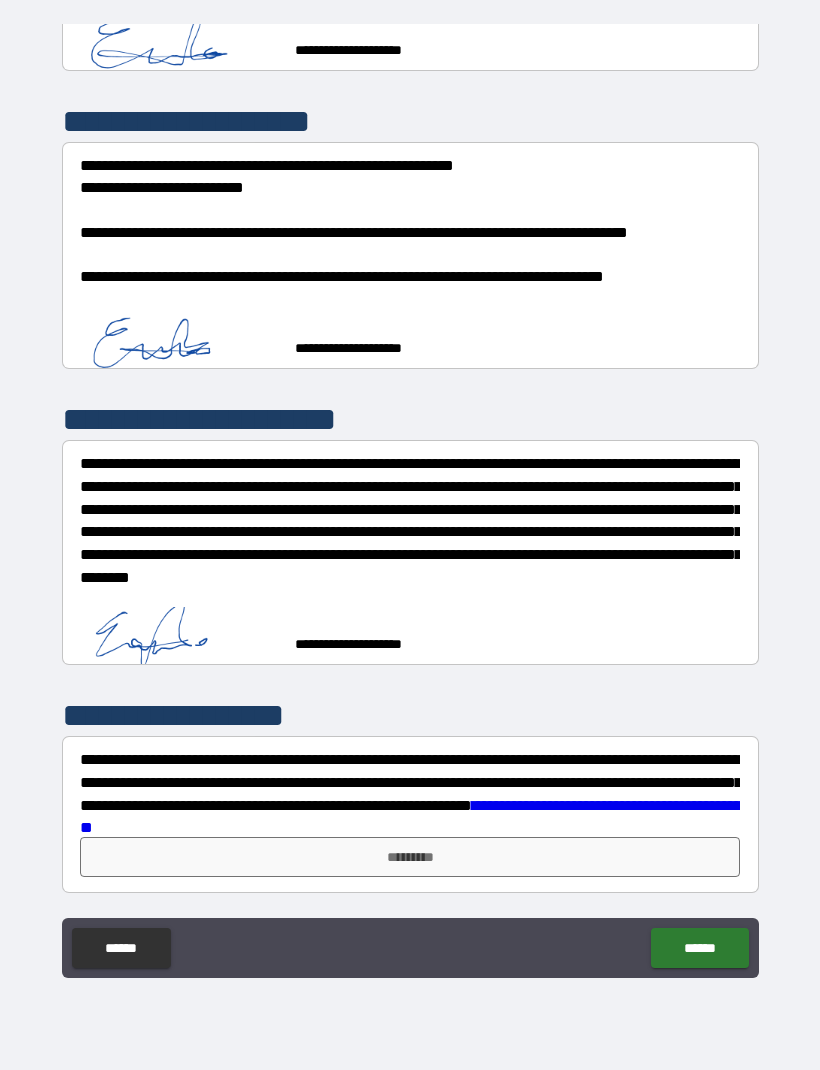 scroll, scrollTop: 12304, scrollLeft: 0, axis: vertical 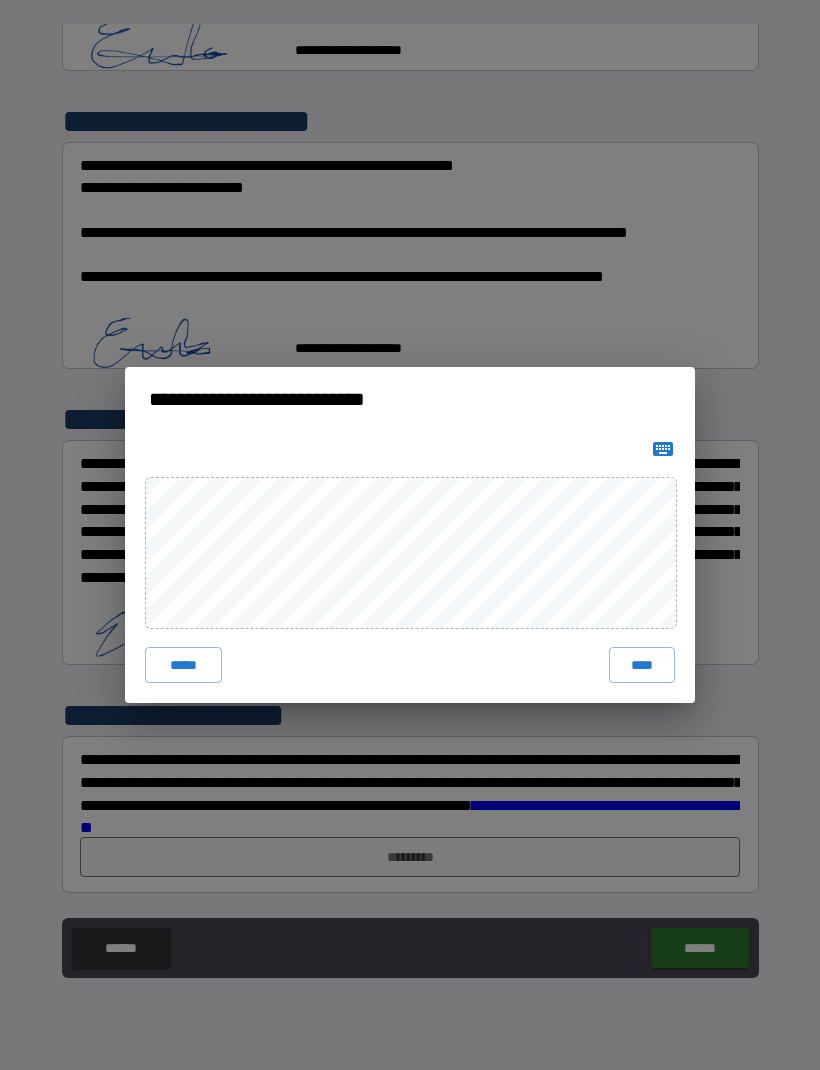 click on "****" at bounding box center [642, 665] 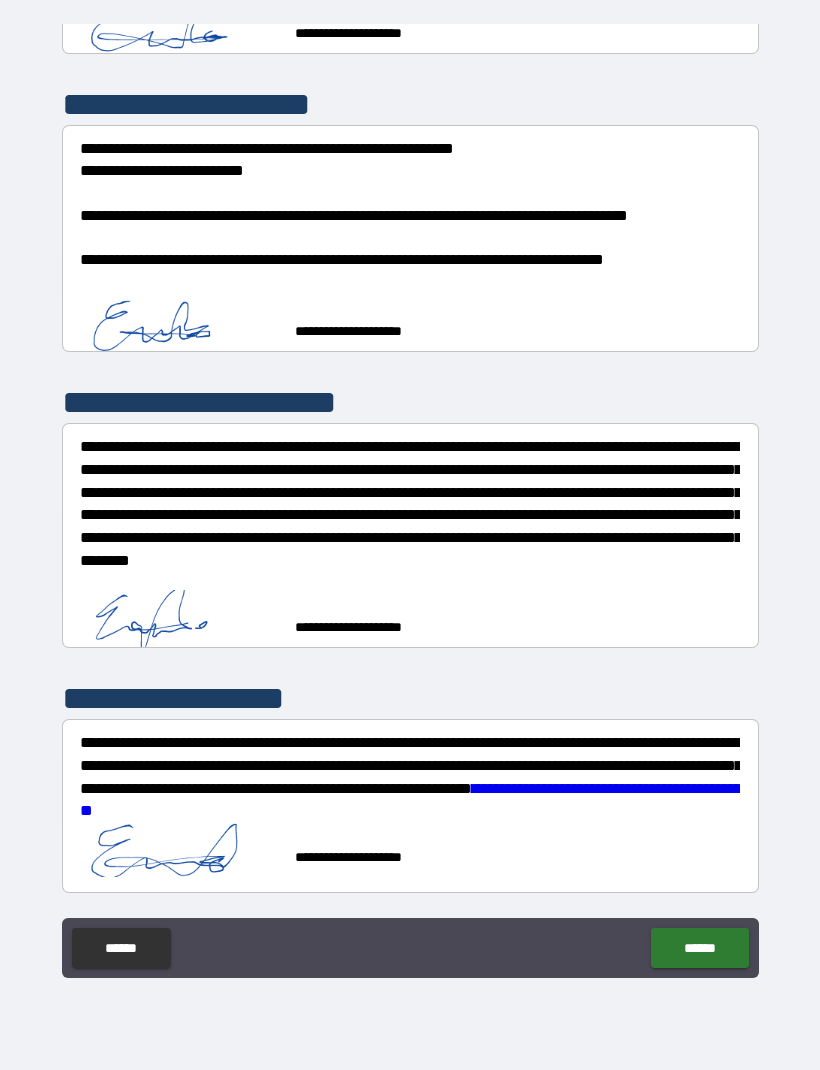 scroll, scrollTop: 12321, scrollLeft: 0, axis: vertical 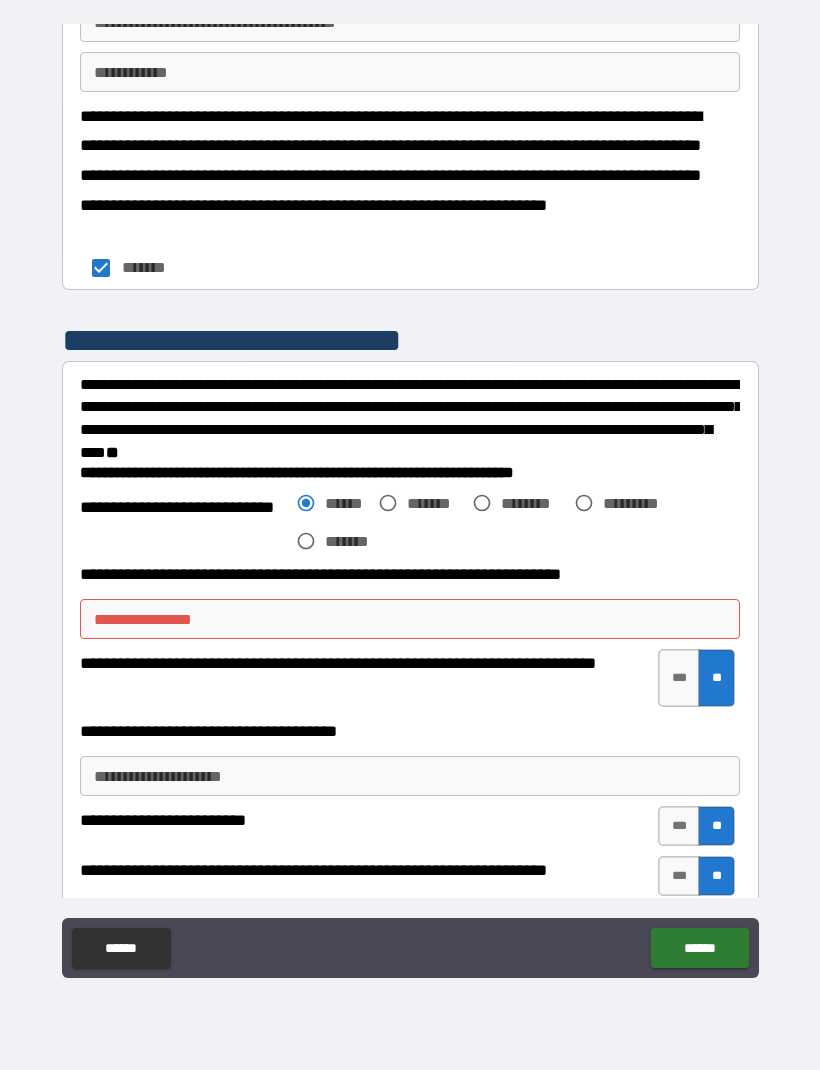 click on "**********" at bounding box center [410, 619] 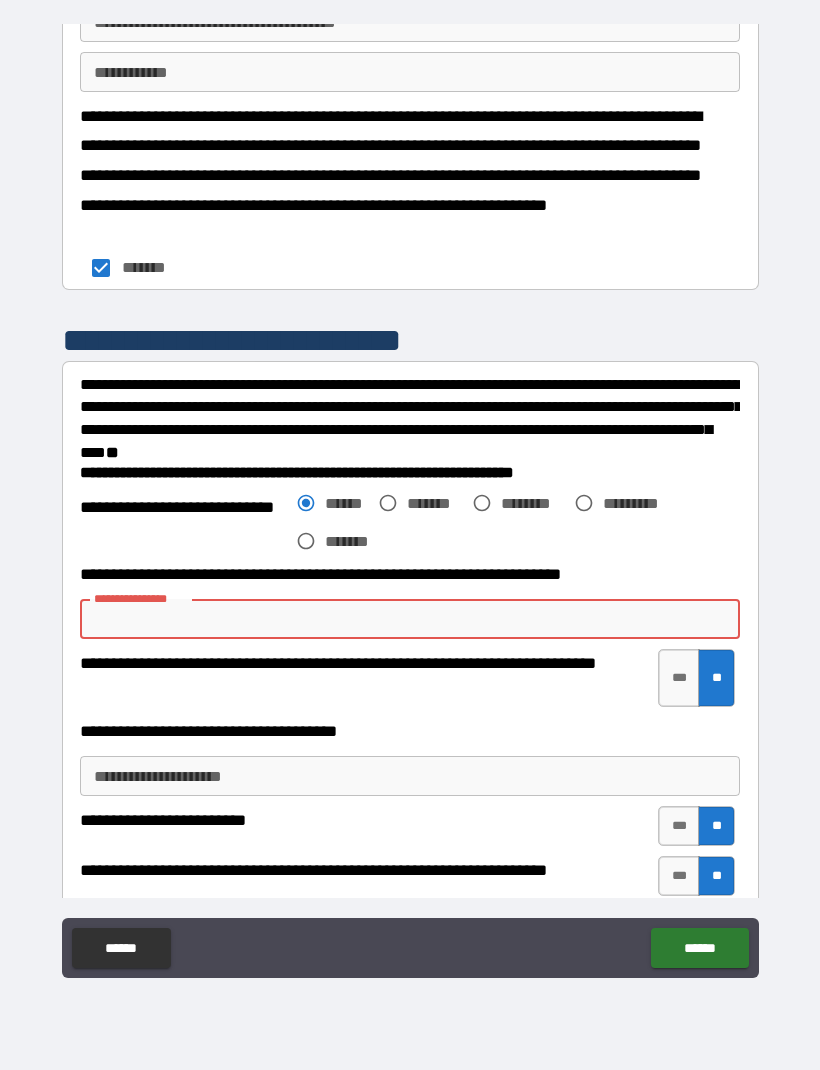 type on "*" 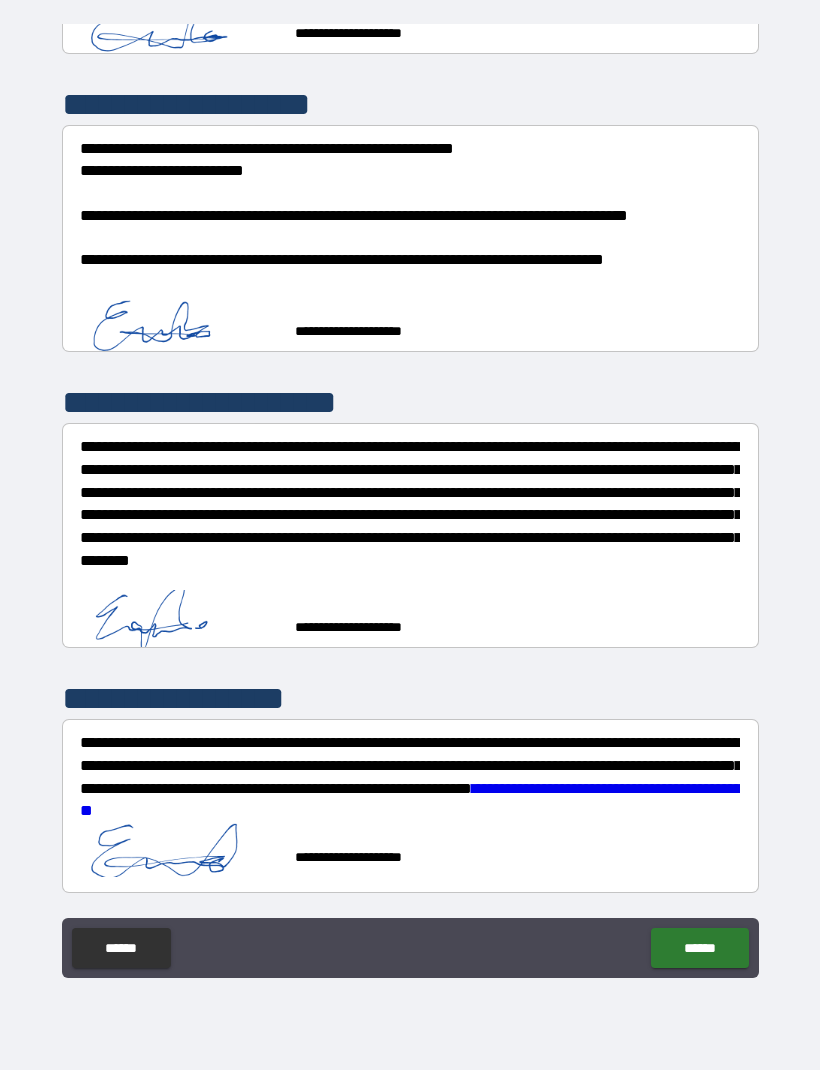 scroll, scrollTop: 12321, scrollLeft: 0, axis: vertical 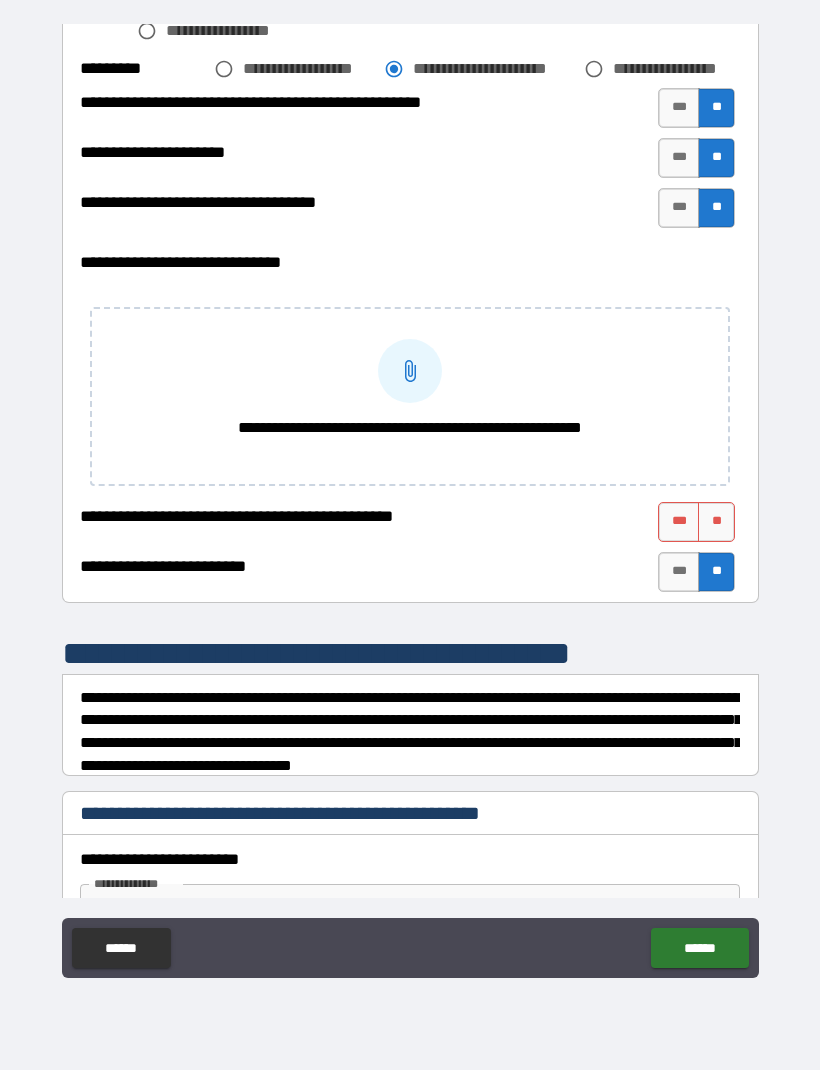 click on "**" at bounding box center (716, 522) 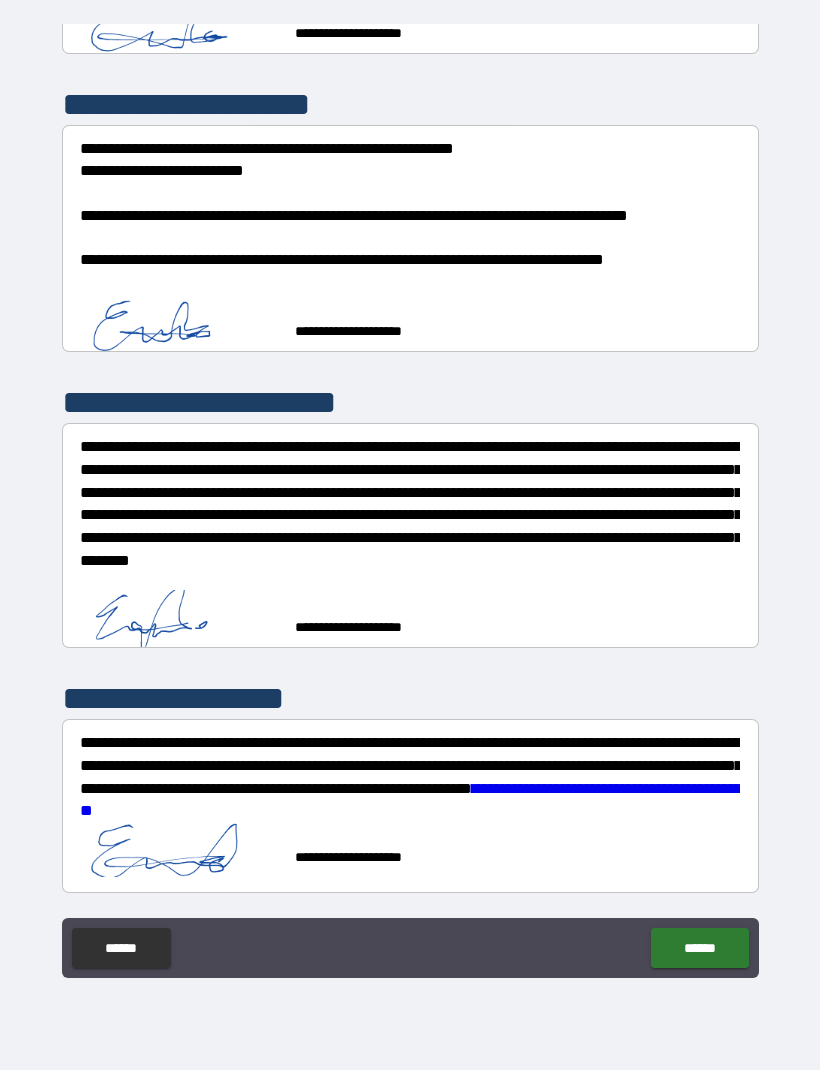 scroll, scrollTop: 12321, scrollLeft: 0, axis: vertical 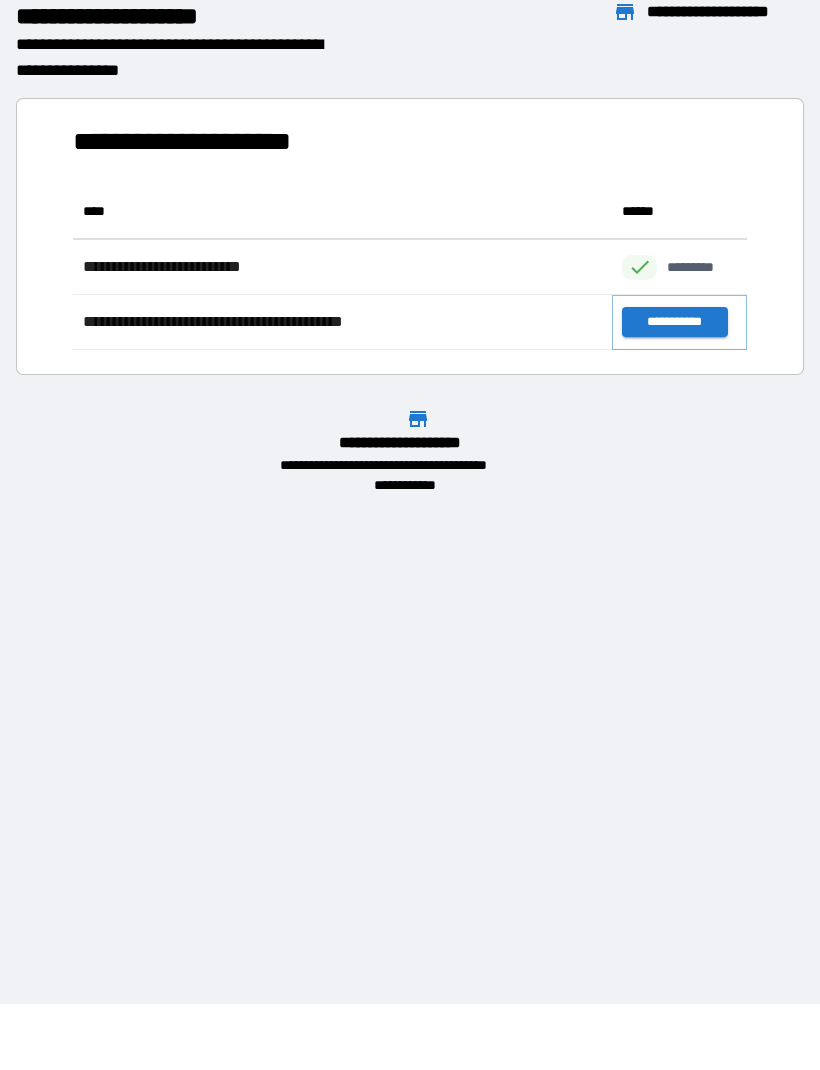 click on "**********" at bounding box center [674, 322] 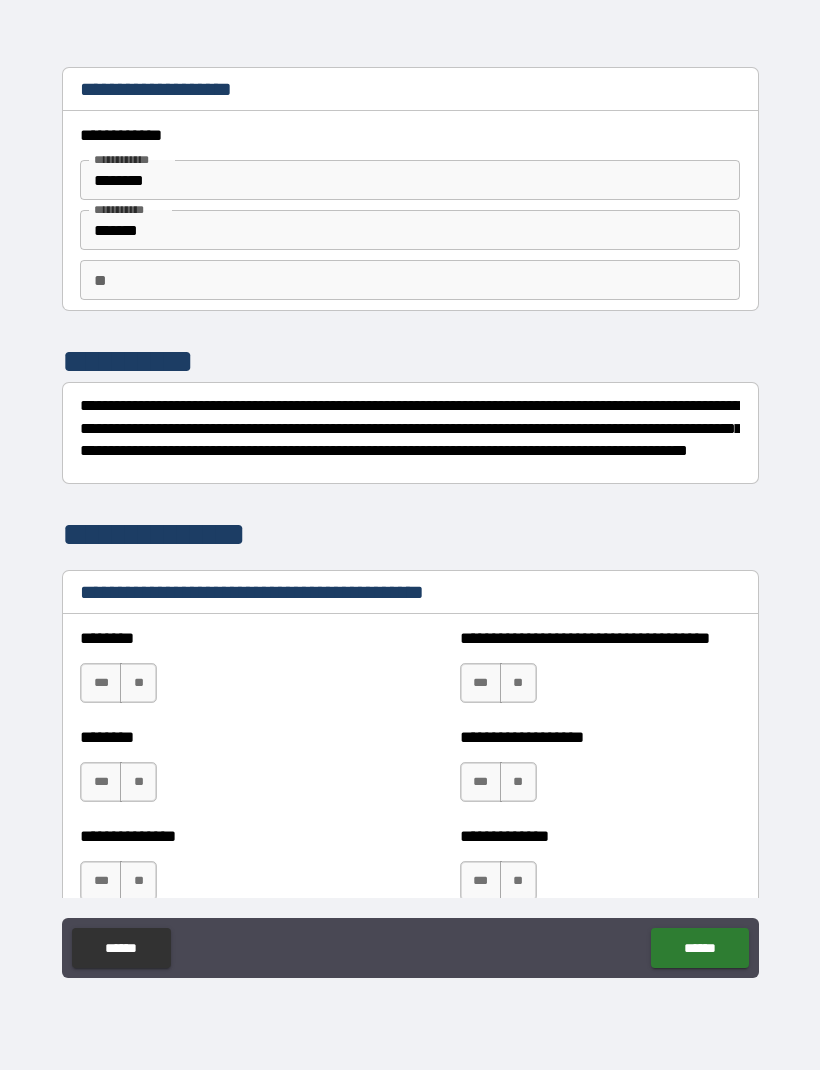 scroll, scrollTop: 0, scrollLeft: 0, axis: both 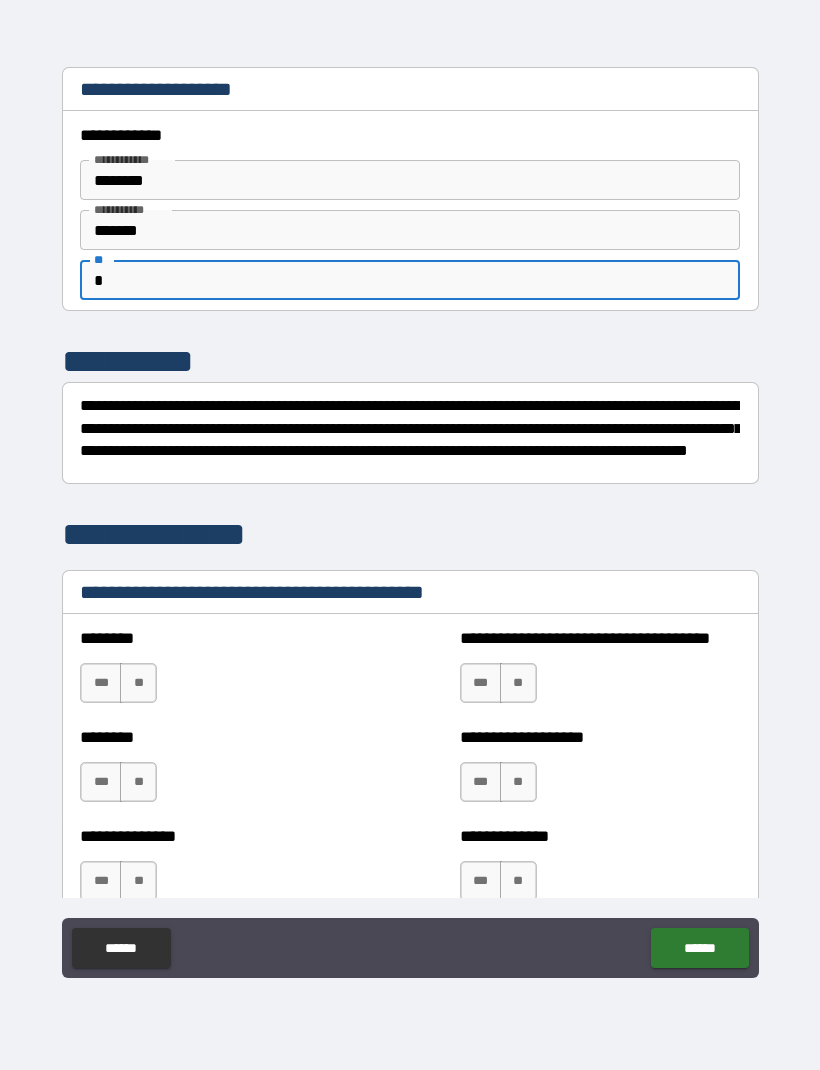 type on "*" 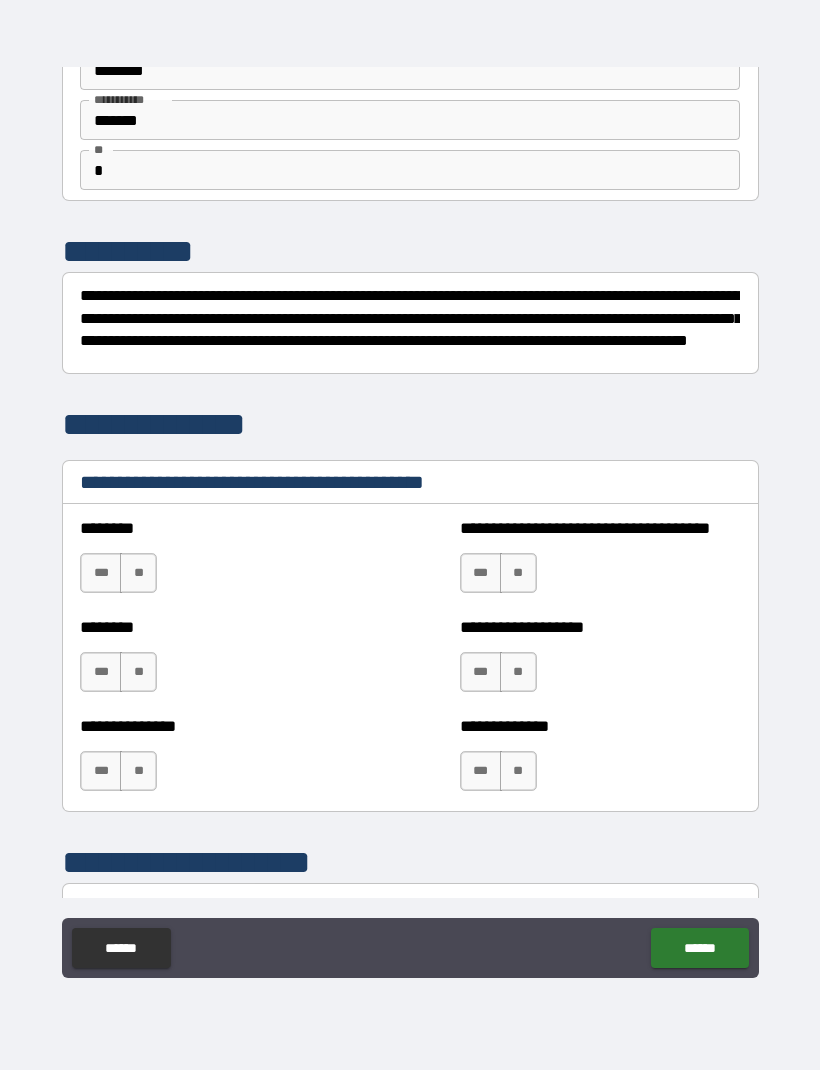 scroll, scrollTop: 147, scrollLeft: 0, axis: vertical 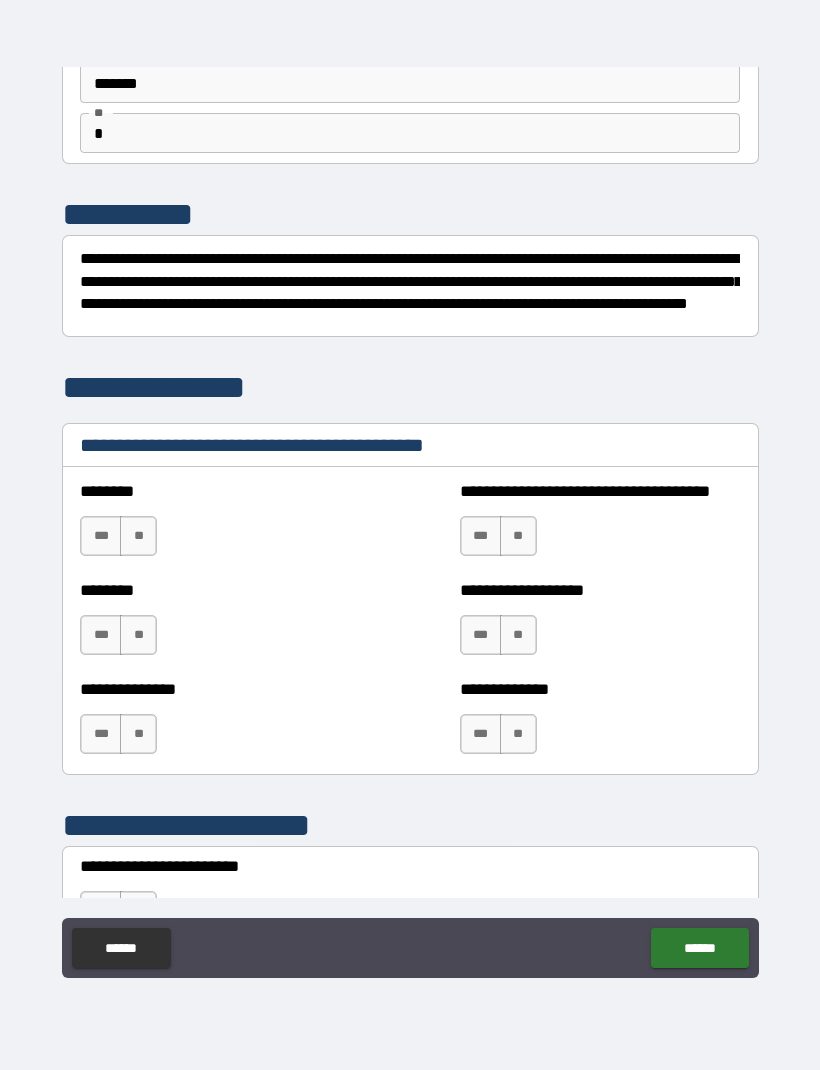 click on "**" at bounding box center (138, 536) 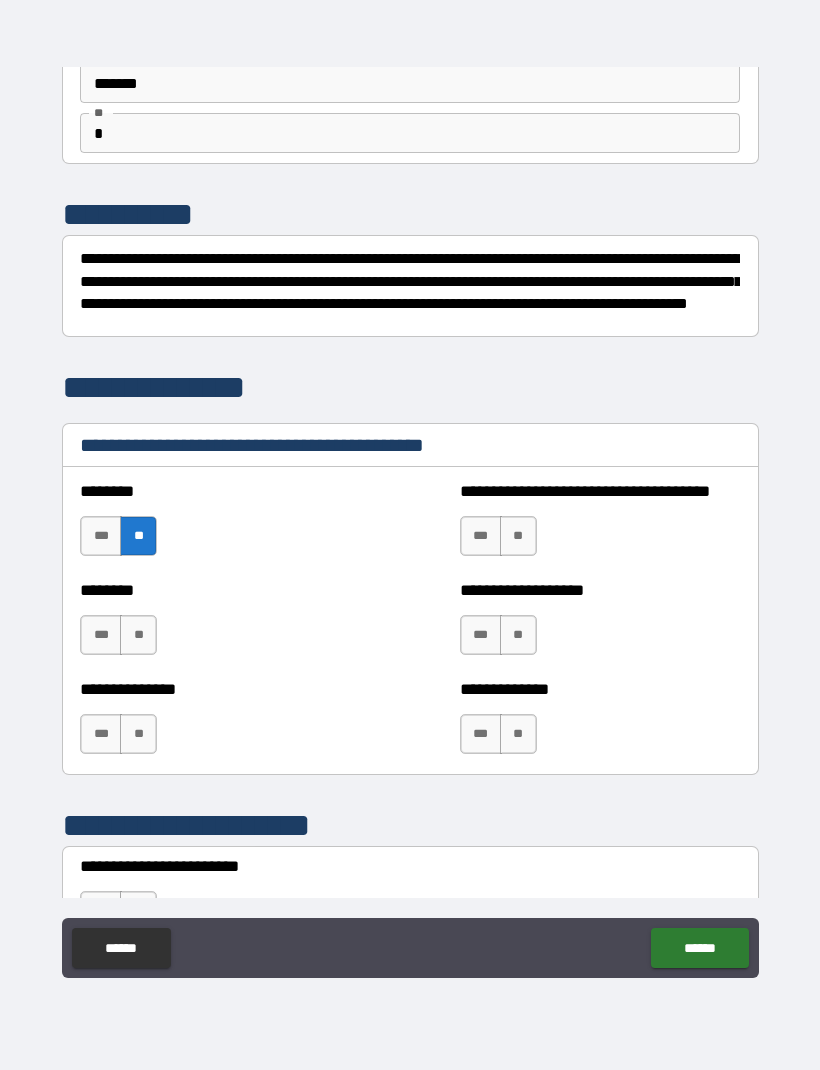 click on "**" at bounding box center [518, 536] 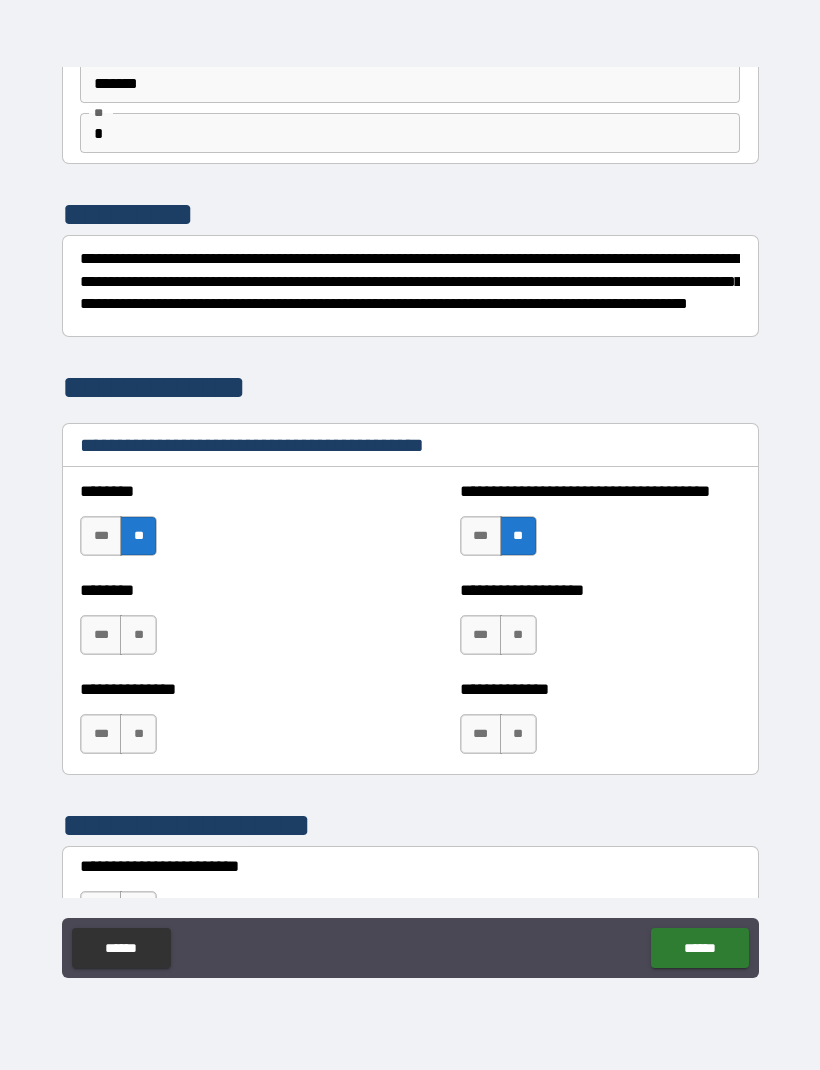 click on "**" at bounding box center (518, 635) 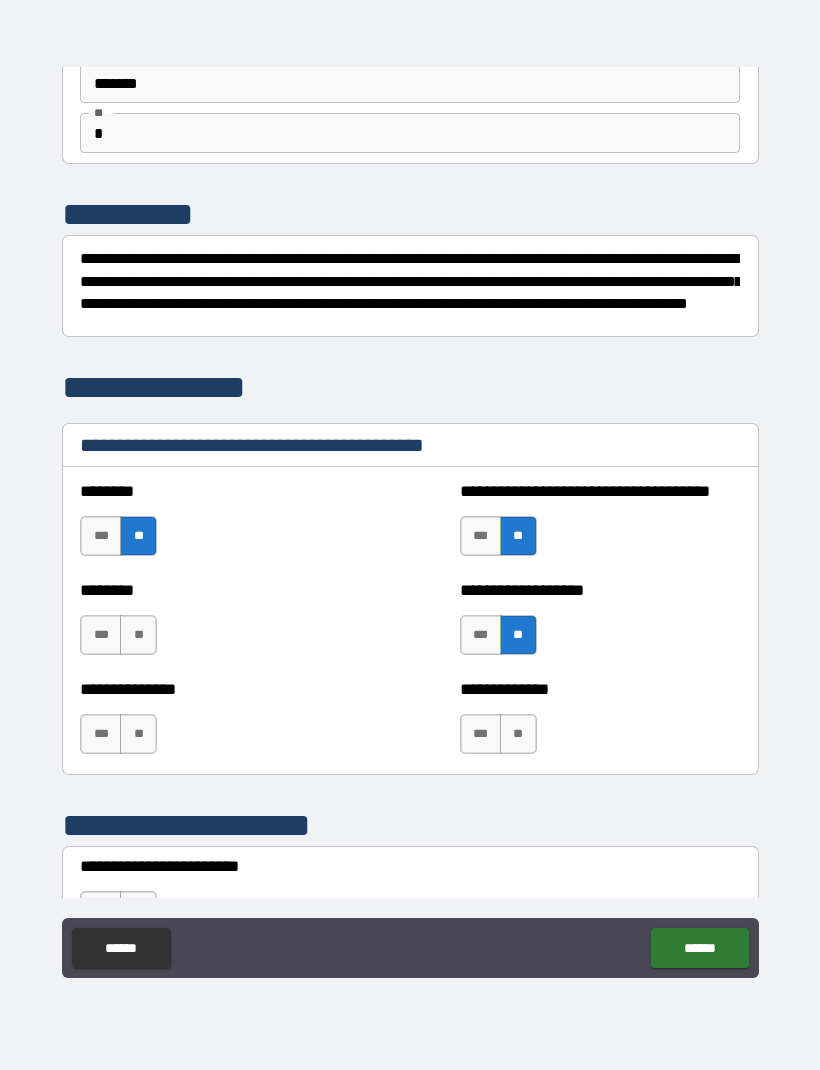 click on "**" at bounding box center [138, 635] 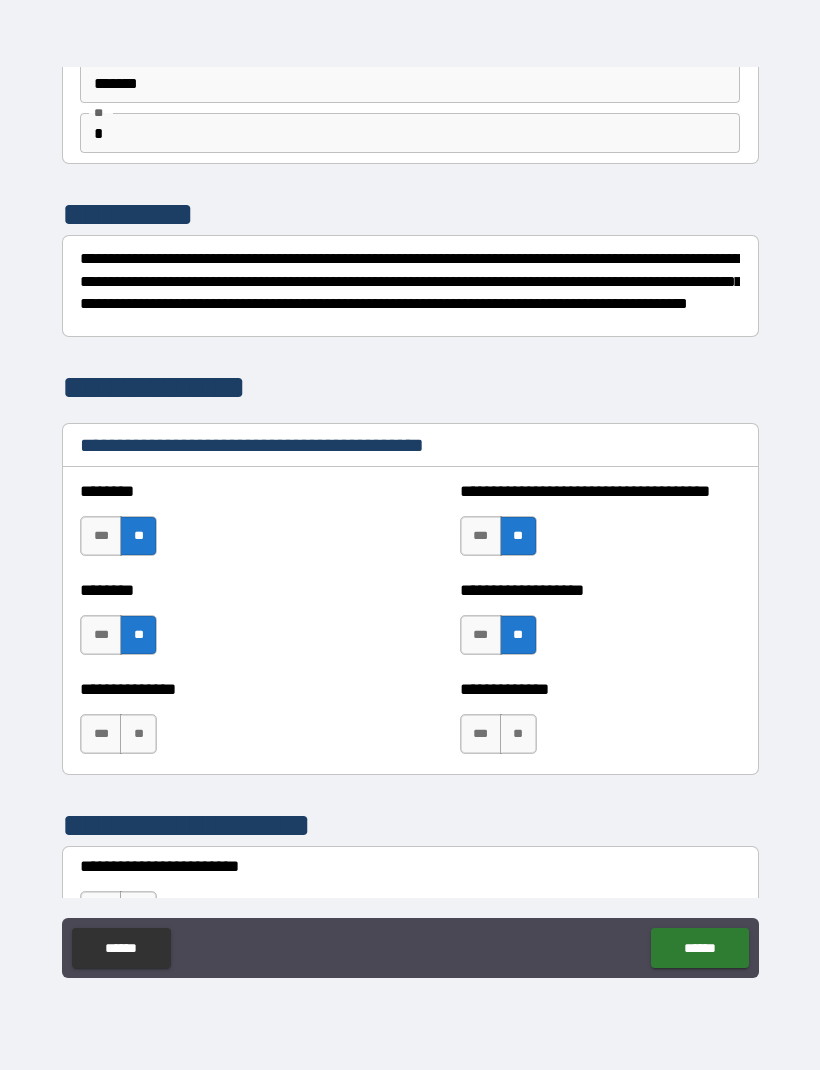 click on "**" at bounding box center [138, 734] 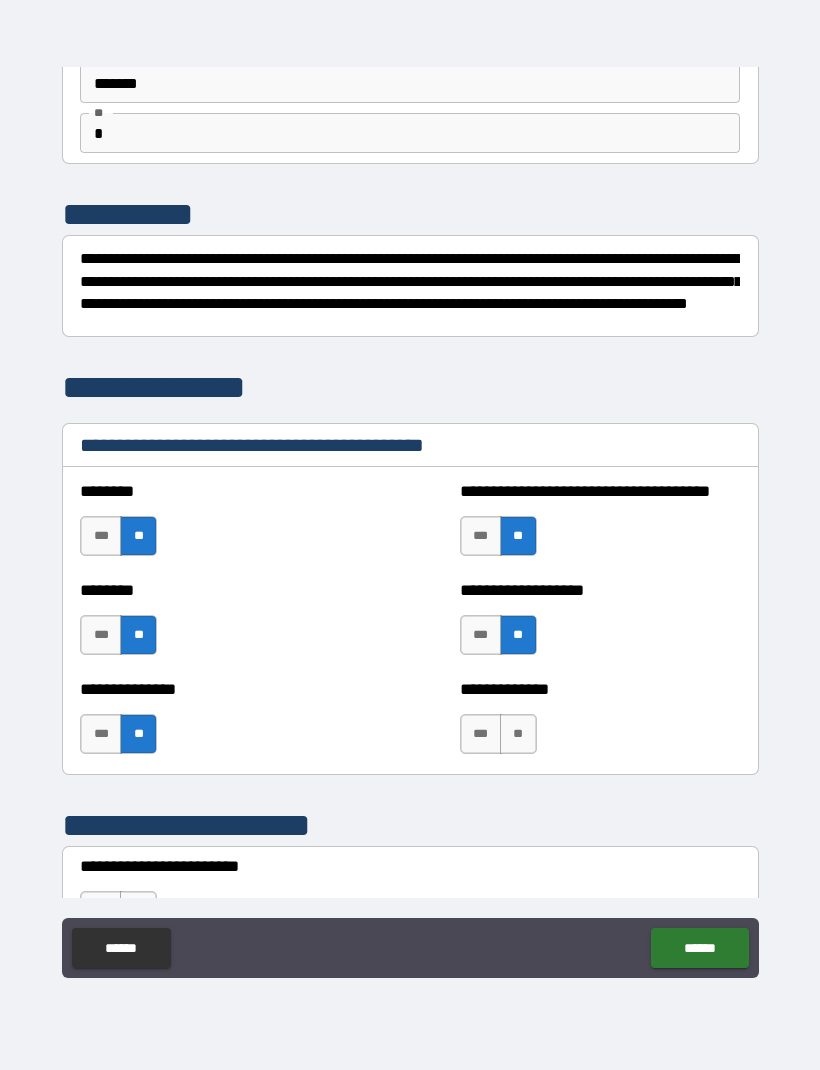 click on "**" at bounding box center (518, 734) 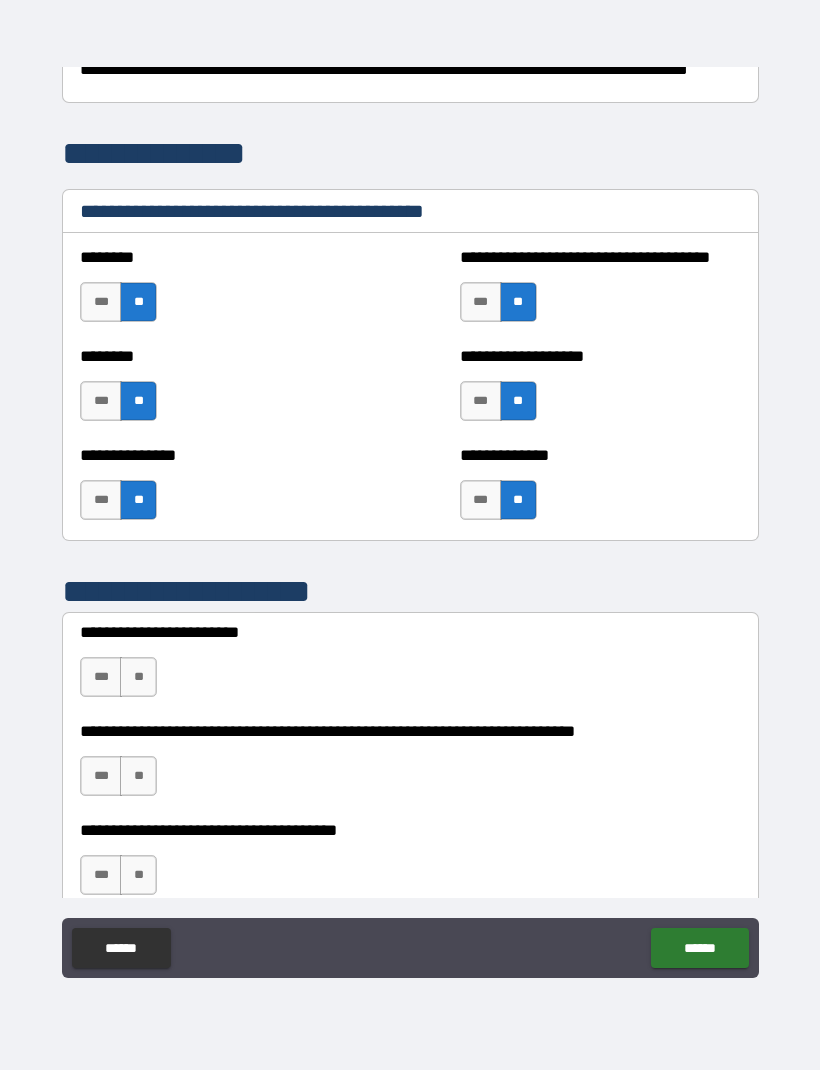 scroll, scrollTop: 425, scrollLeft: 0, axis: vertical 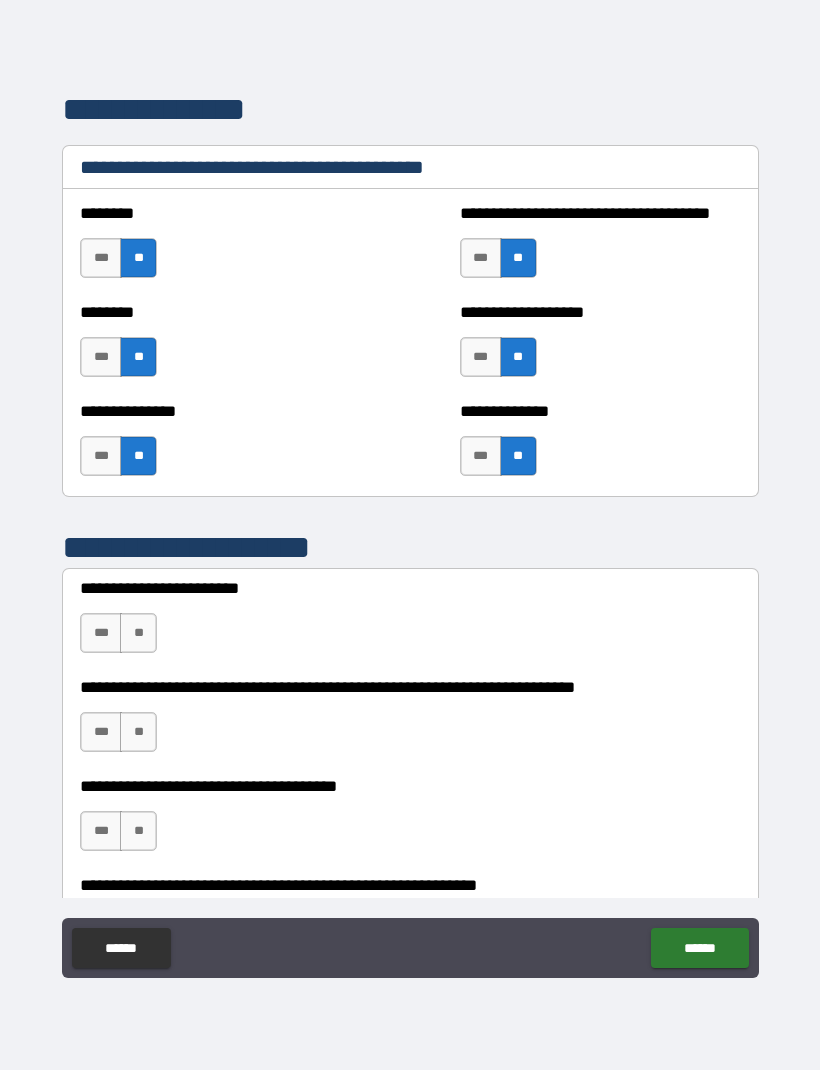 click on "***" at bounding box center [101, 633] 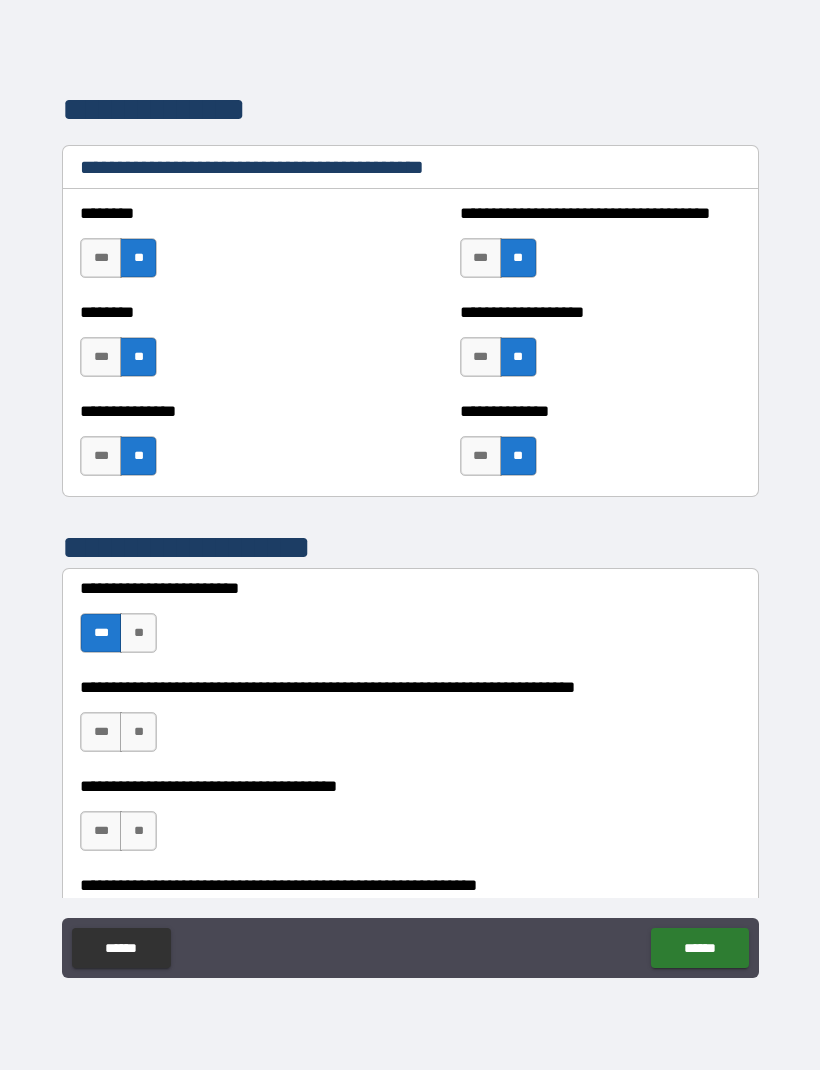 scroll, scrollTop: 483, scrollLeft: 0, axis: vertical 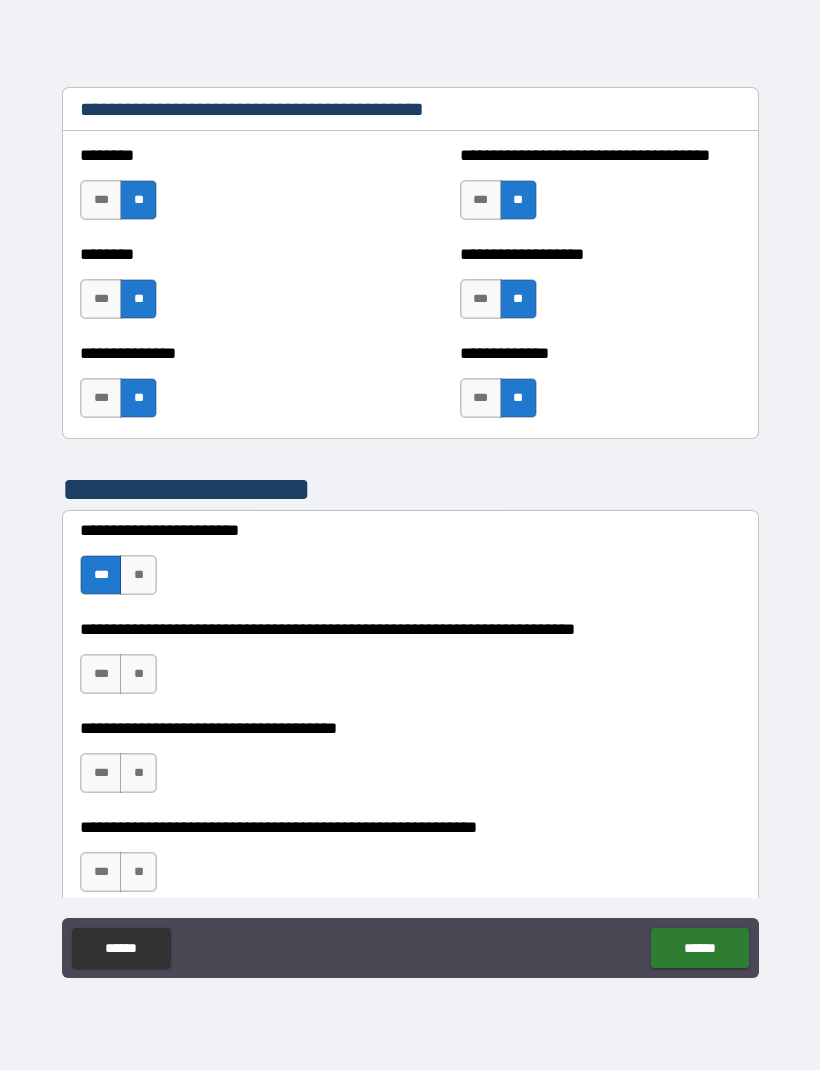 click on "***" at bounding box center [101, 674] 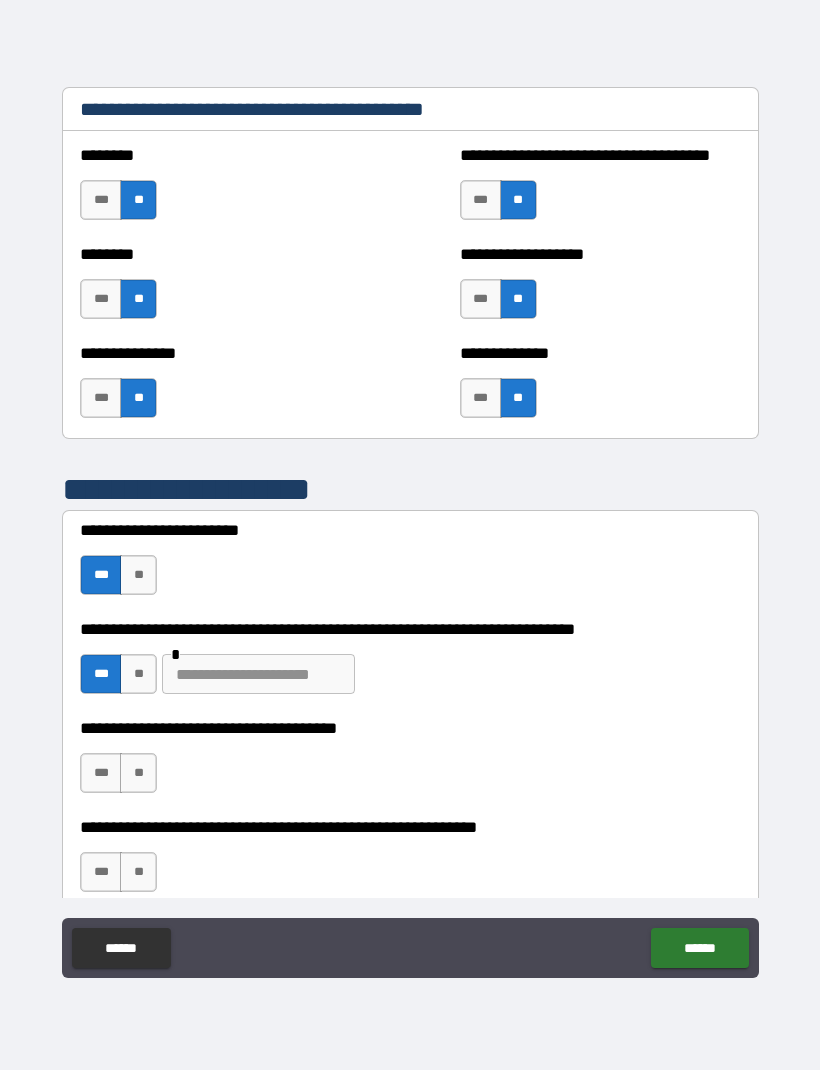 click on "**" at bounding box center [138, 674] 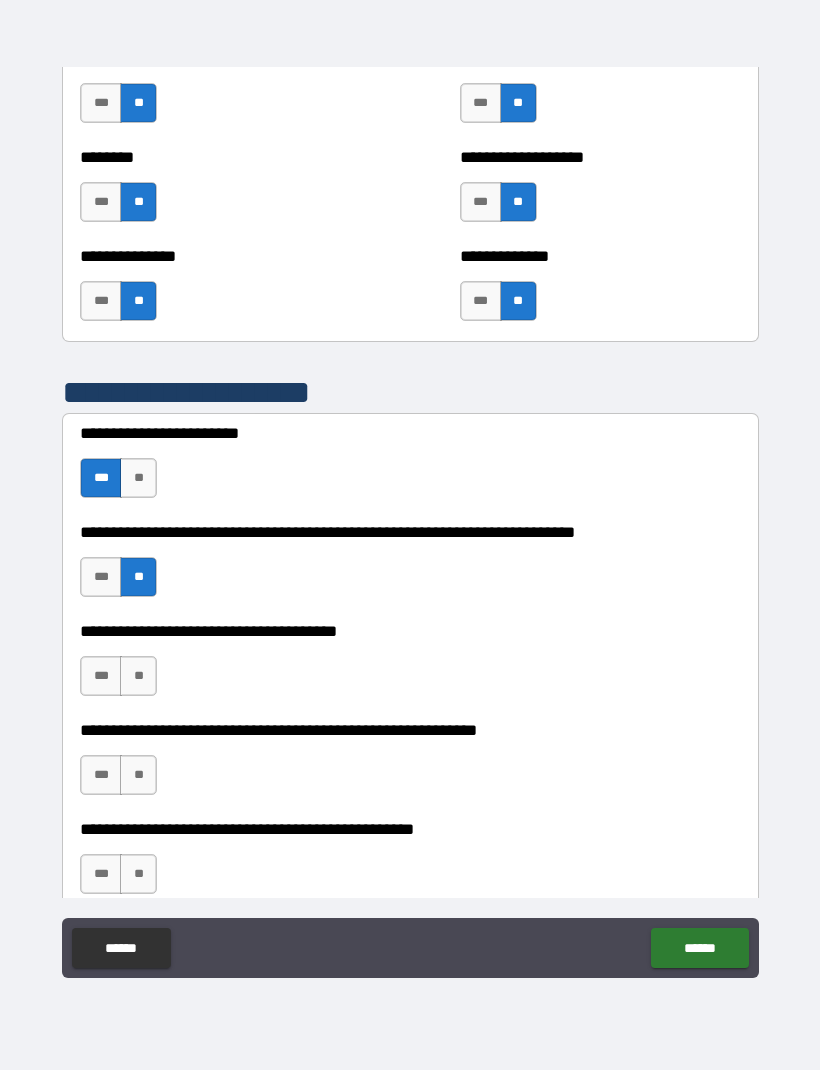 scroll, scrollTop: 593, scrollLeft: 0, axis: vertical 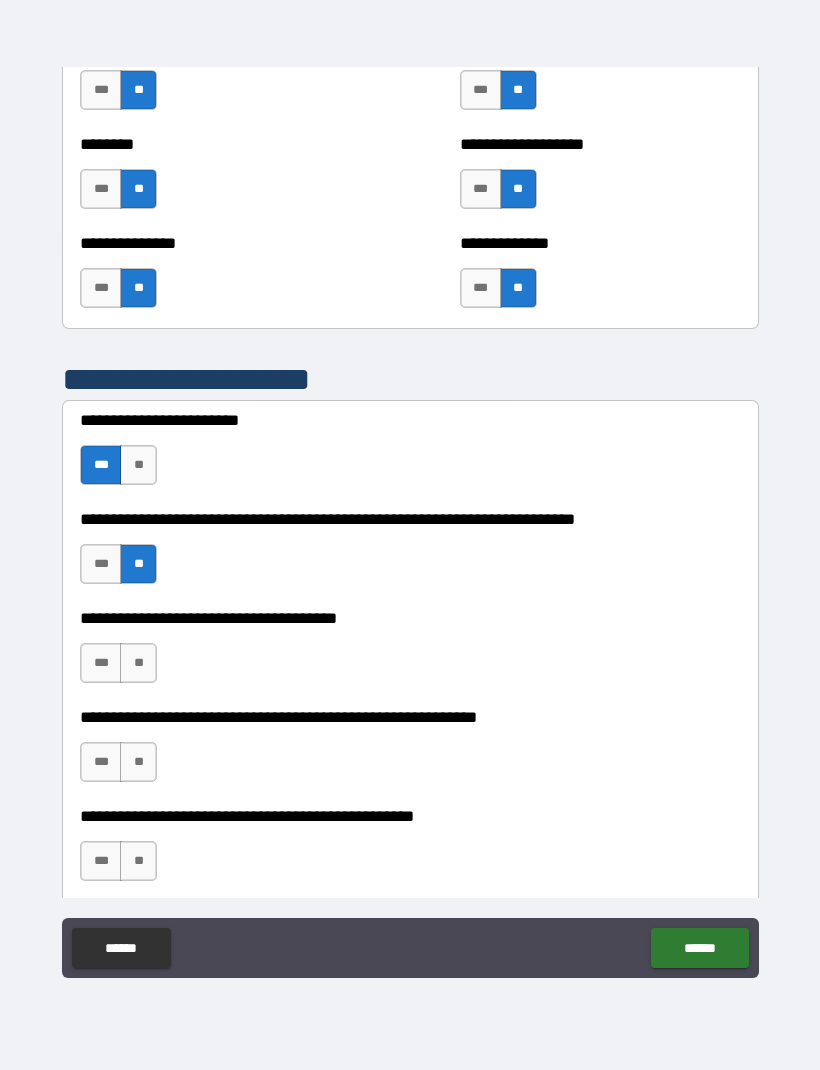 click on "**" at bounding box center (138, 663) 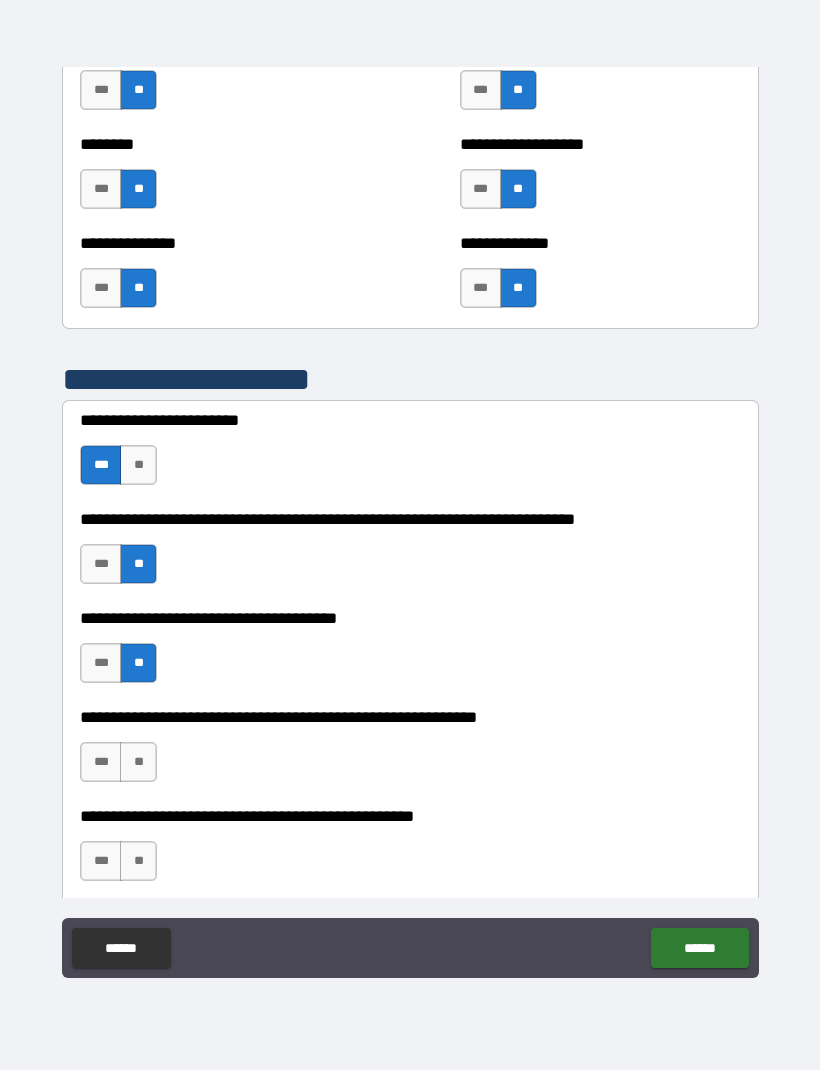 click on "**" at bounding box center (138, 762) 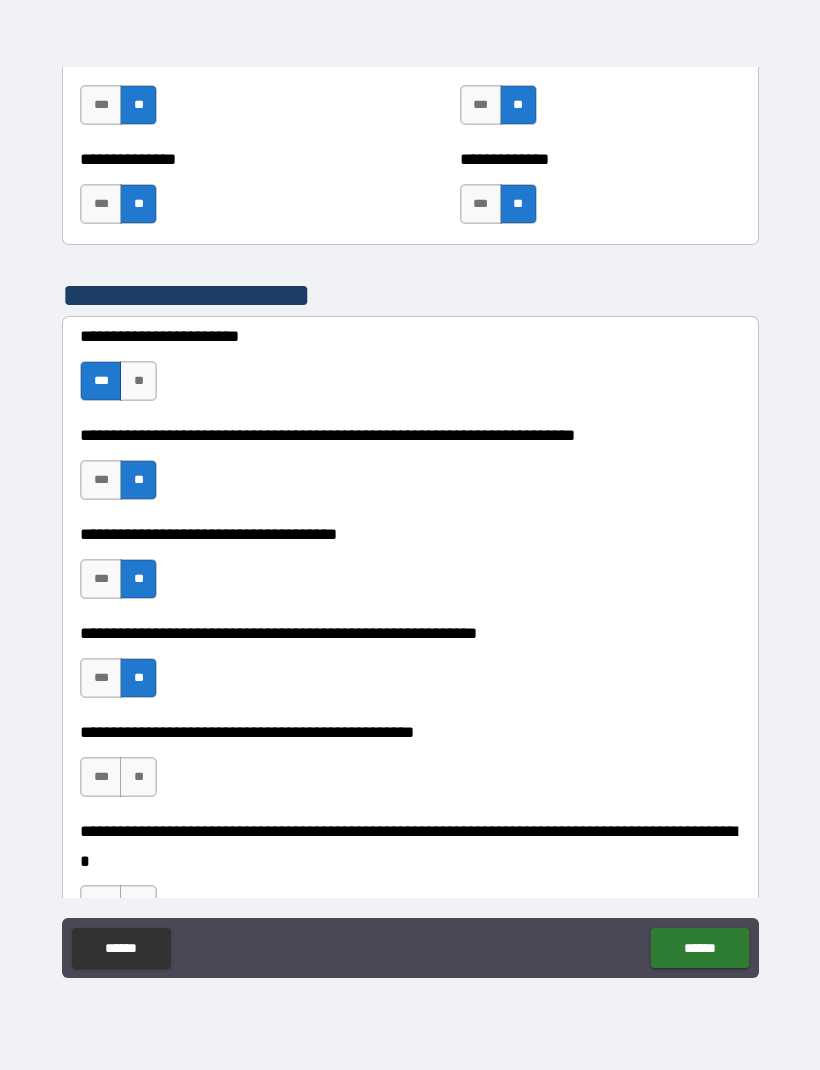 scroll, scrollTop: 699, scrollLeft: 0, axis: vertical 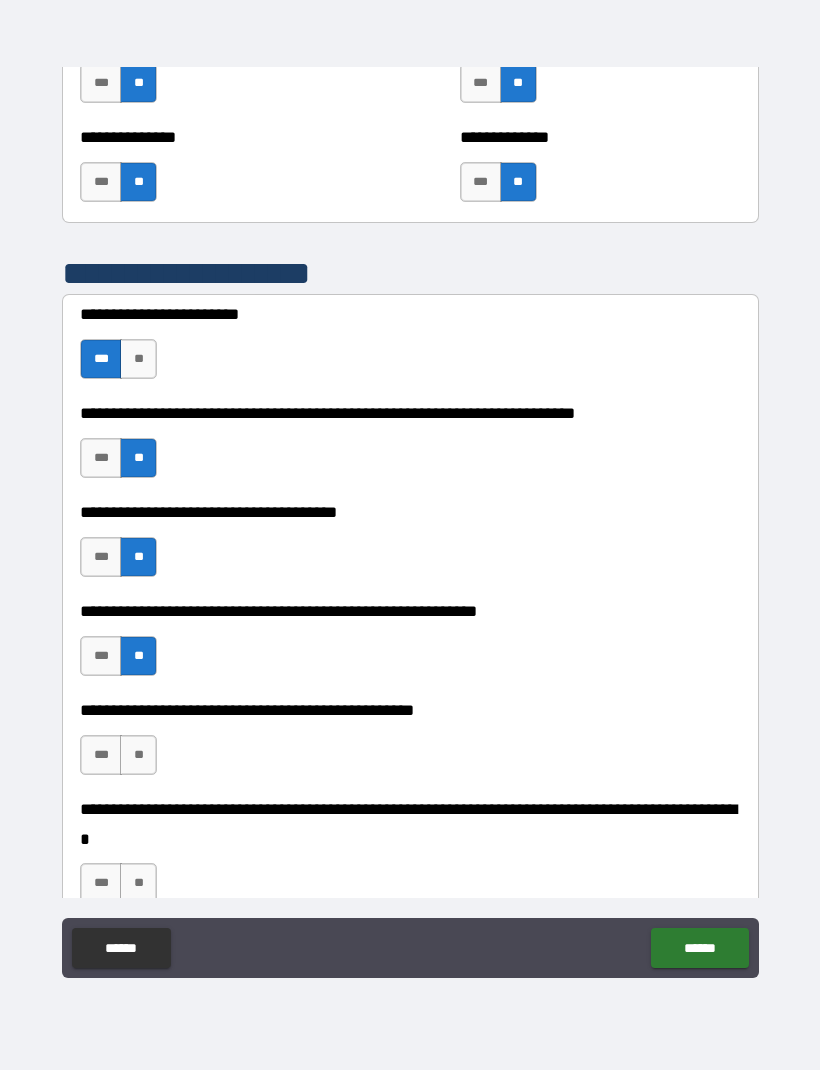 click on "**" at bounding box center [138, 755] 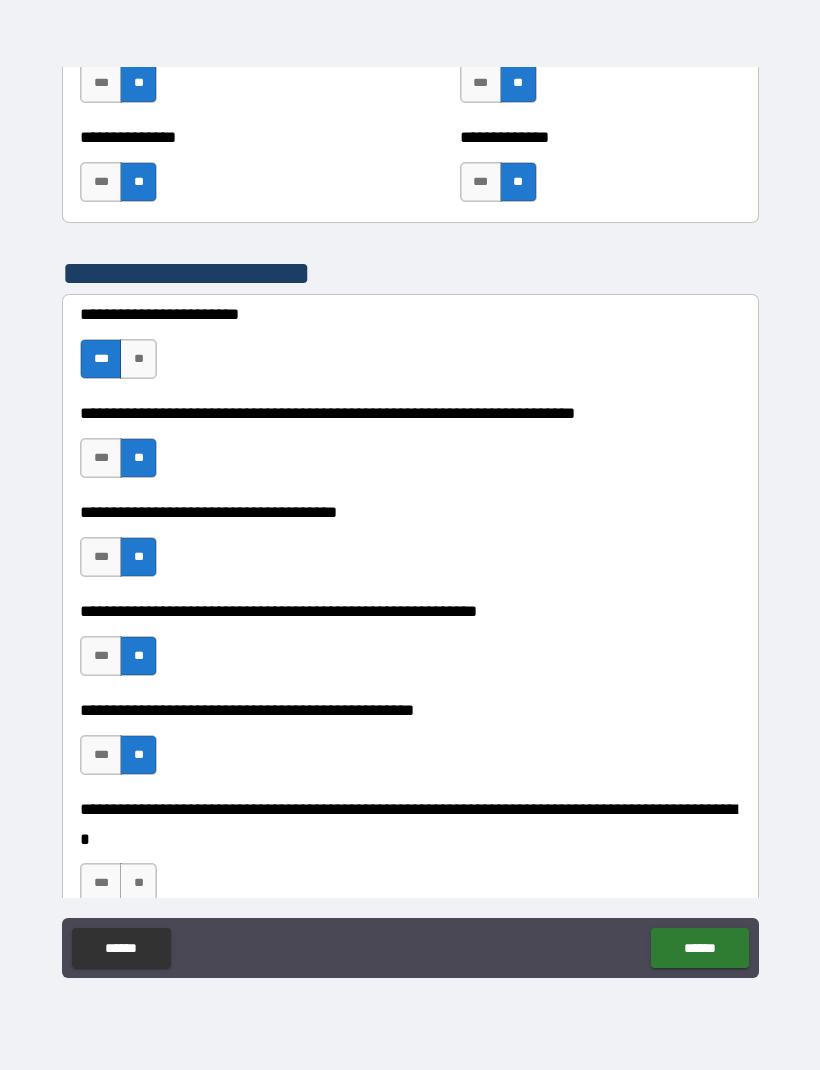 scroll, scrollTop: 879, scrollLeft: 0, axis: vertical 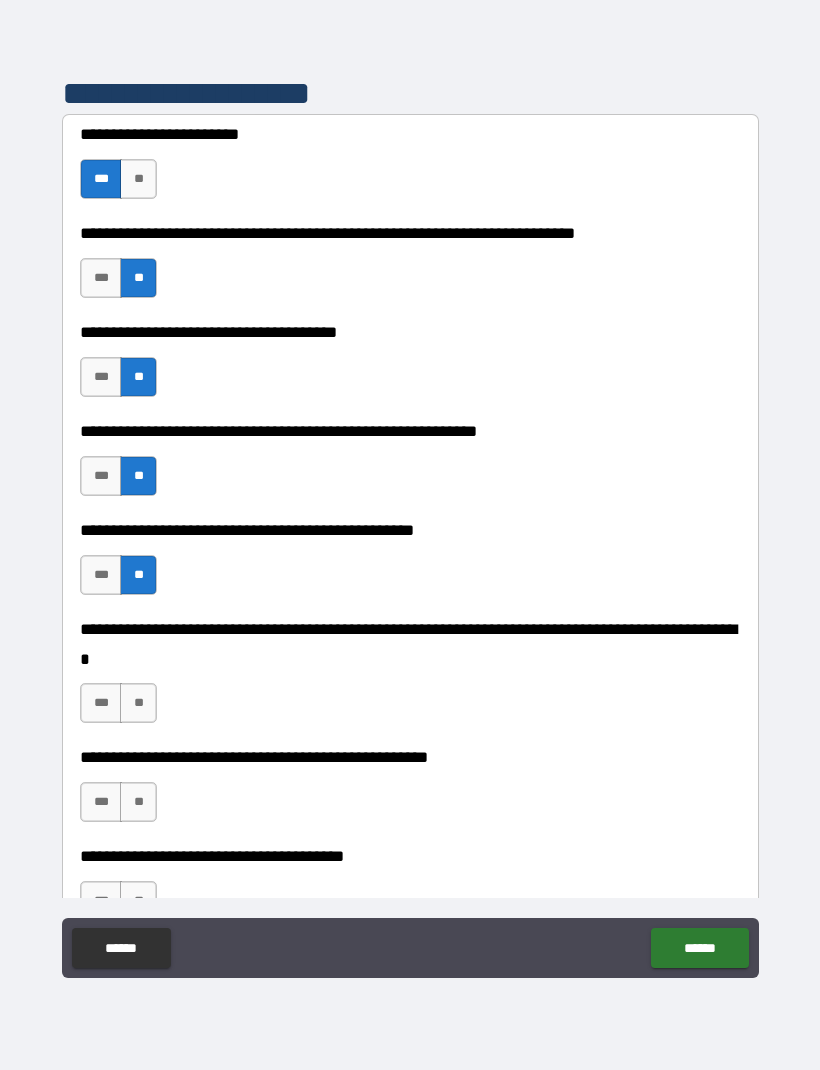 click on "**" at bounding box center [138, 703] 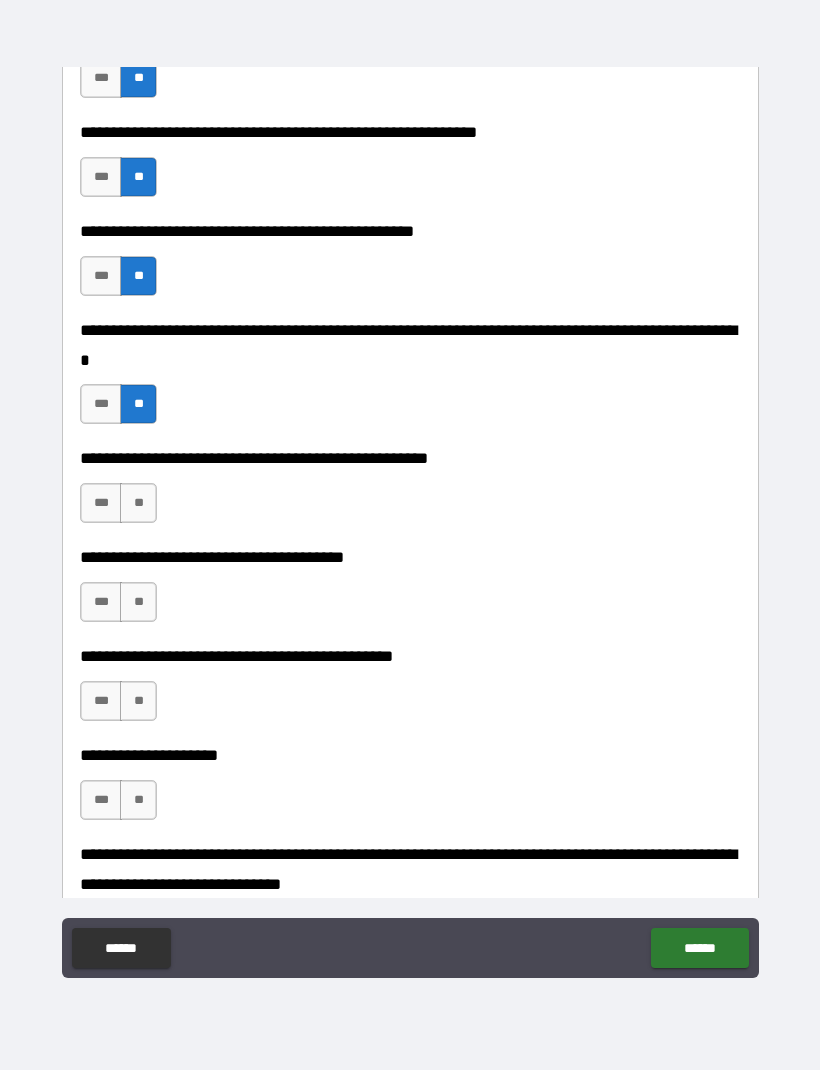 scroll, scrollTop: 1175, scrollLeft: 0, axis: vertical 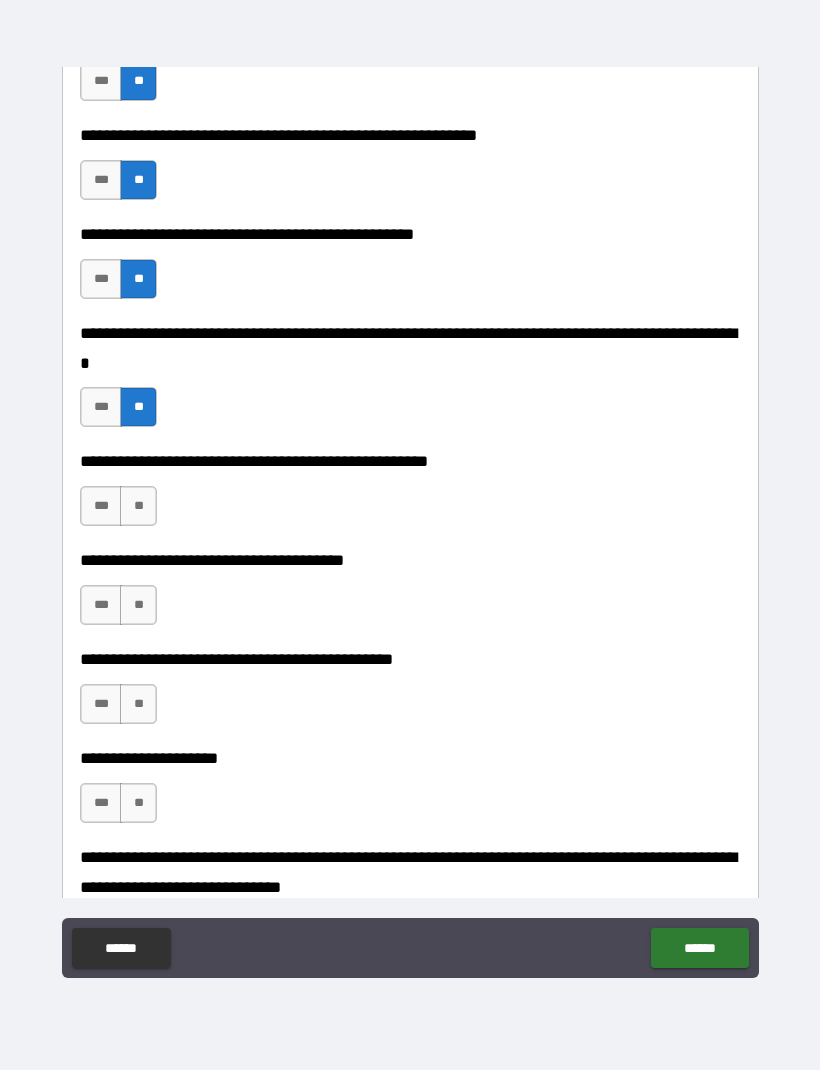 click on "**" at bounding box center [138, 506] 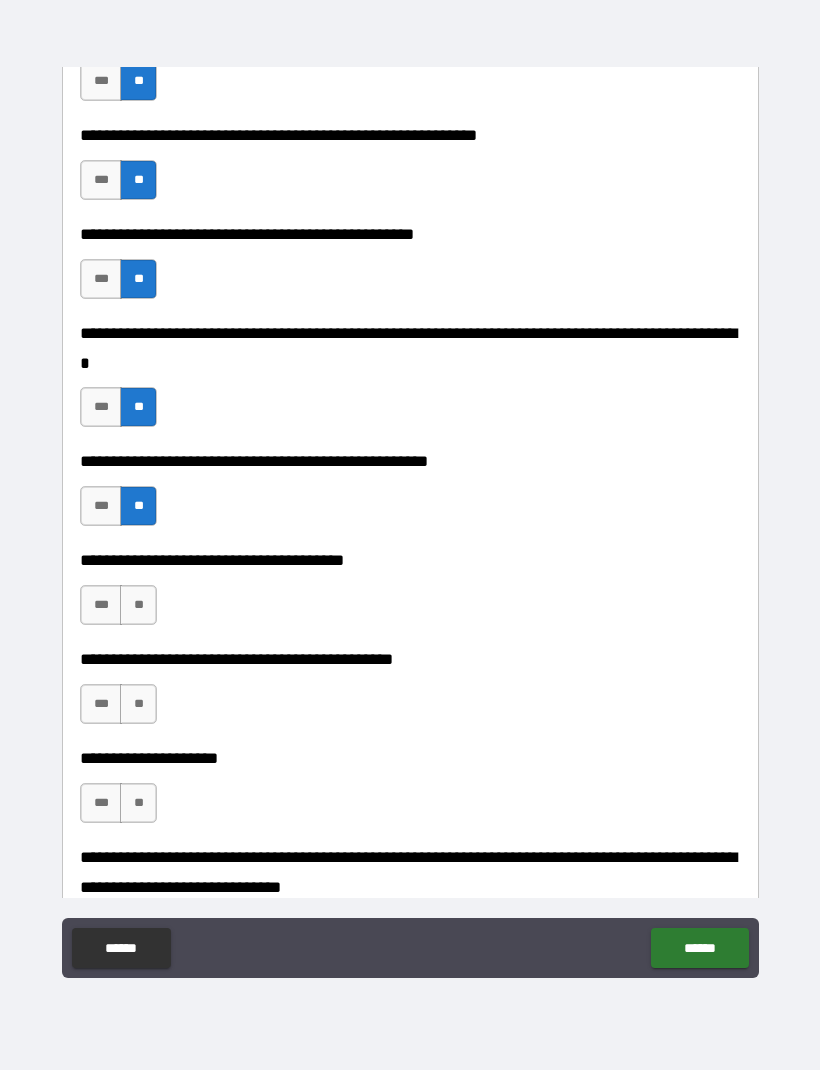 click on "**" at bounding box center (138, 605) 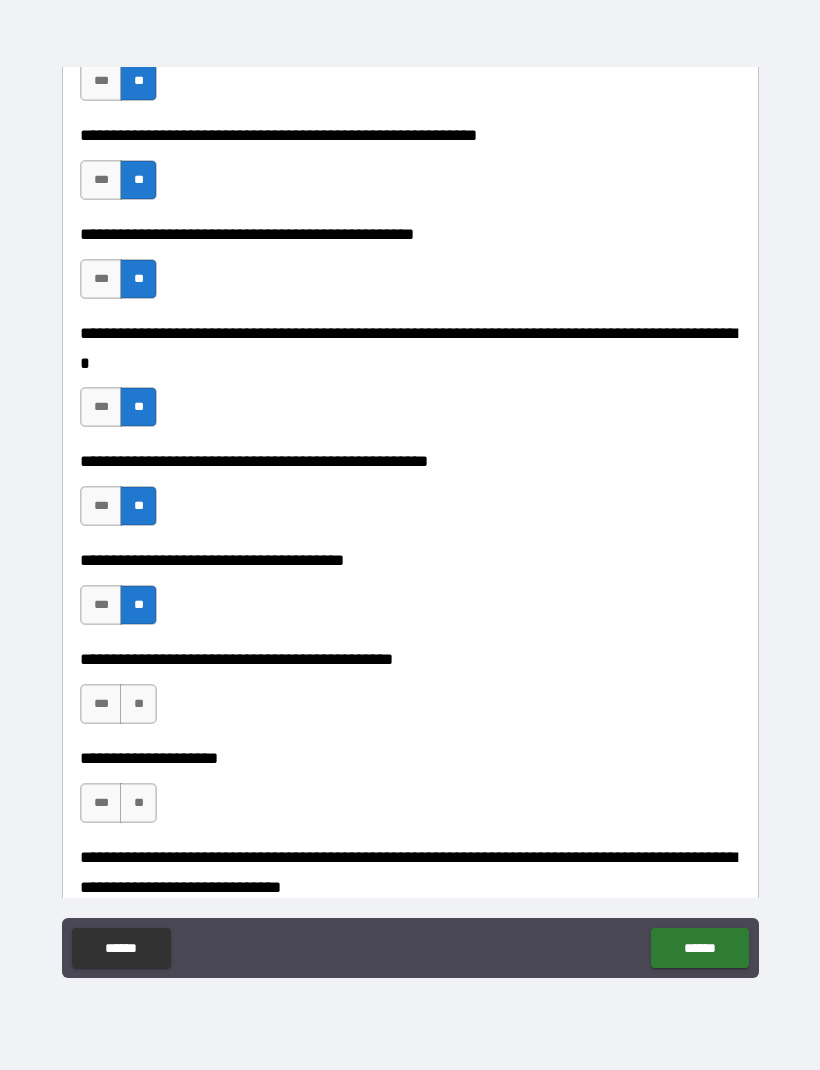 click on "**" at bounding box center [138, 704] 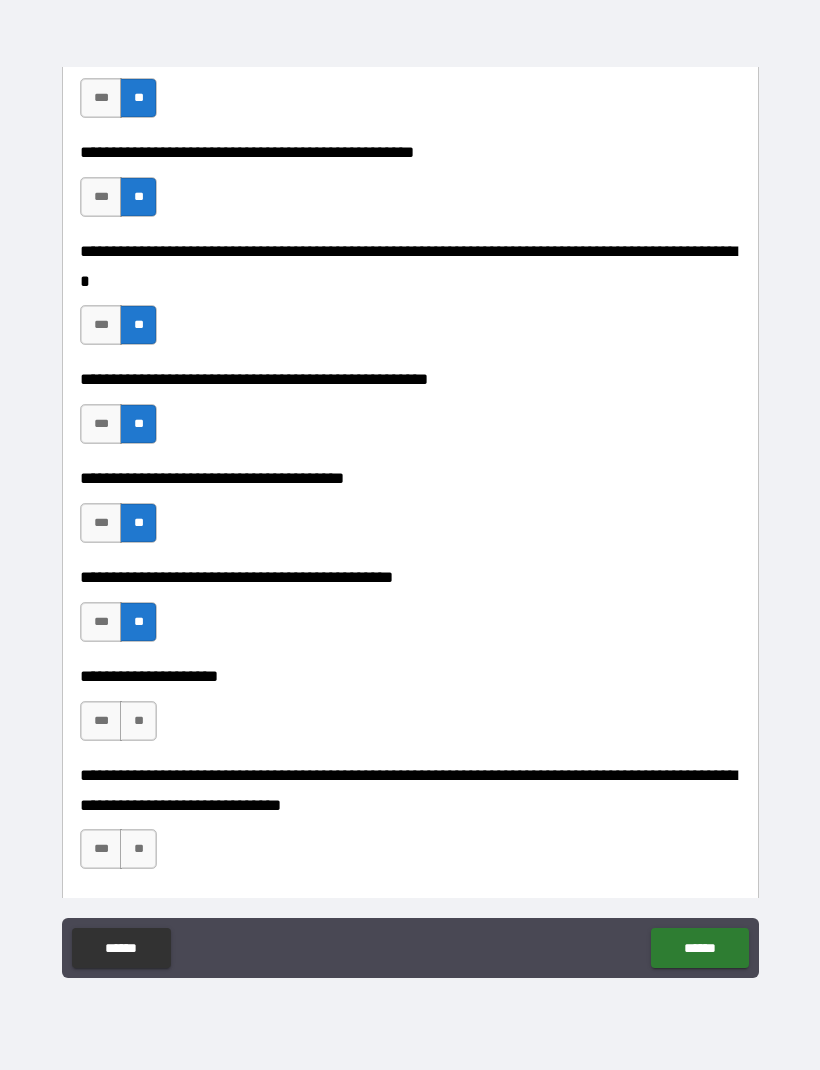scroll, scrollTop: 1284, scrollLeft: 0, axis: vertical 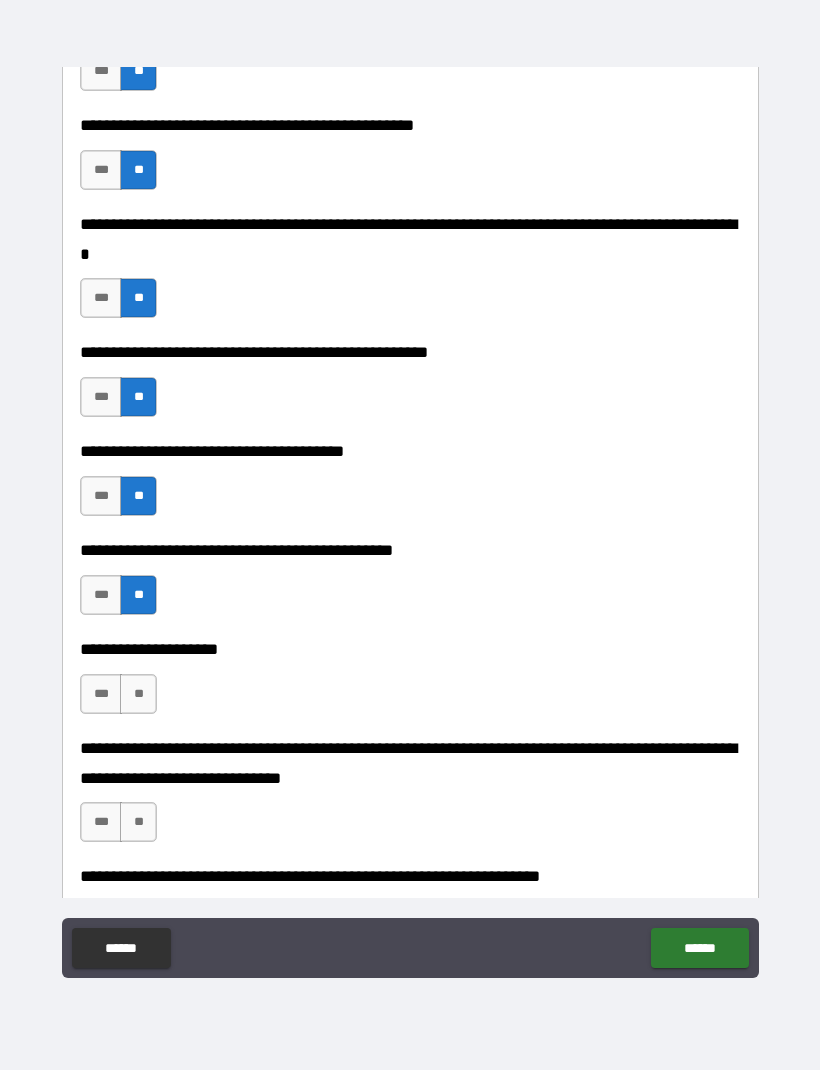 click on "**" at bounding box center [138, 694] 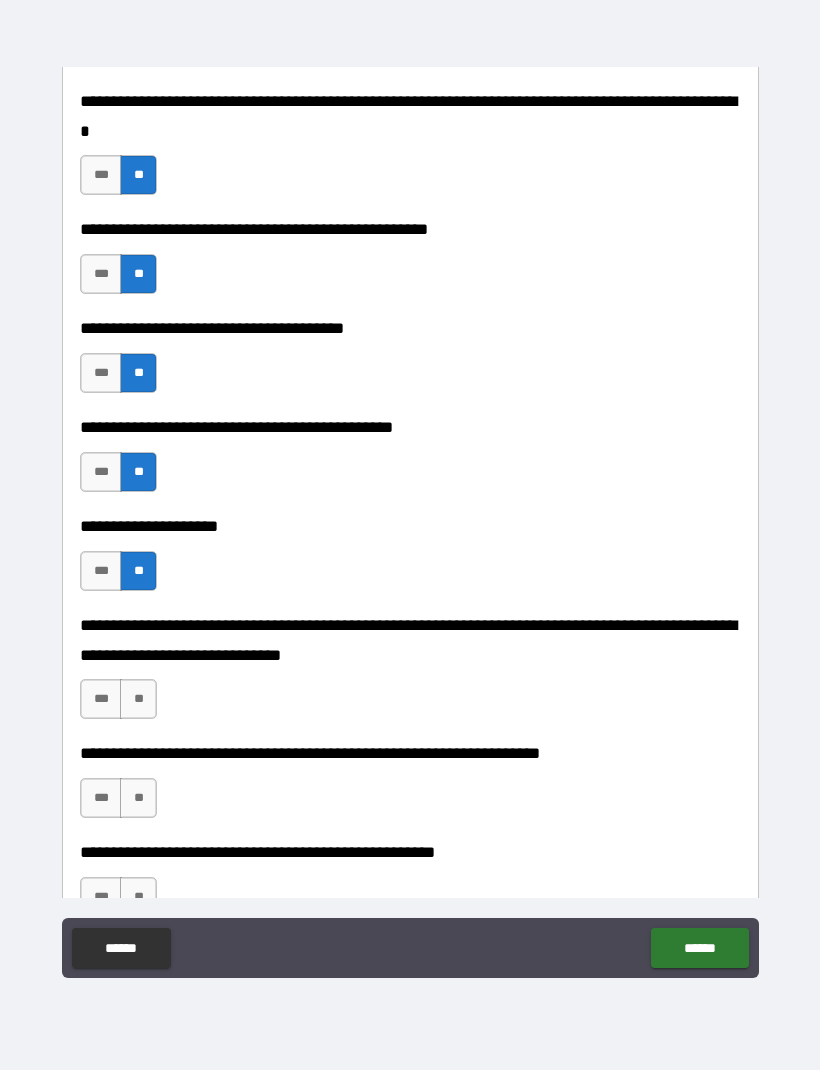 scroll, scrollTop: 1417, scrollLeft: 0, axis: vertical 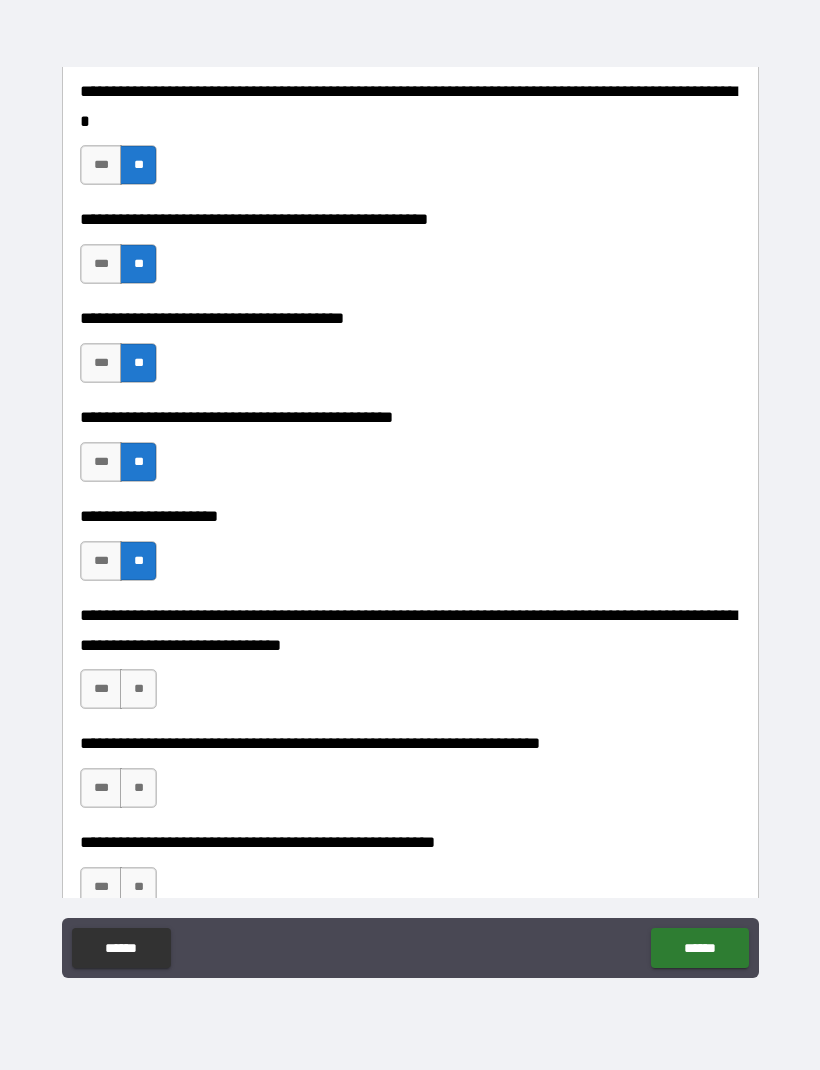 click on "**" at bounding box center (138, 689) 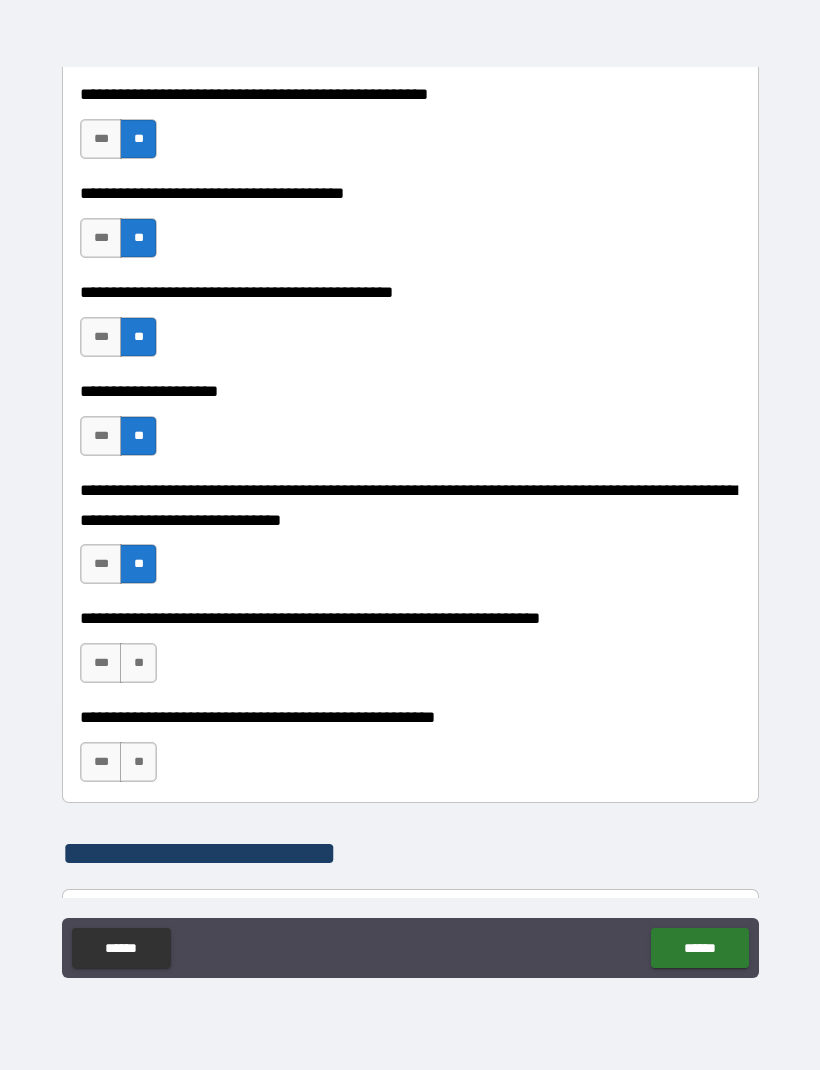 scroll, scrollTop: 1546, scrollLeft: 0, axis: vertical 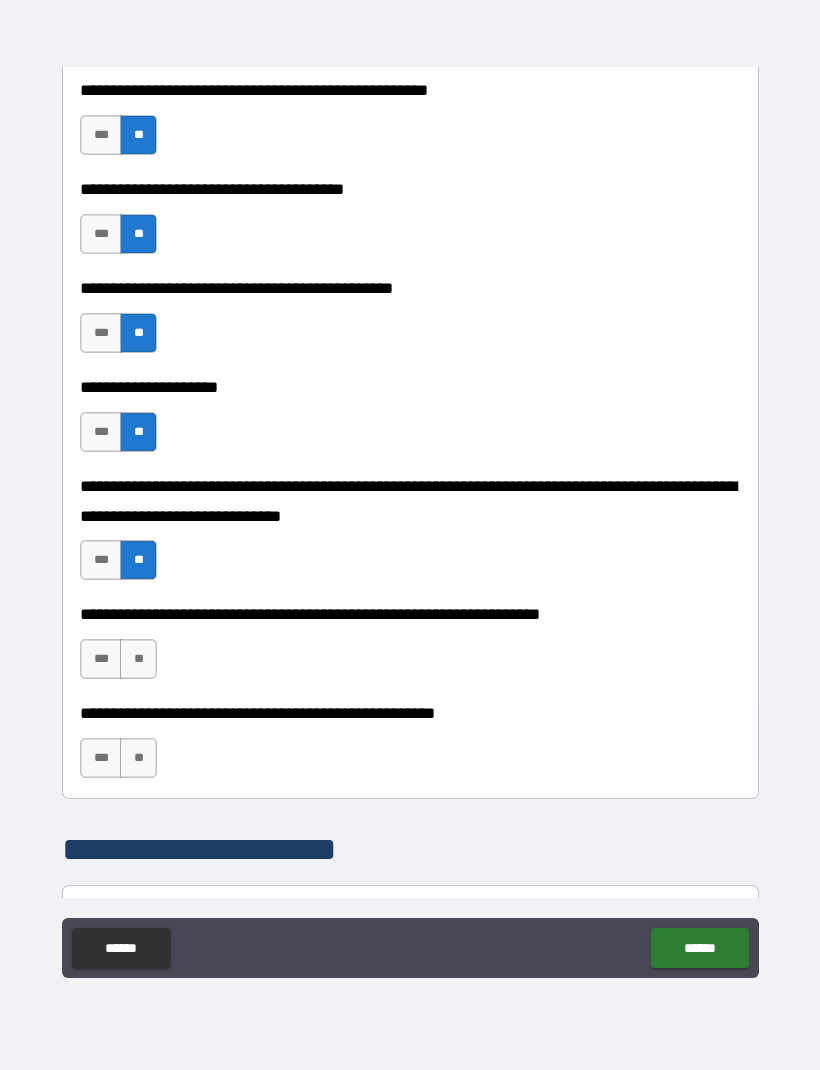 click on "**" at bounding box center [138, 659] 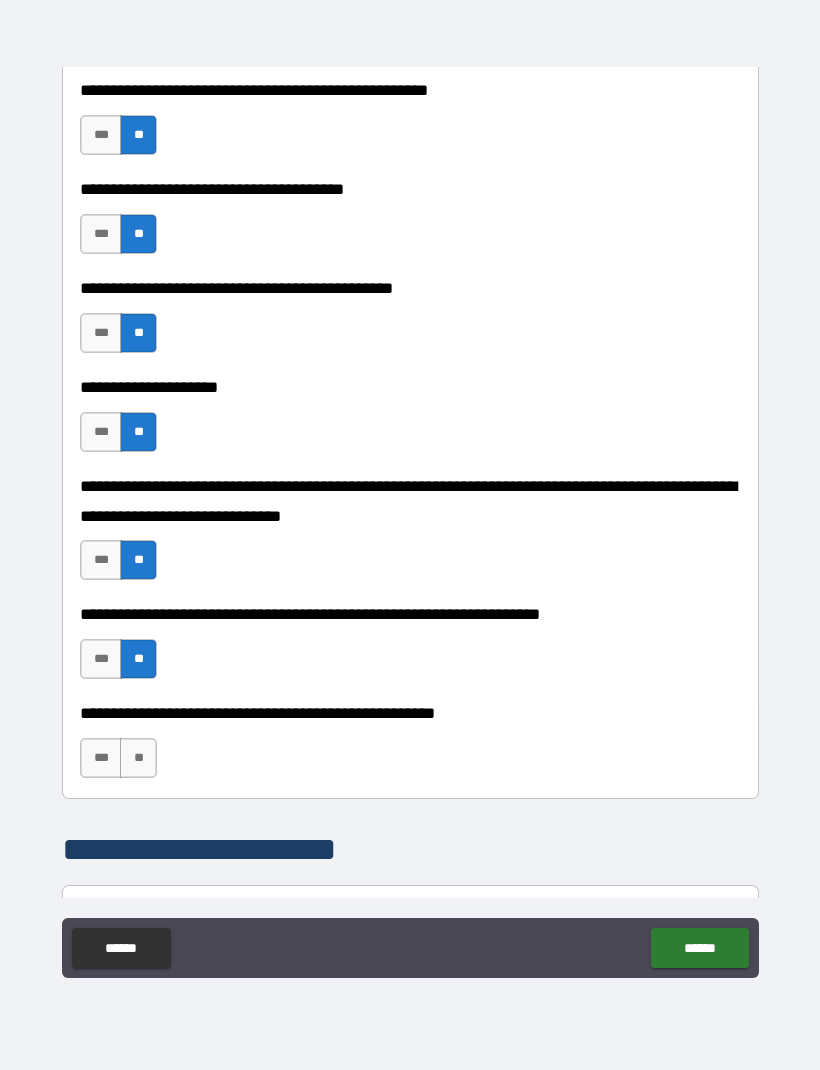 click on "**" at bounding box center (138, 758) 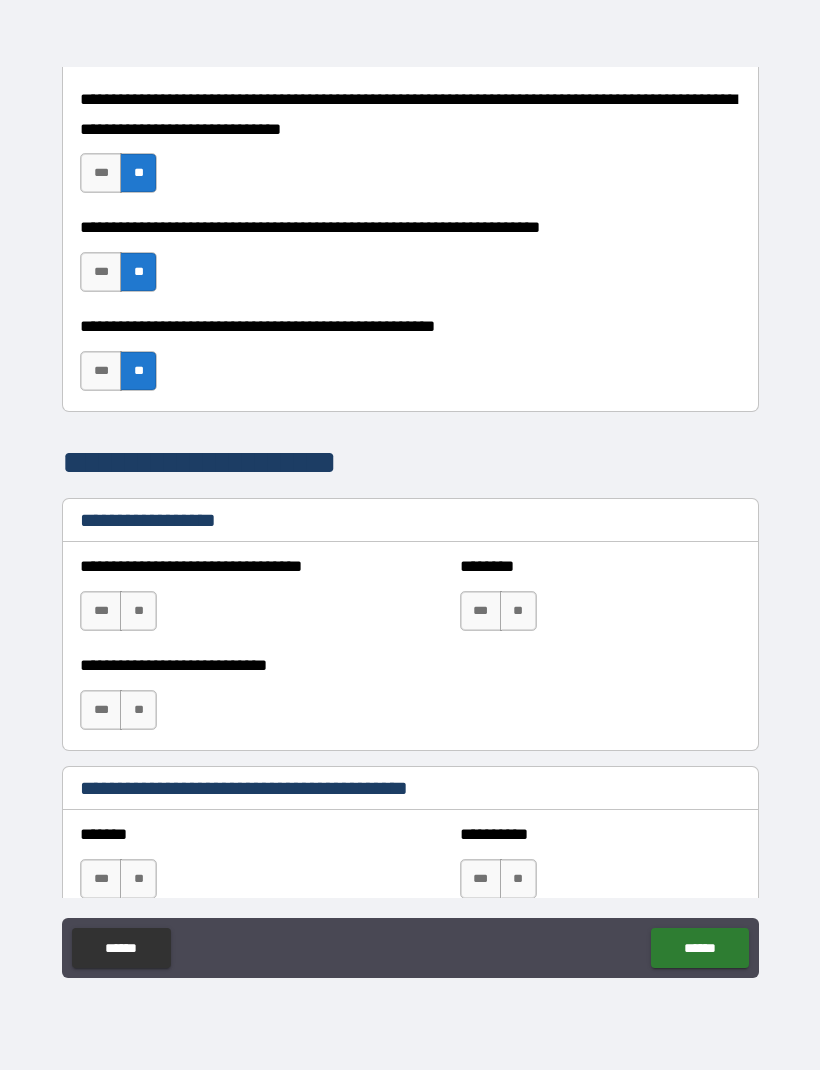 scroll, scrollTop: 2060, scrollLeft: 0, axis: vertical 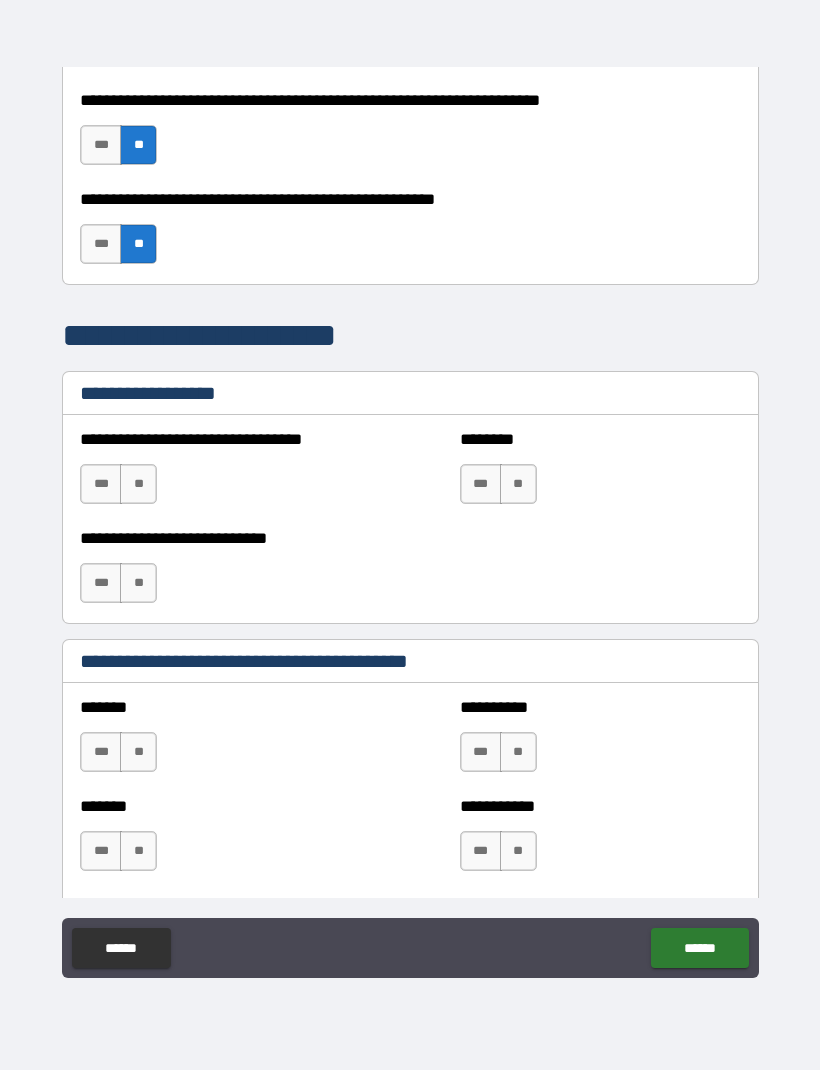 click on "**" at bounding box center [138, 484] 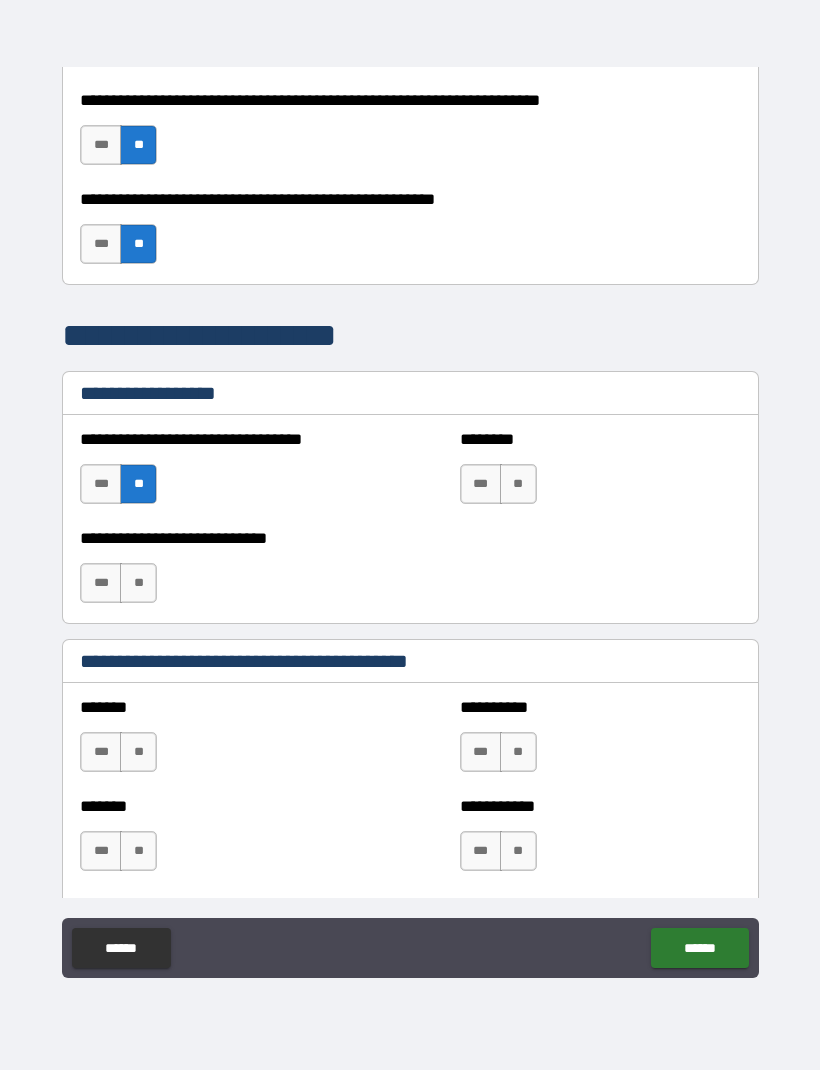 click on "**" at bounding box center (518, 484) 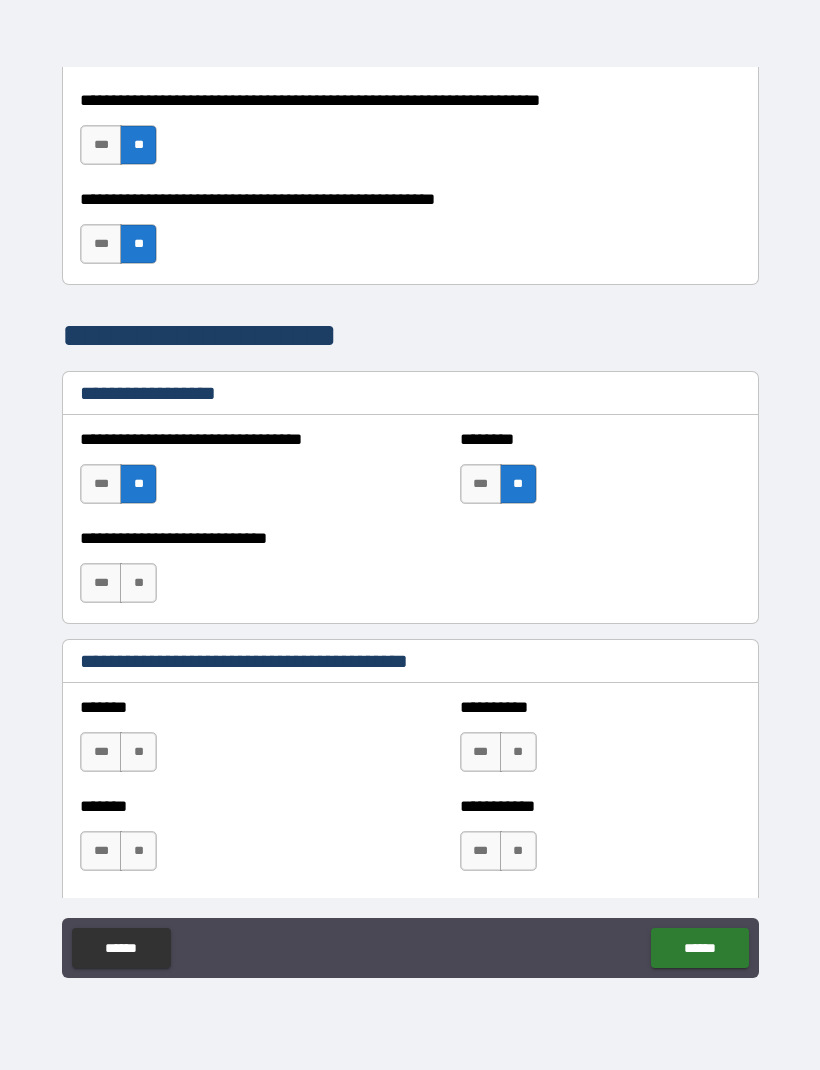 click on "**" at bounding box center [138, 583] 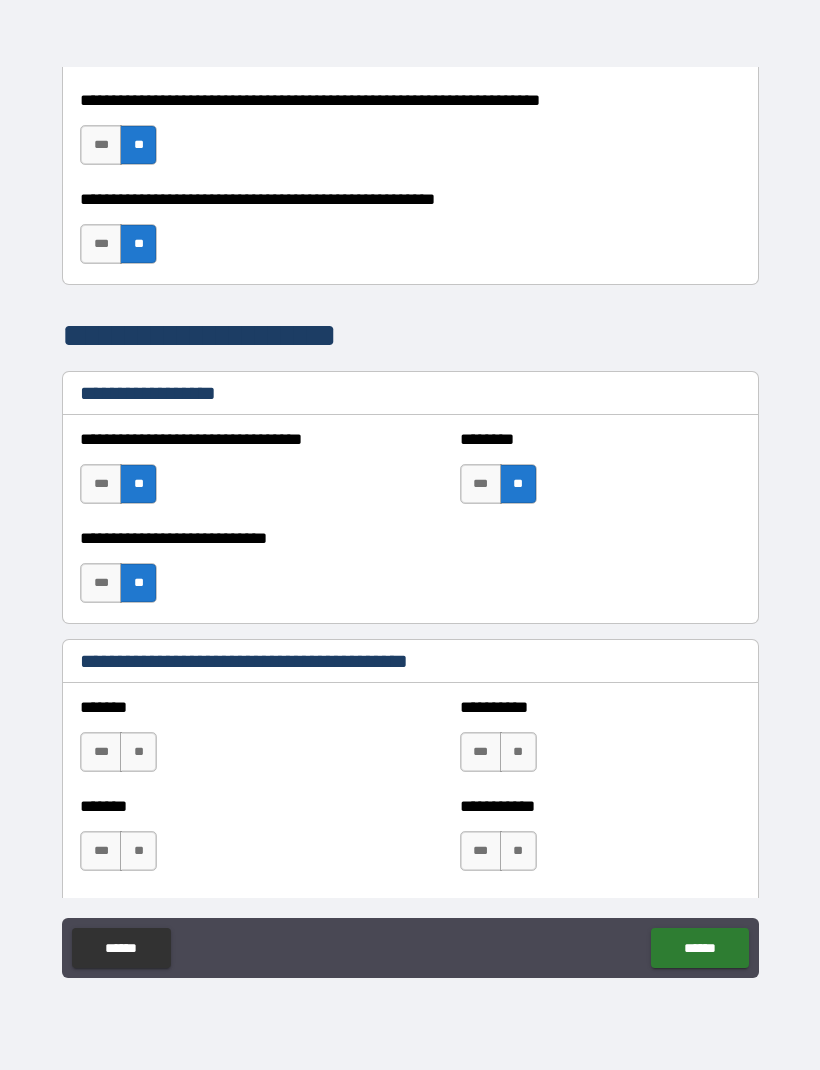 scroll, scrollTop: 2142, scrollLeft: 0, axis: vertical 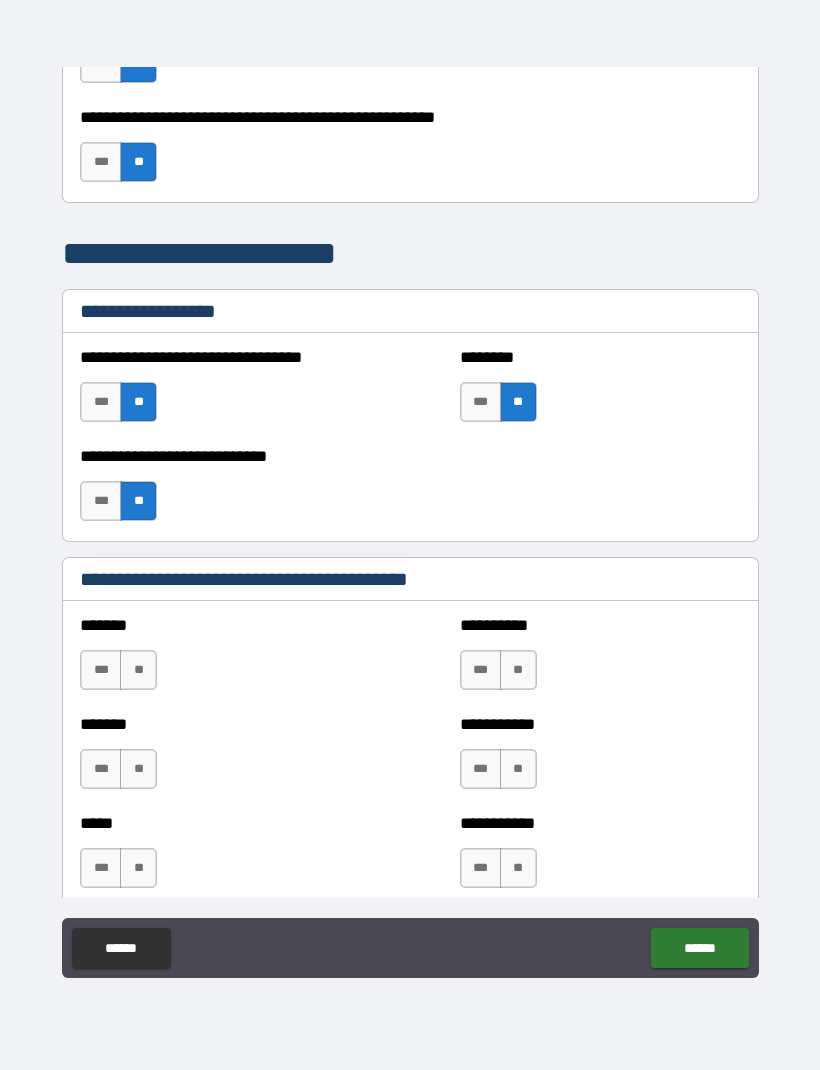 click on "**" at bounding box center (138, 670) 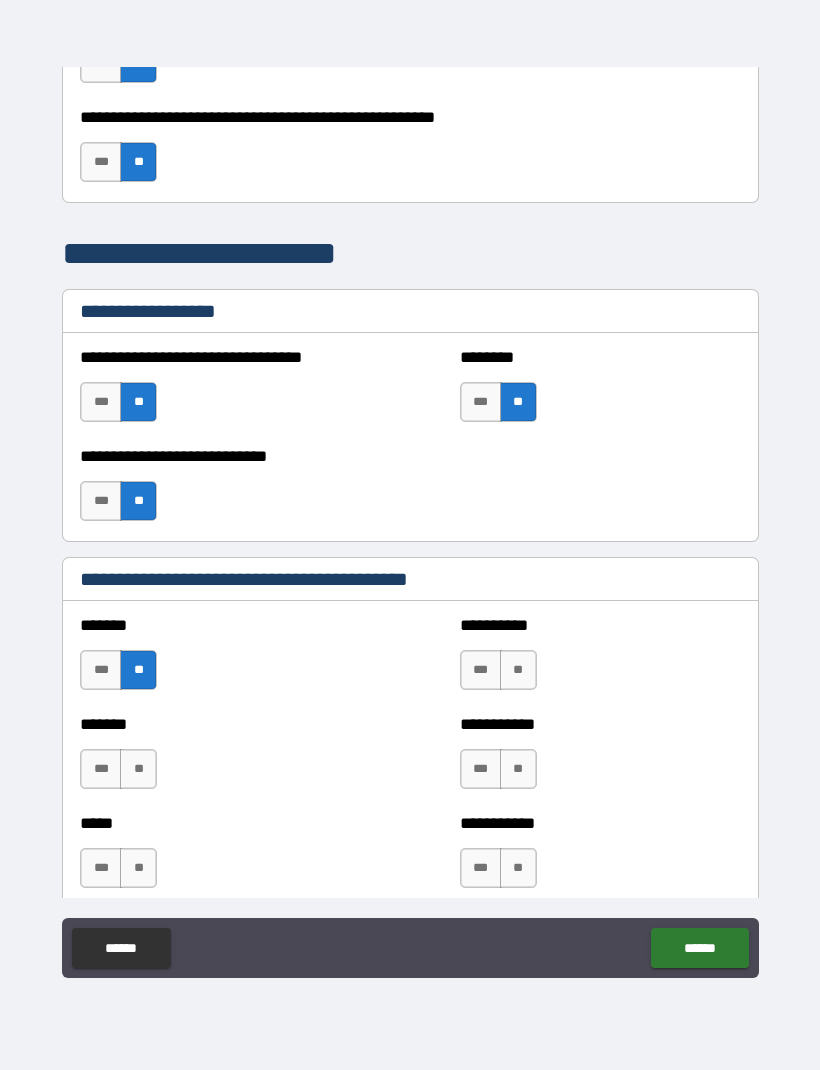 click on "**" at bounding box center (138, 769) 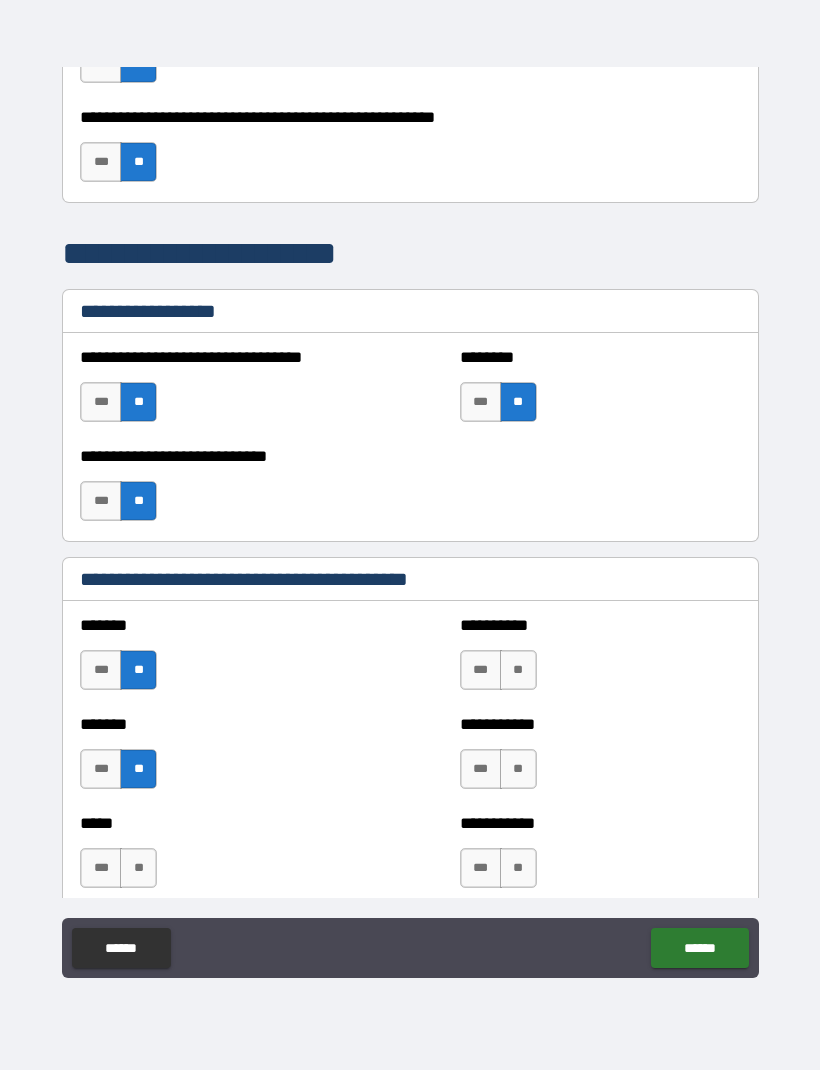 scroll, scrollTop: 2225, scrollLeft: 0, axis: vertical 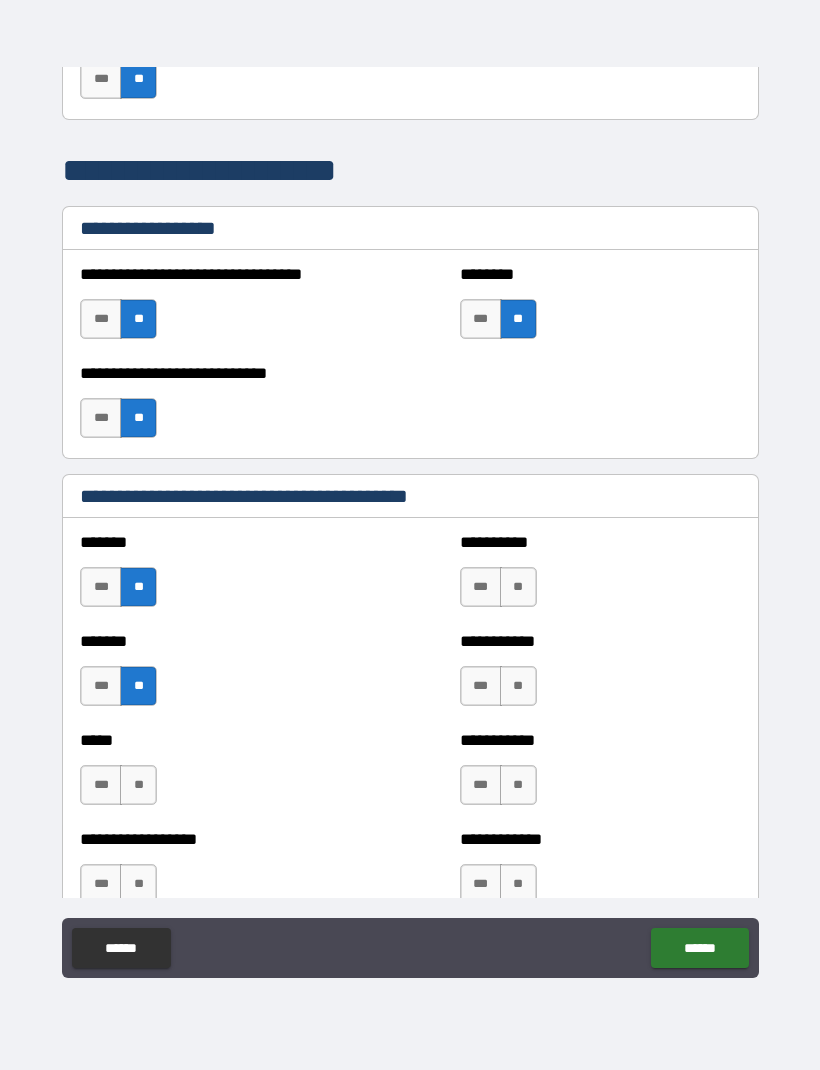 click on "**" at bounding box center (518, 587) 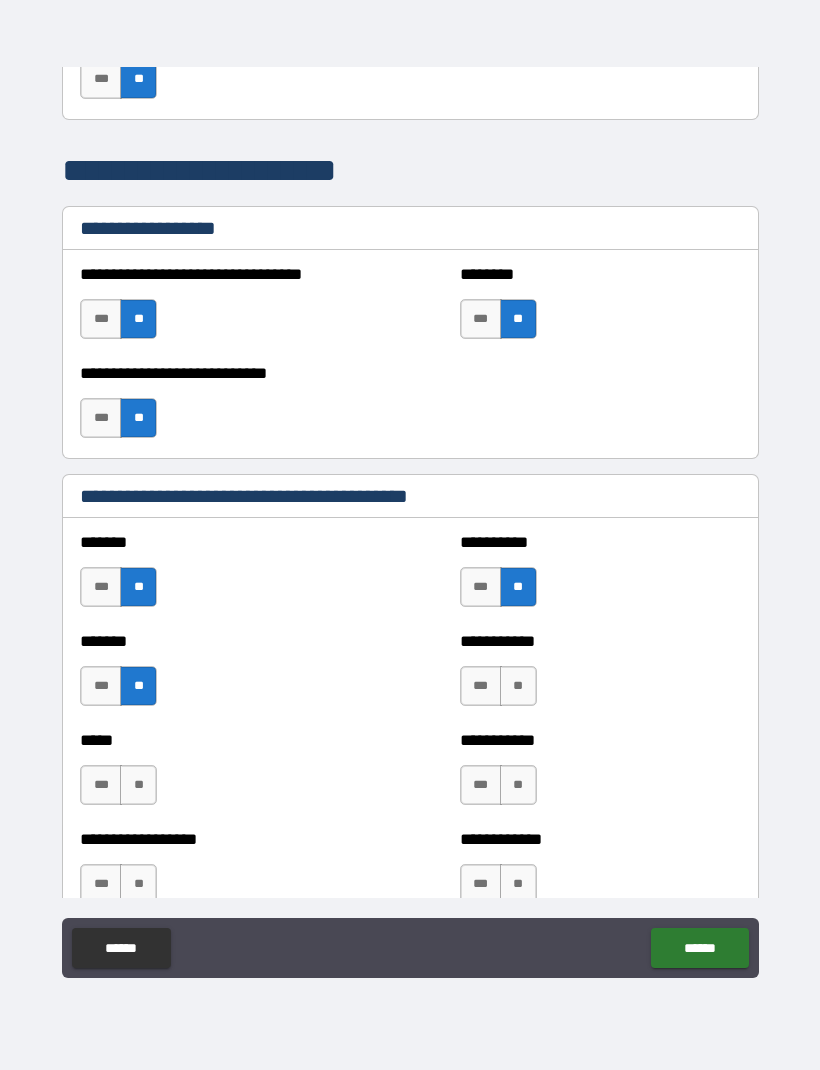 click on "**" at bounding box center [518, 686] 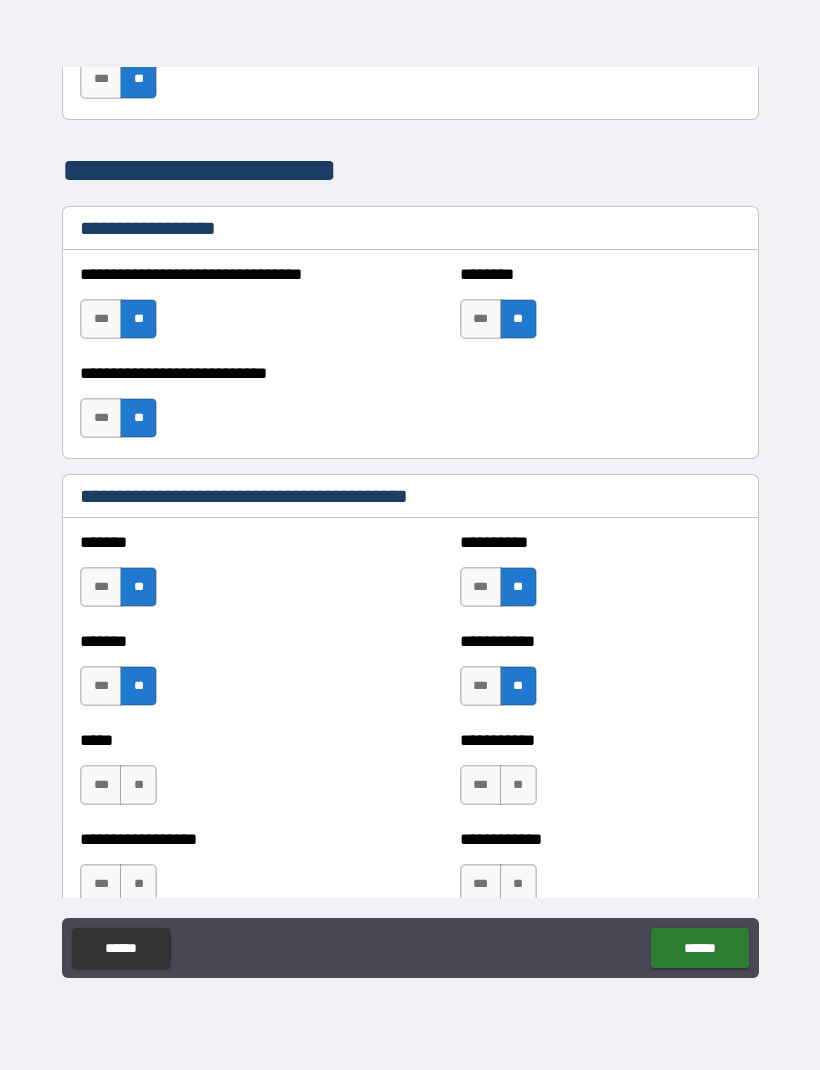 click on "**" at bounding box center (138, 785) 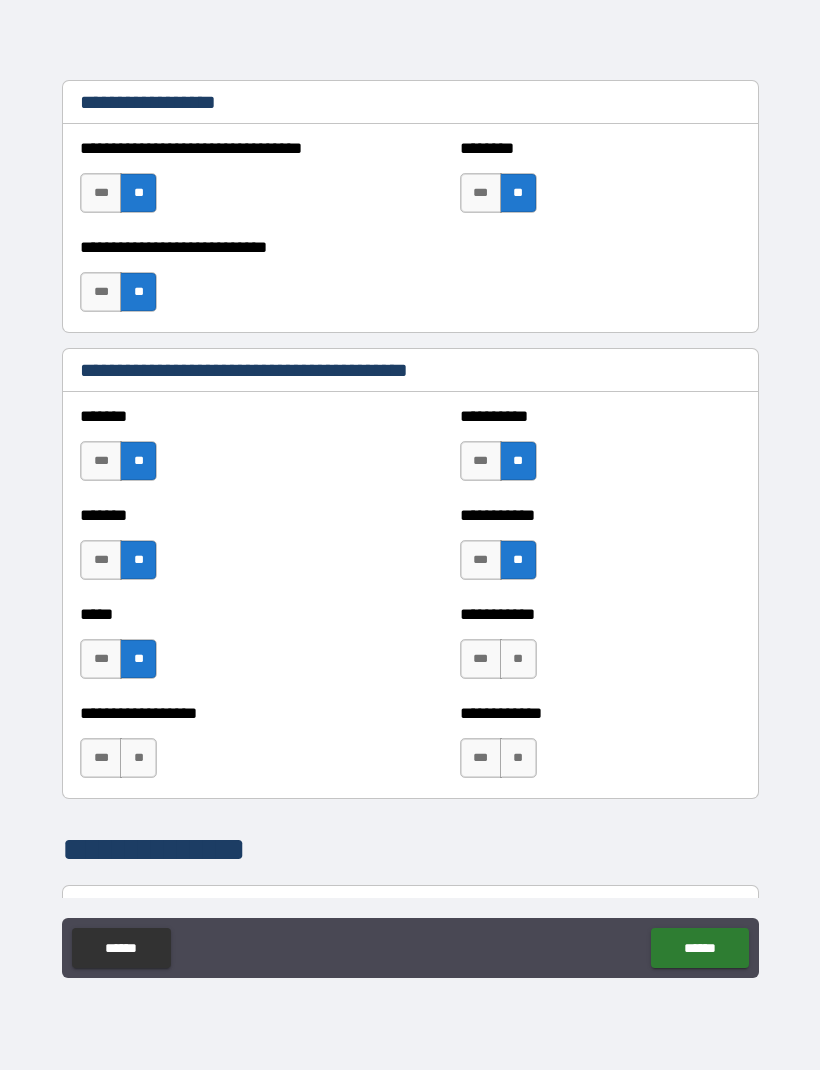 scroll, scrollTop: 2383, scrollLeft: 0, axis: vertical 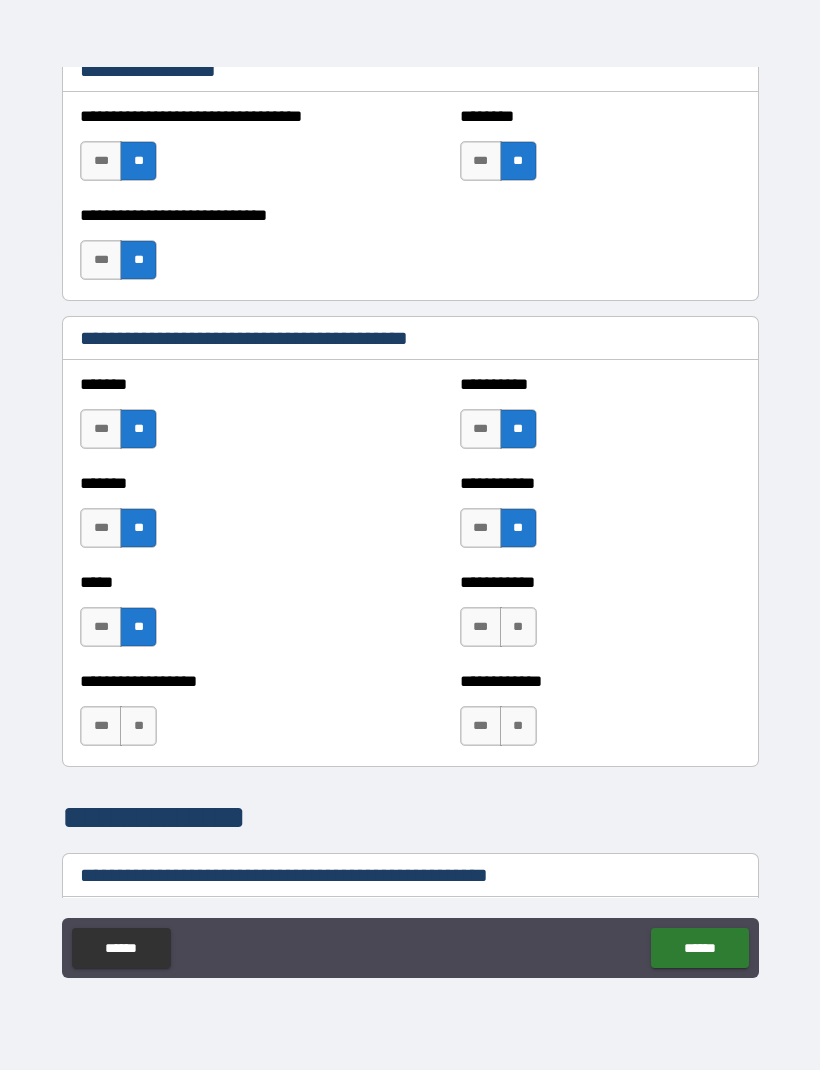 click on "**" at bounding box center [138, 726] 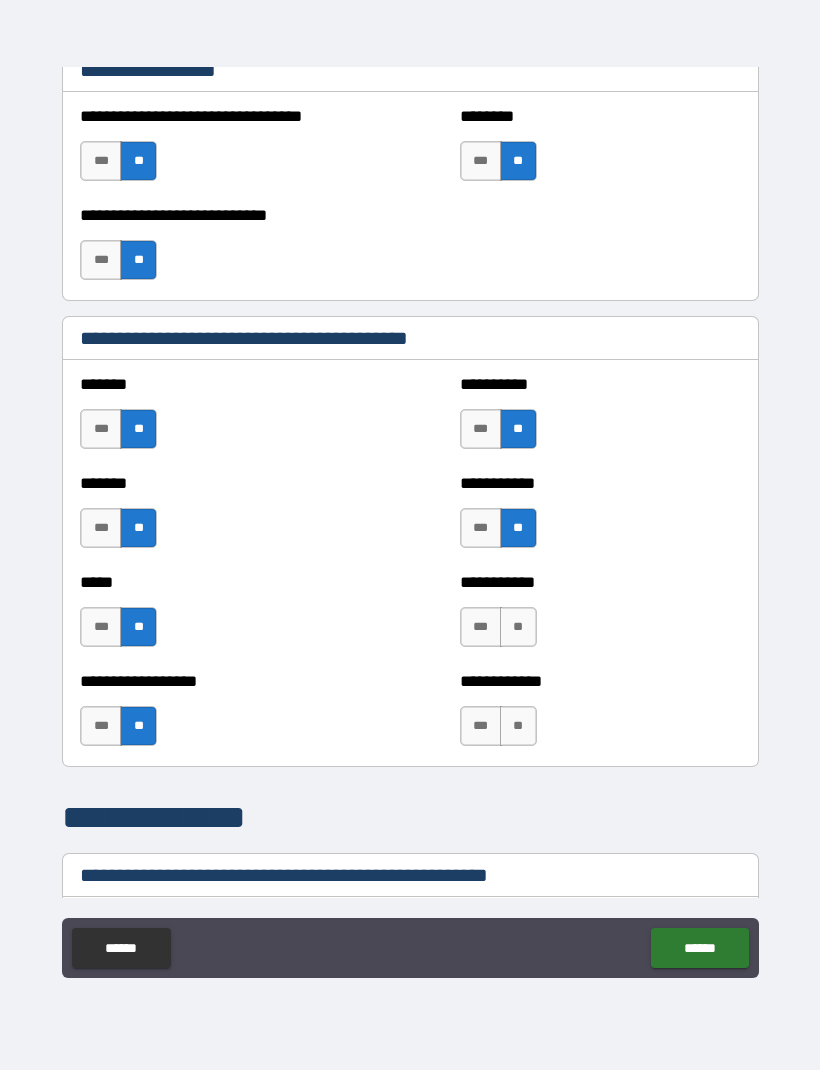 click on "**" at bounding box center [518, 627] 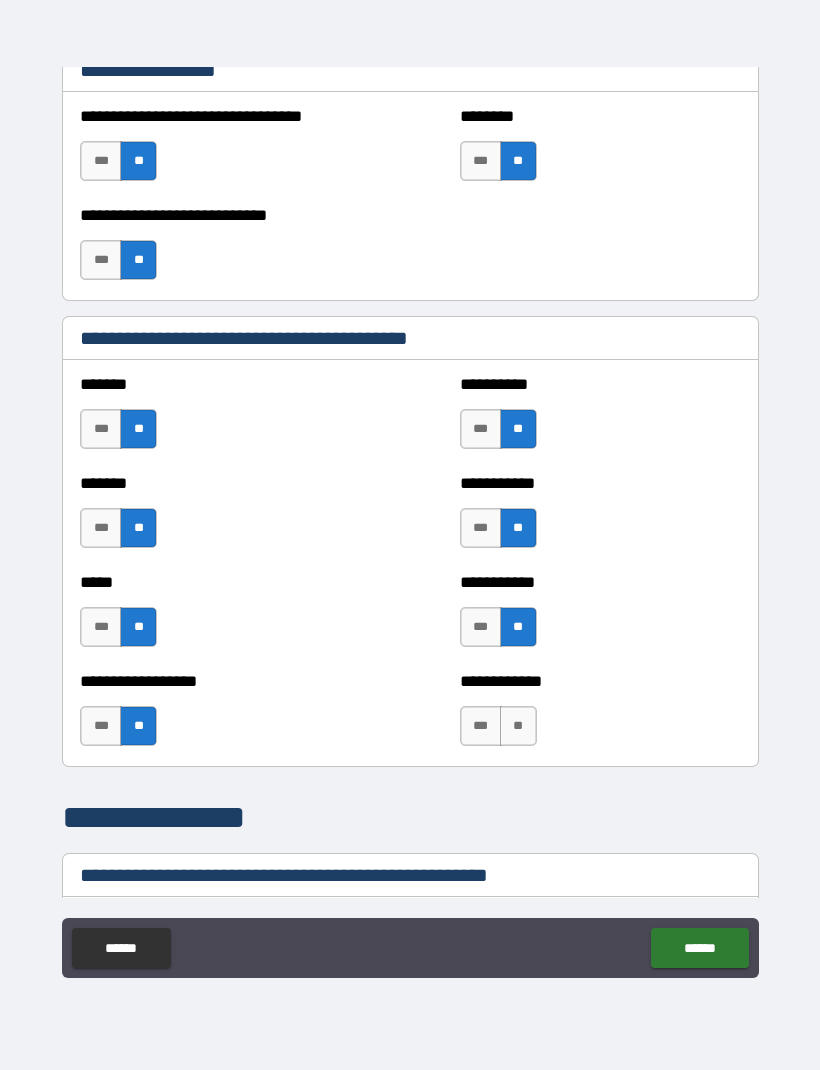 click on "**" at bounding box center (518, 726) 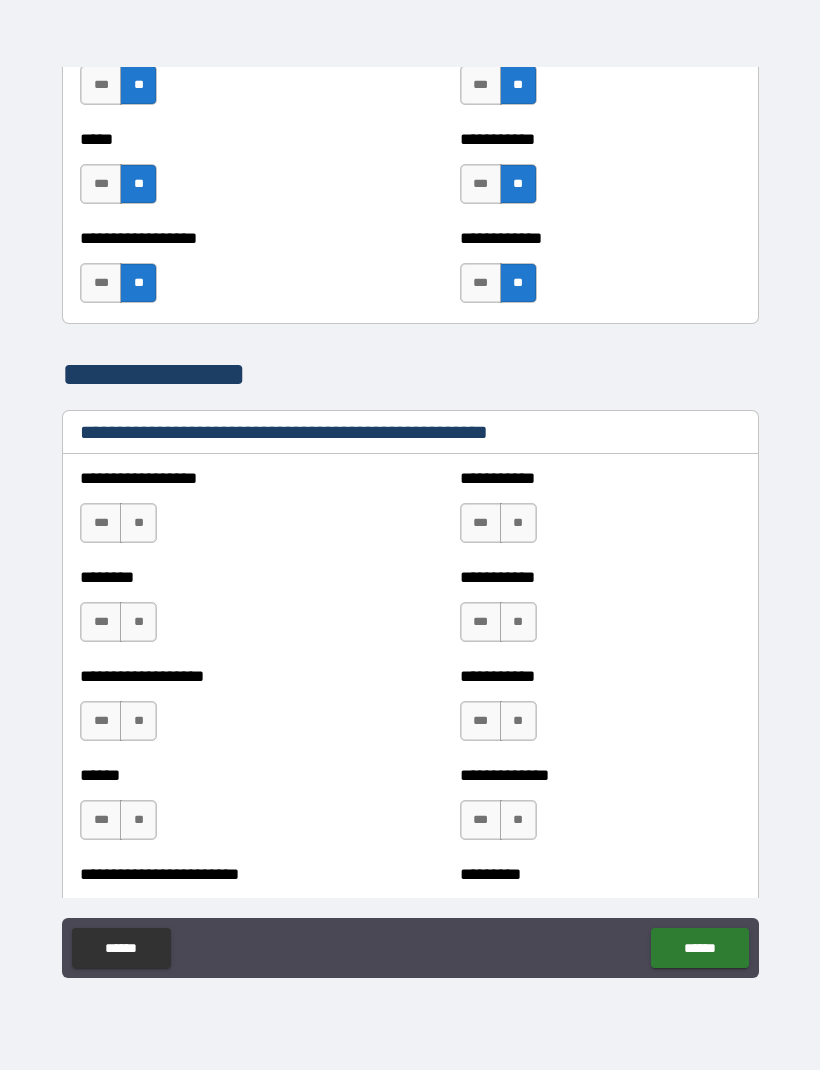scroll, scrollTop: 2827, scrollLeft: 0, axis: vertical 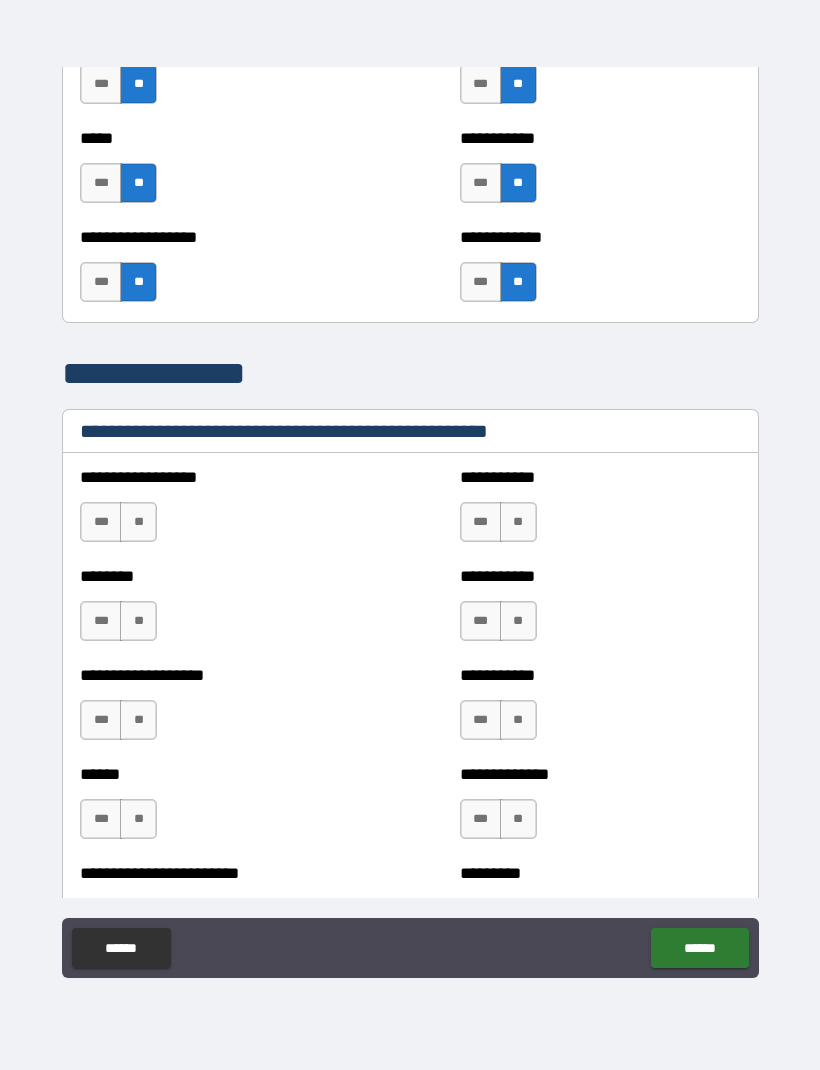 click on "**" at bounding box center [138, 522] 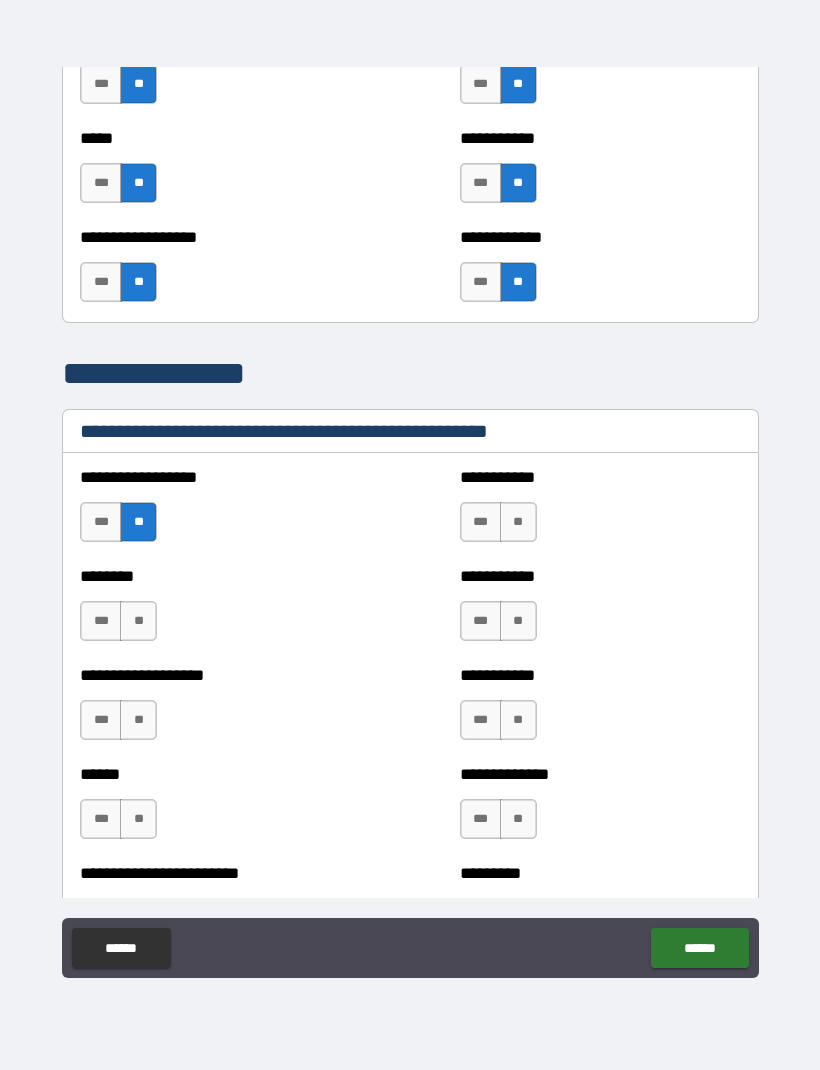click on "**" at bounding box center [138, 621] 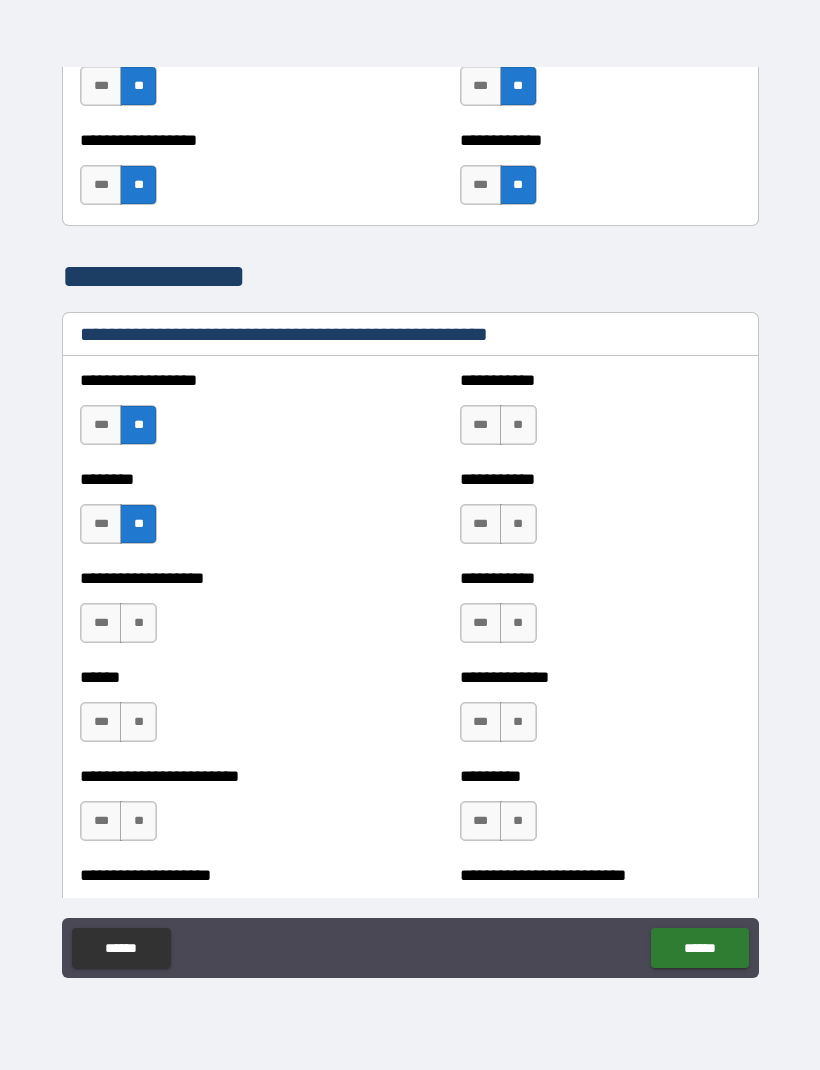 scroll, scrollTop: 2949, scrollLeft: 0, axis: vertical 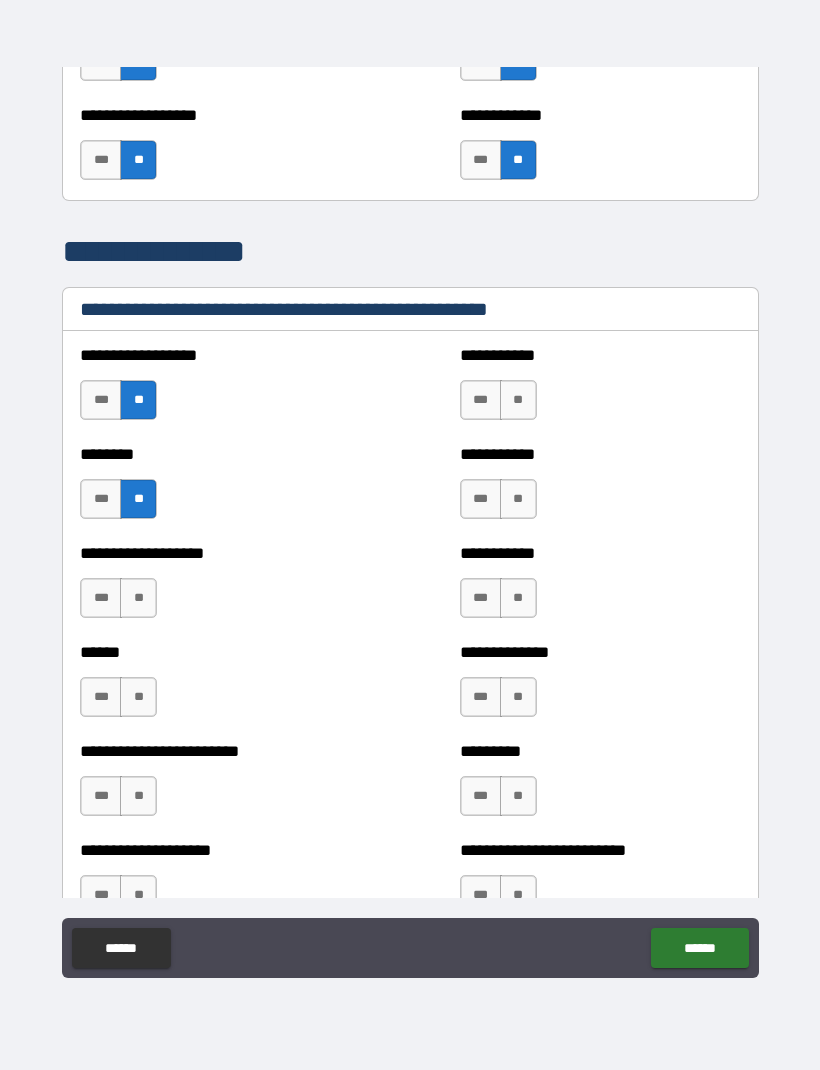 click on "**" at bounding box center (138, 598) 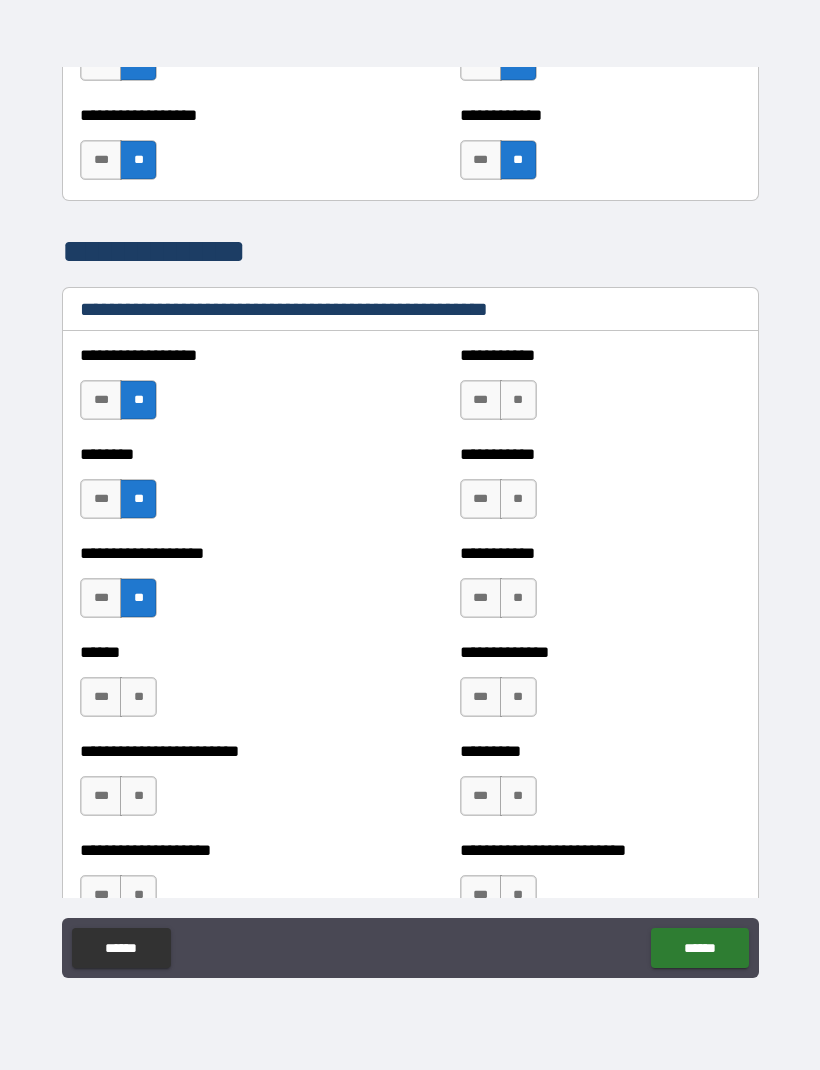 click on "**" at bounding box center (138, 697) 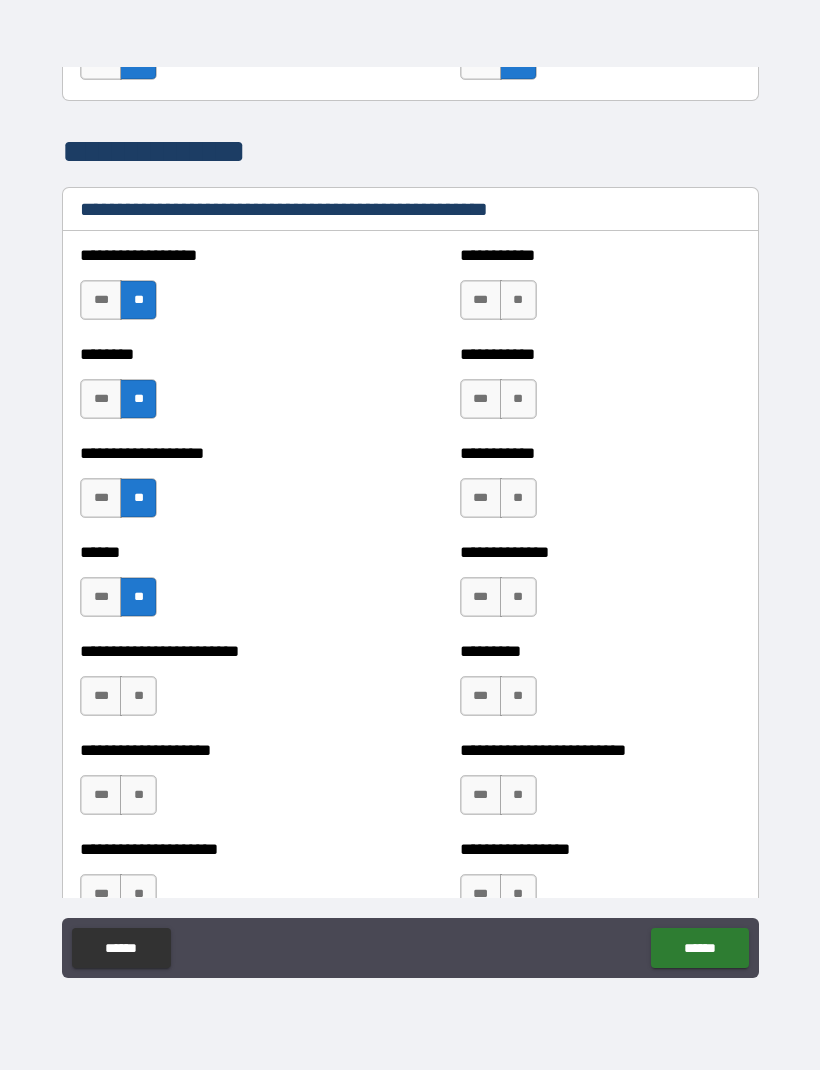 scroll, scrollTop: 3065, scrollLeft: 0, axis: vertical 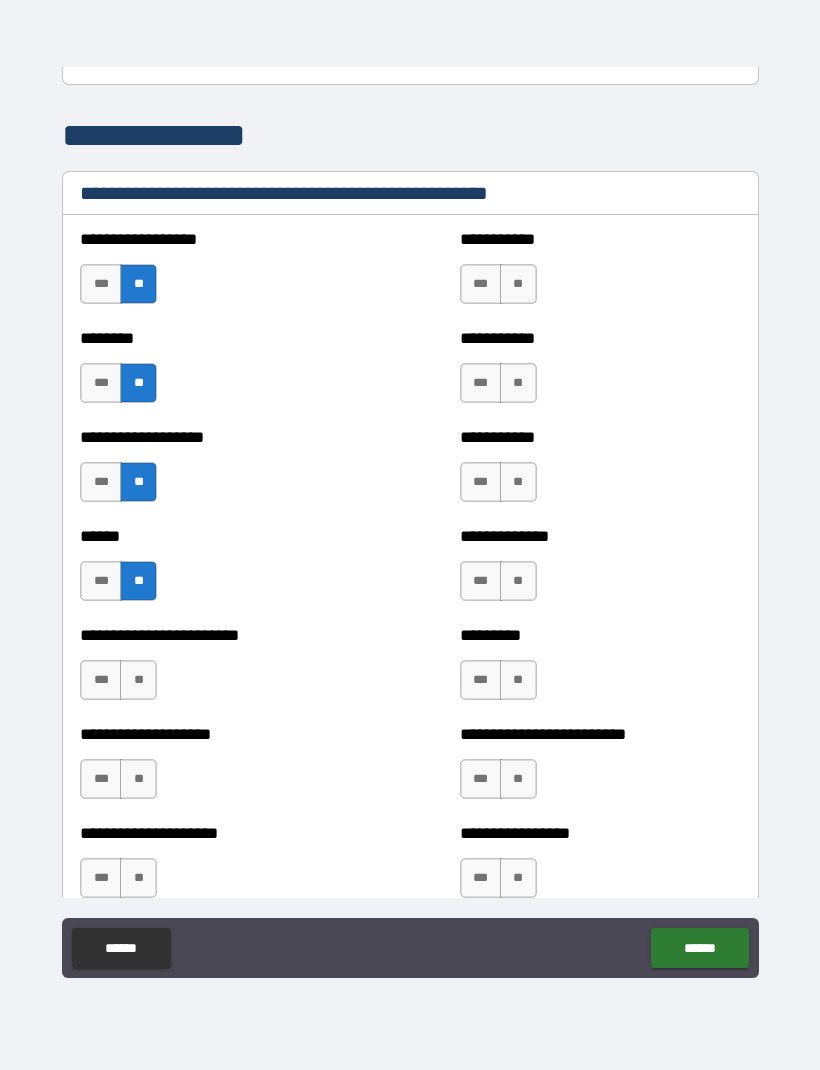 click on "**" at bounding box center [138, 680] 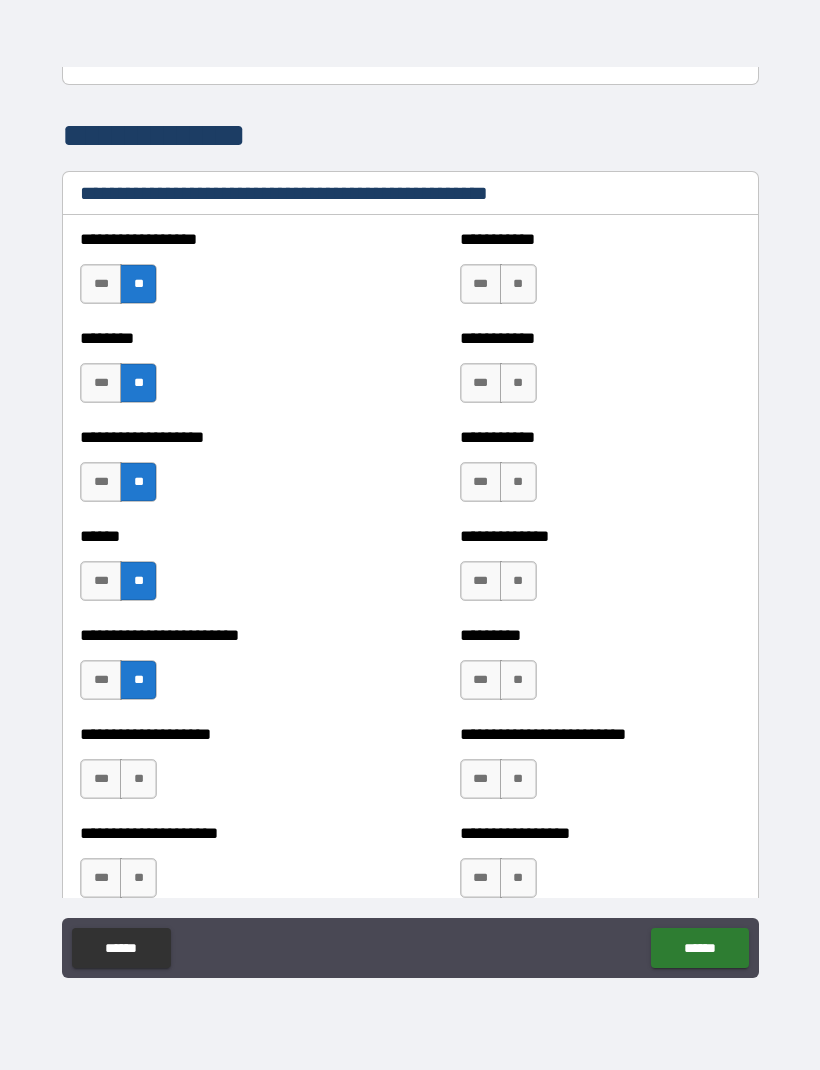 click on "**" at bounding box center [138, 779] 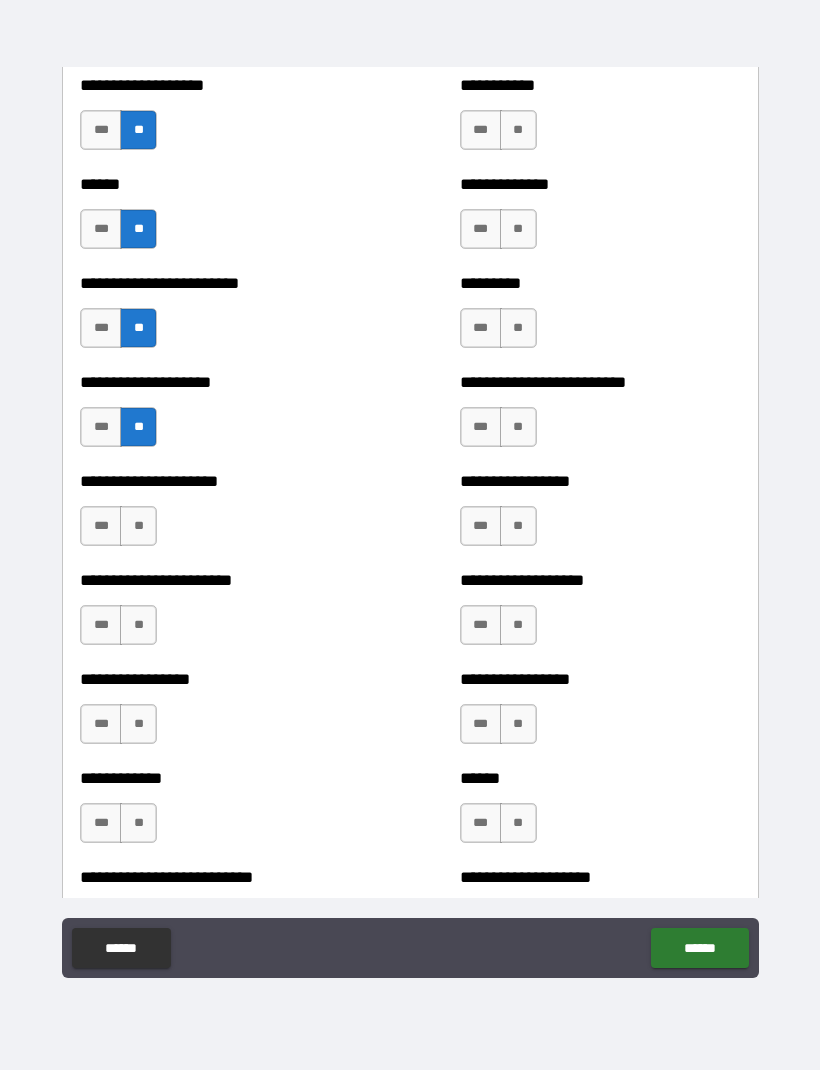 scroll, scrollTop: 3425, scrollLeft: 0, axis: vertical 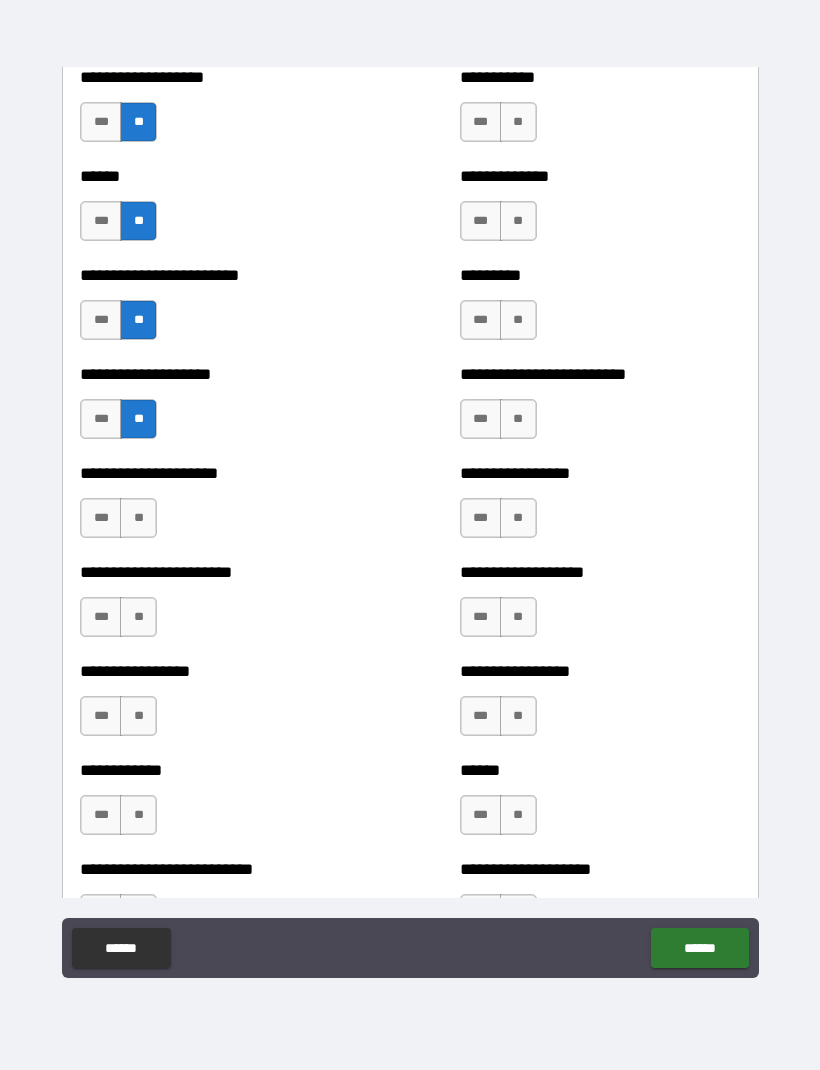 click on "**" at bounding box center [138, 518] 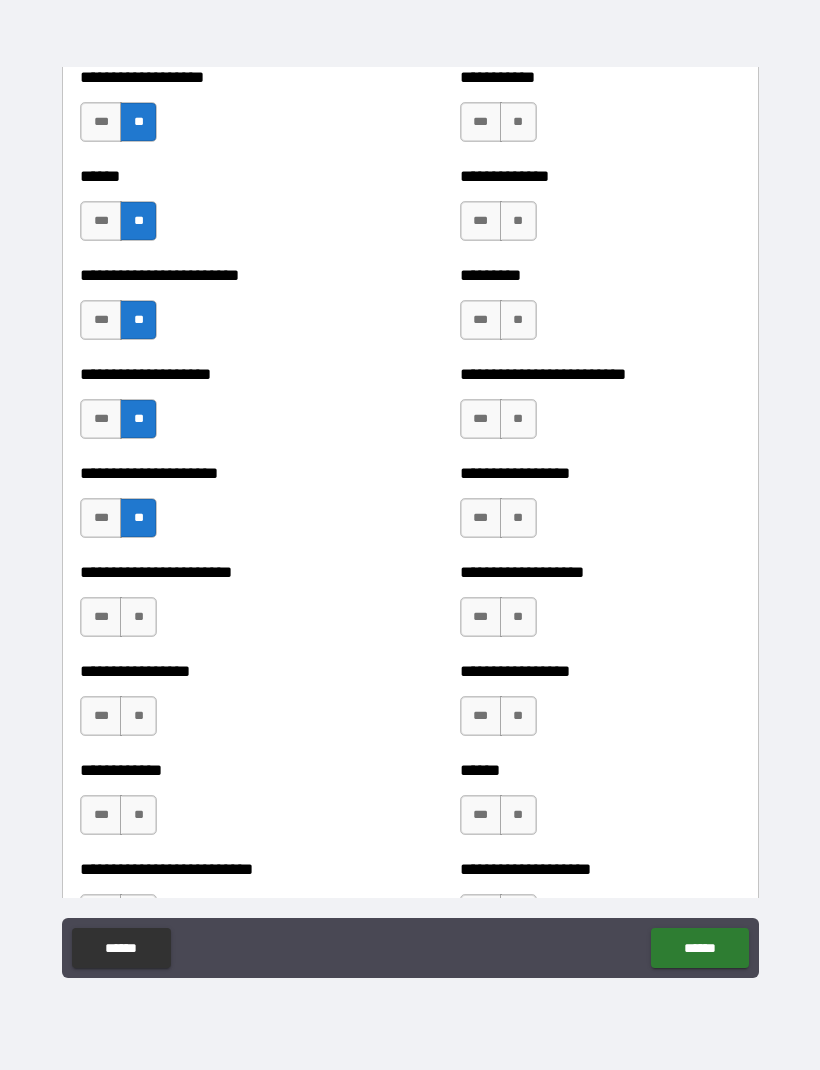 click on "**" at bounding box center (138, 617) 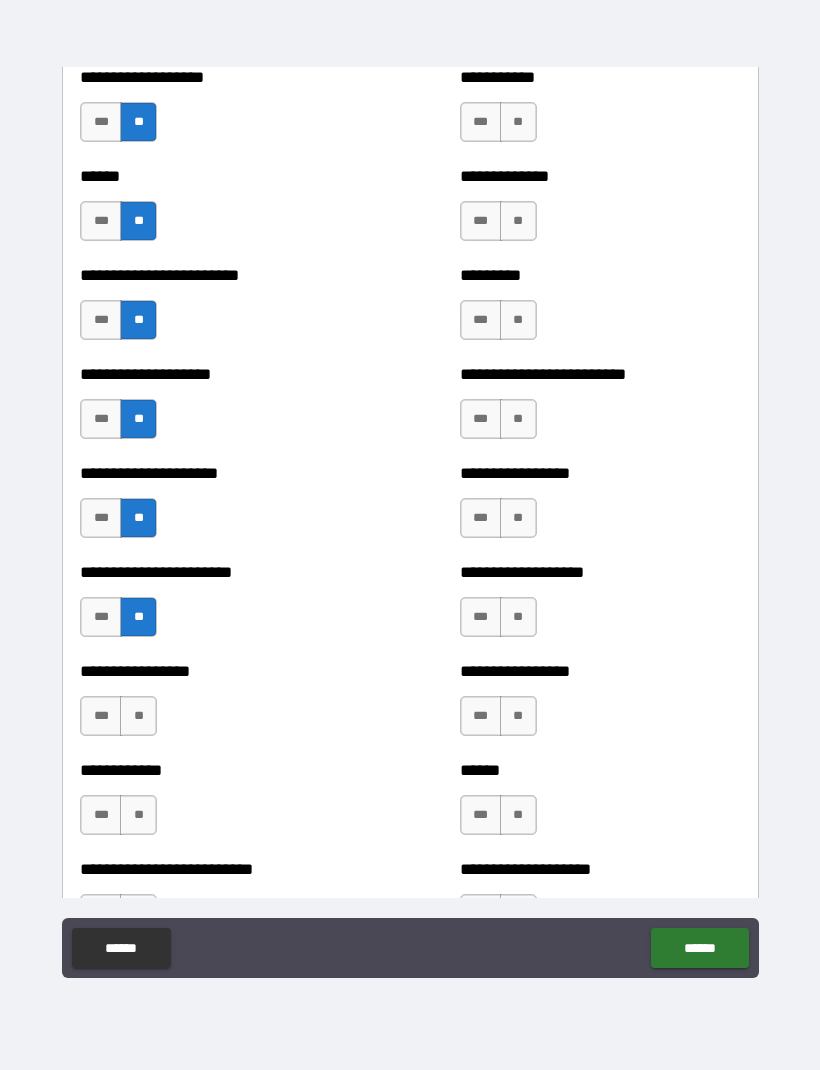click on "**" at bounding box center (138, 716) 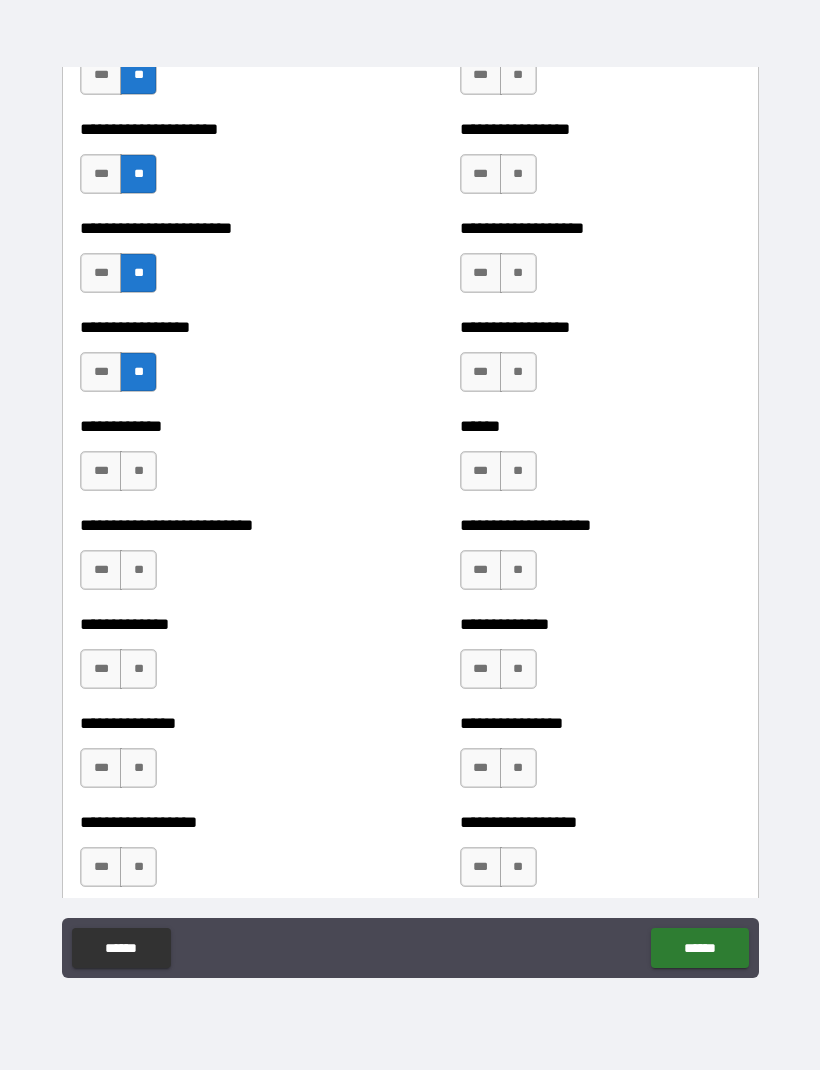 scroll, scrollTop: 3758, scrollLeft: 0, axis: vertical 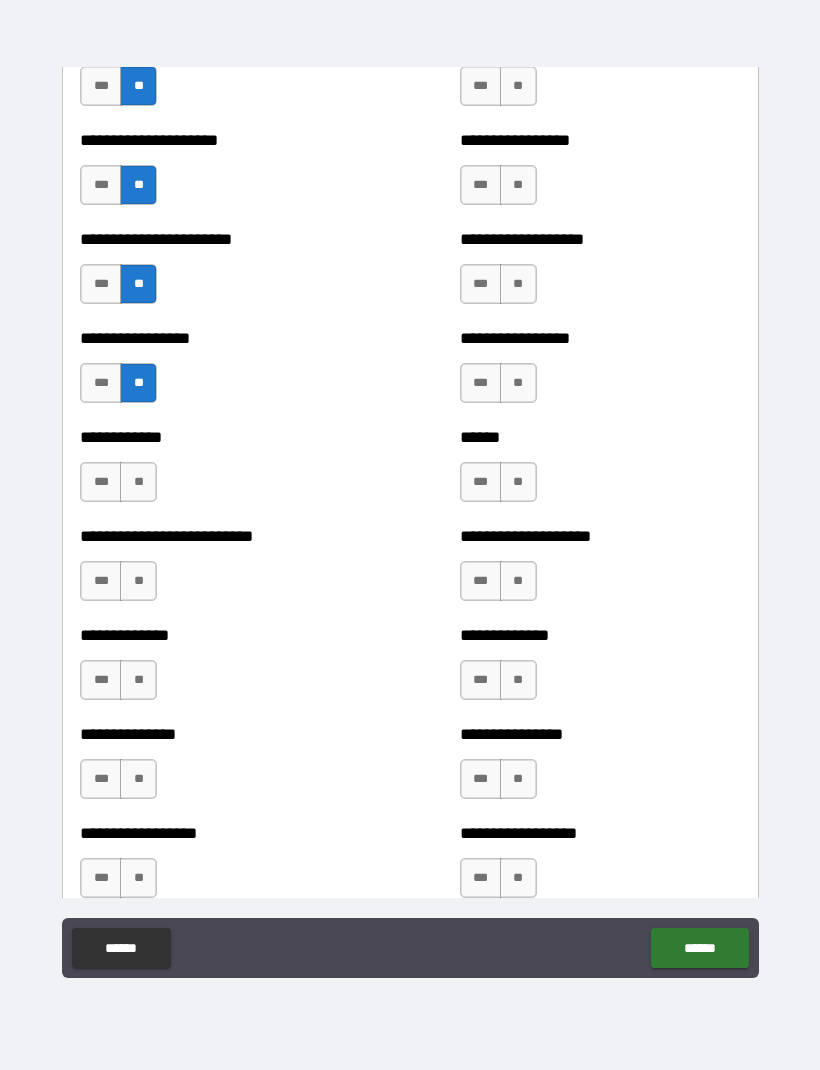 click on "**" at bounding box center [138, 482] 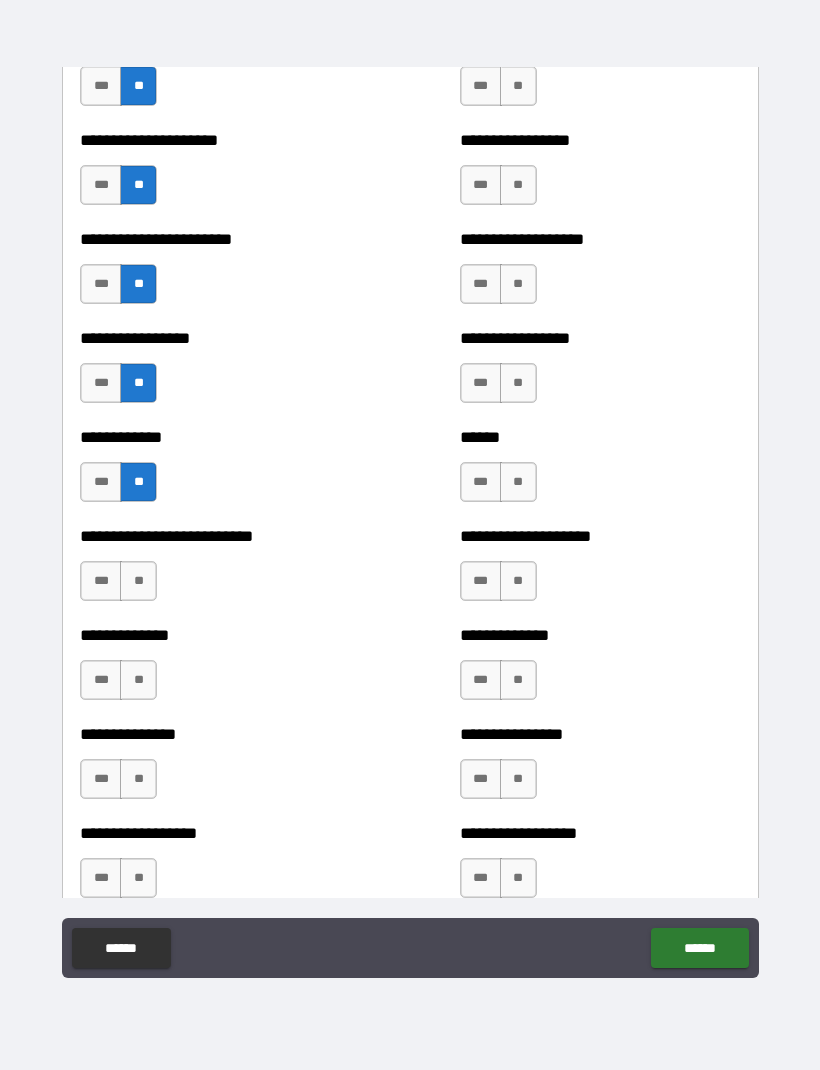 click on "**" at bounding box center [138, 581] 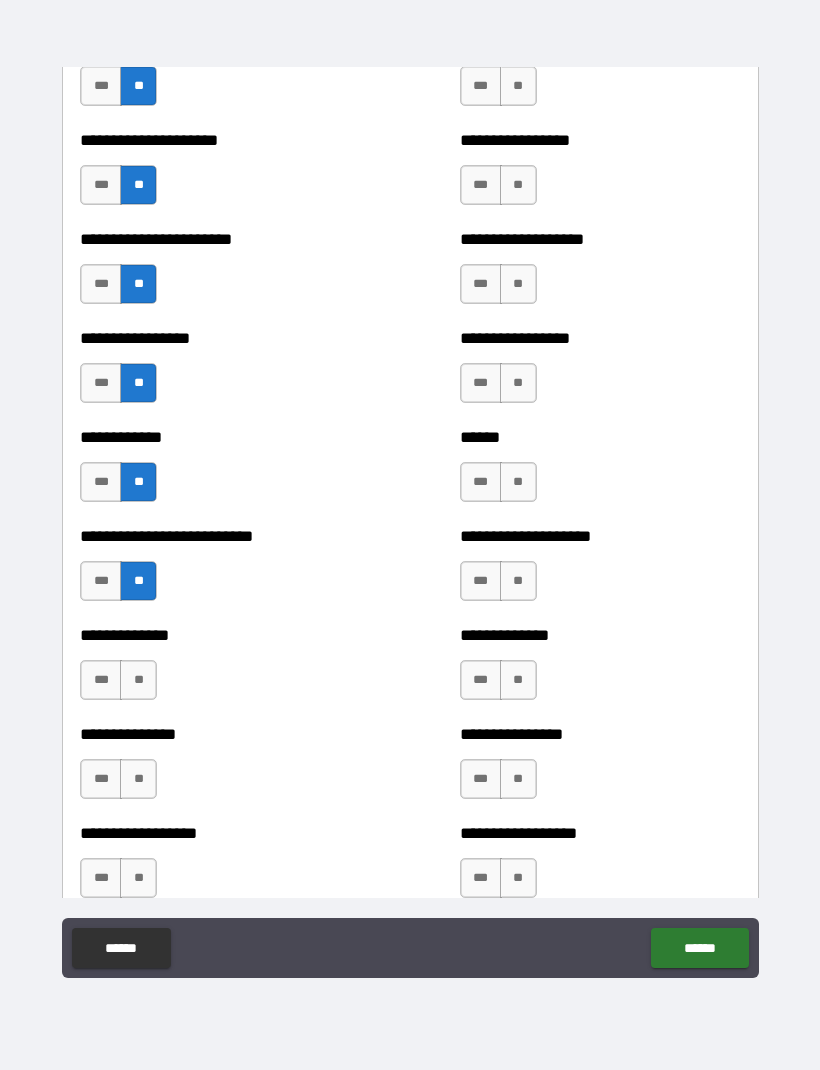 click on "**" at bounding box center (138, 680) 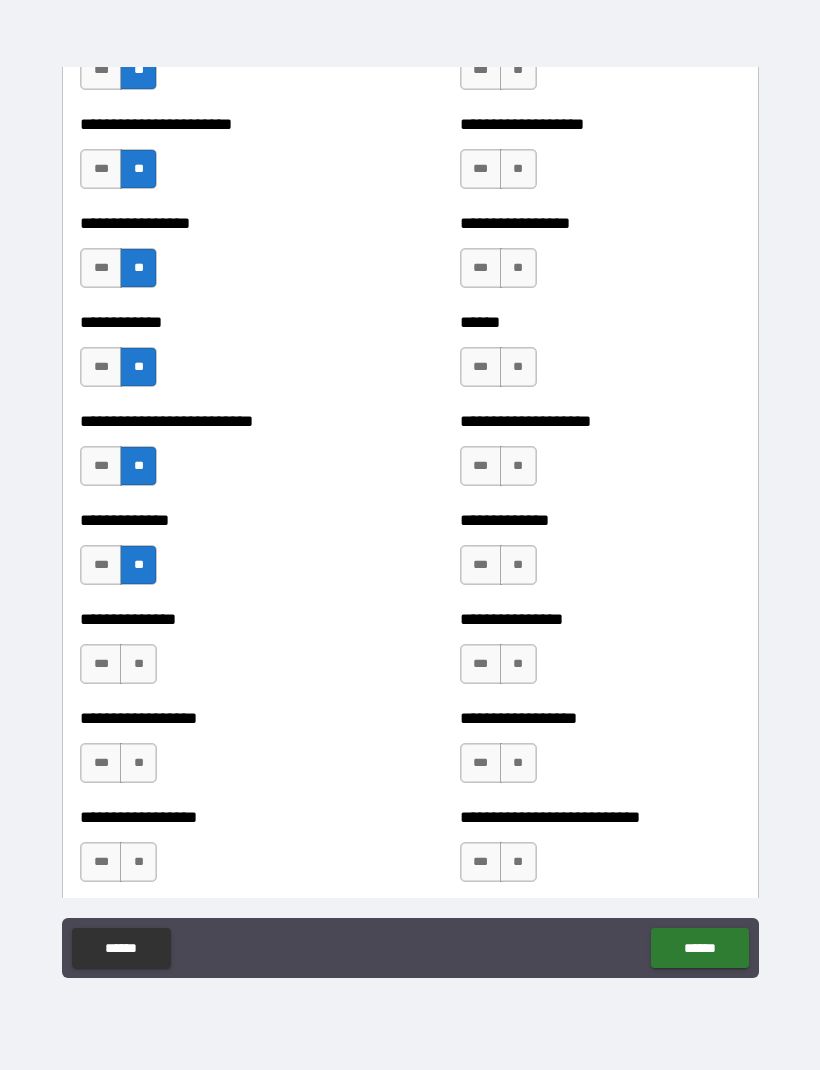 scroll, scrollTop: 3910, scrollLeft: 0, axis: vertical 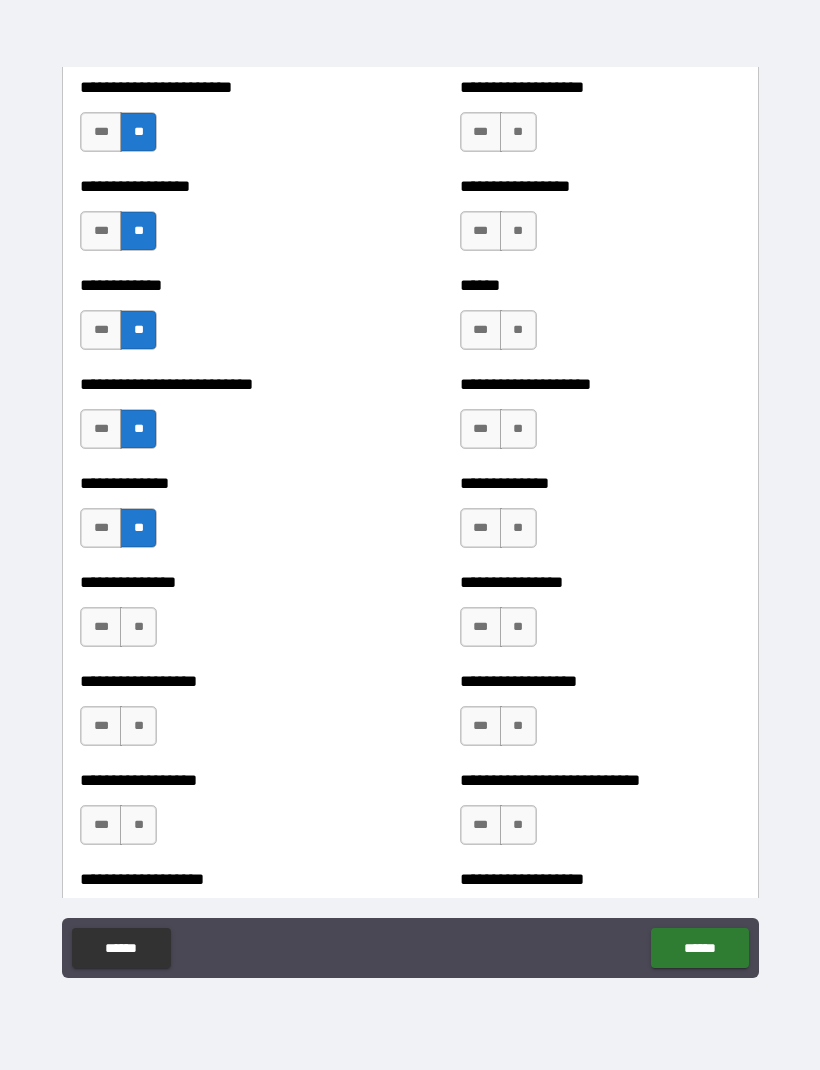 click on "**" at bounding box center [138, 627] 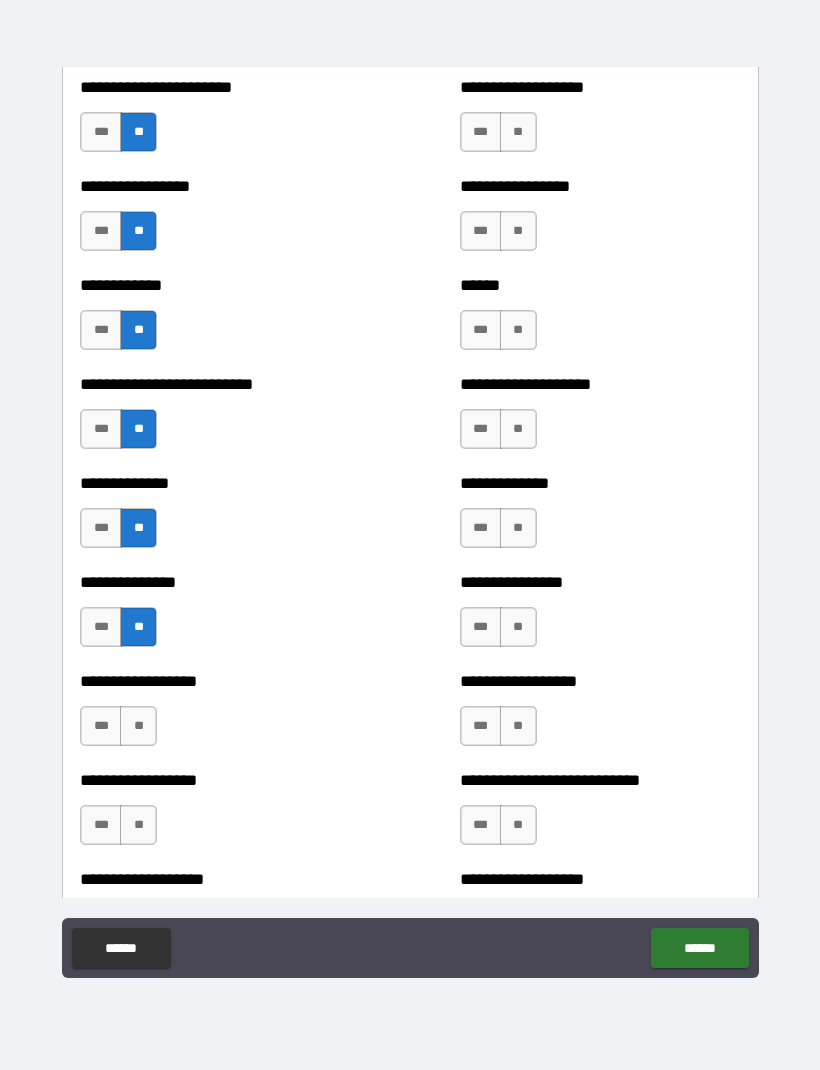click on "**" at bounding box center [138, 726] 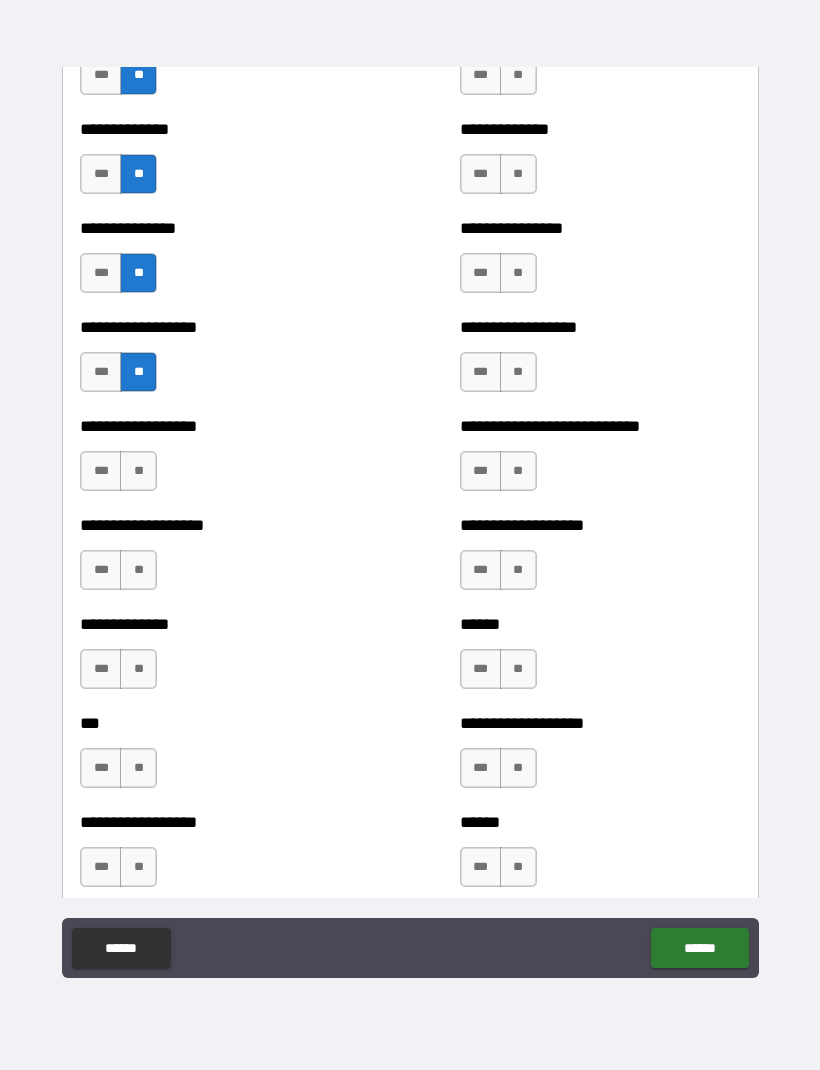 scroll, scrollTop: 4265, scrollLeft: 0, axis: vertical 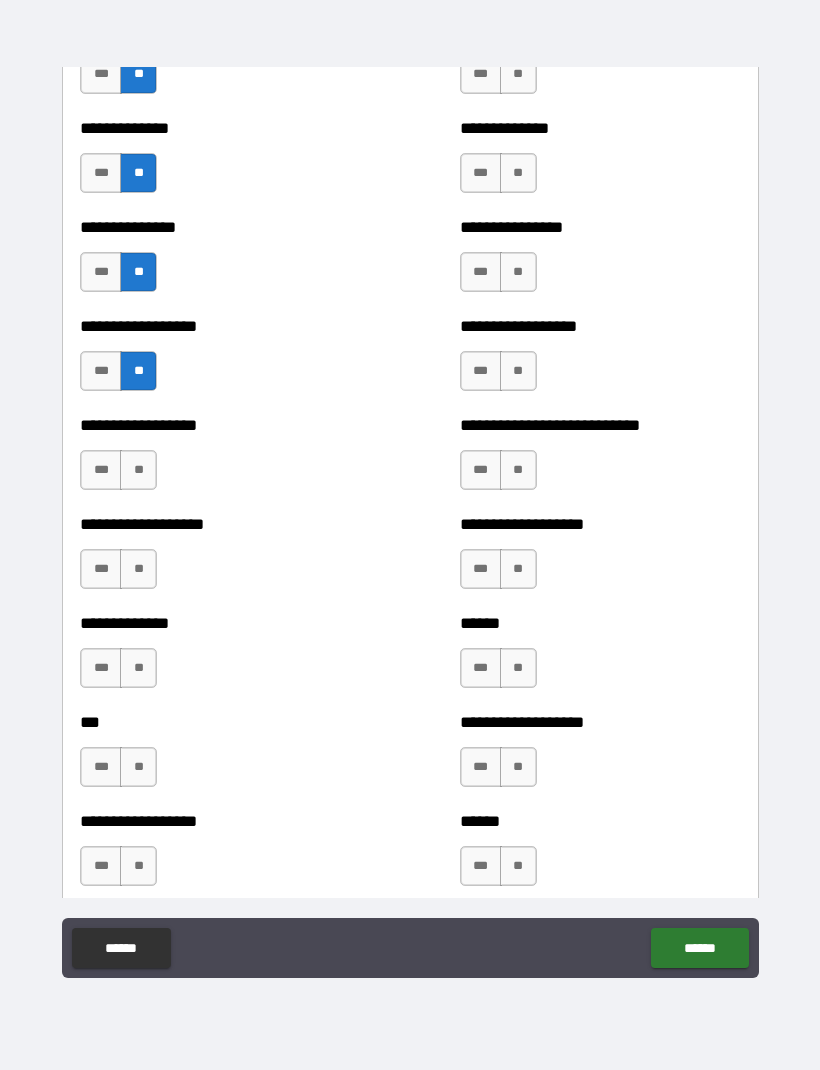 click on "**" at bounding box center [138, 470] 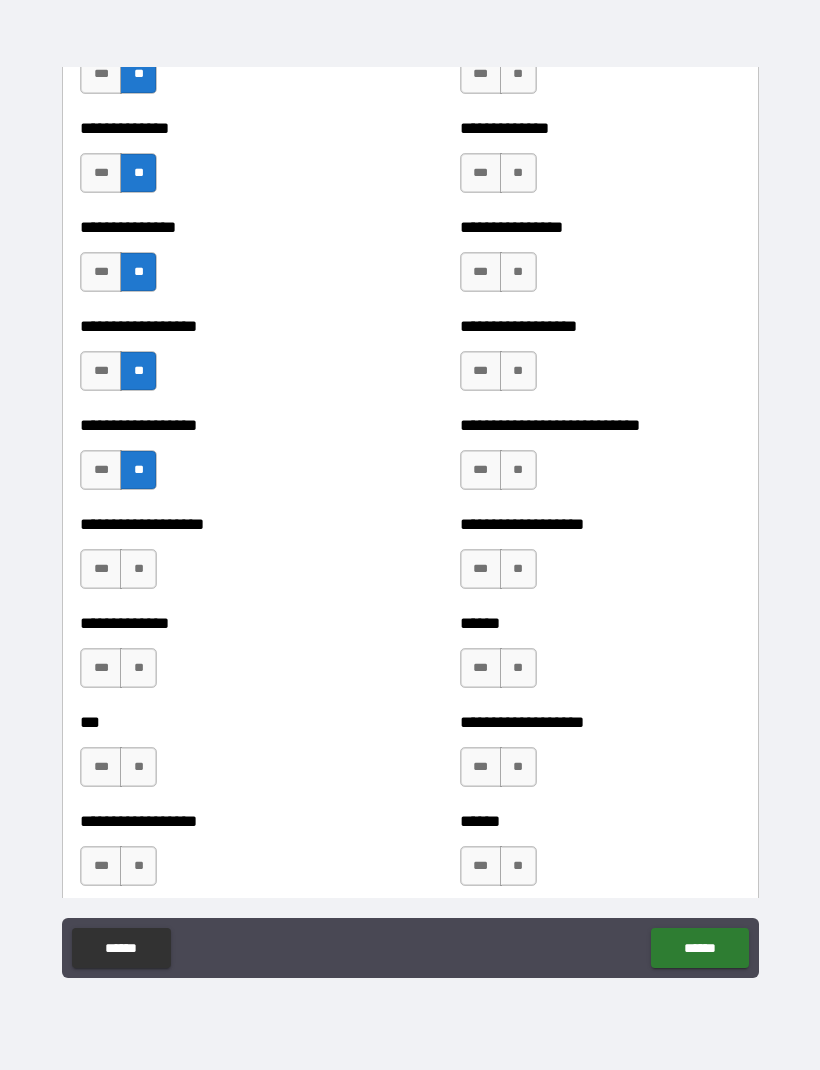 click on "**" at bounding box center [138, 569] 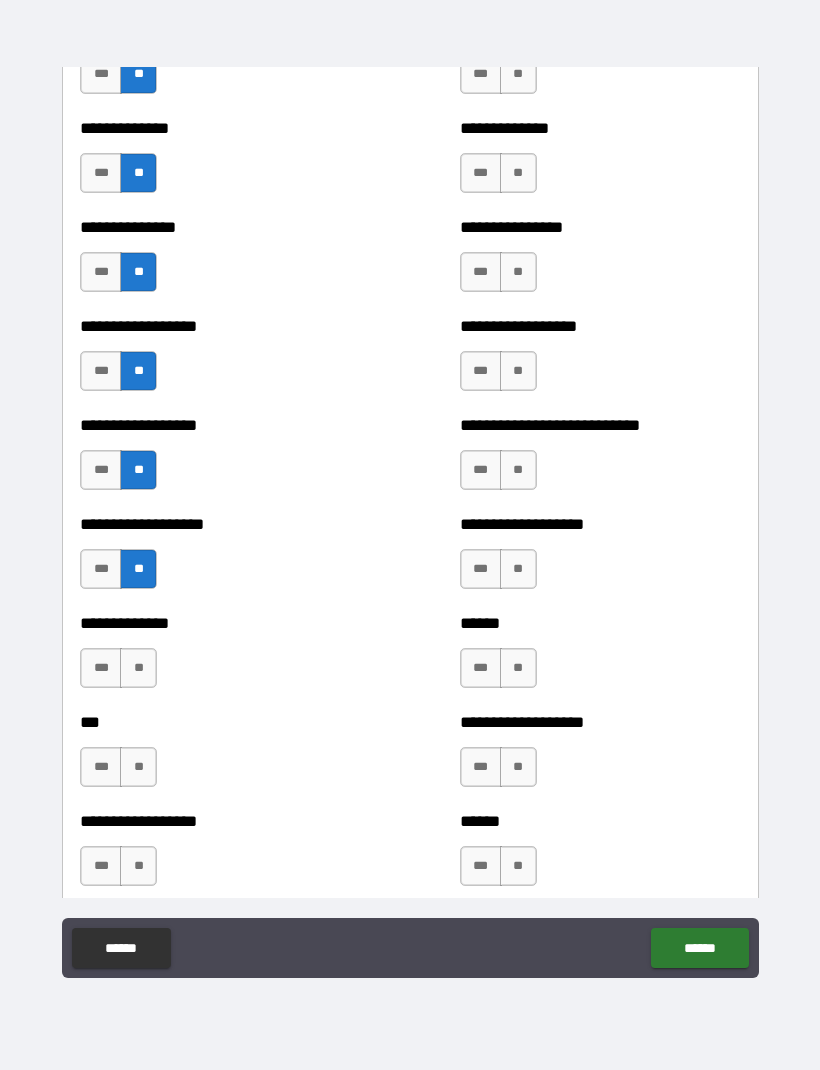 click on "**" at bounding box center [138, 668] 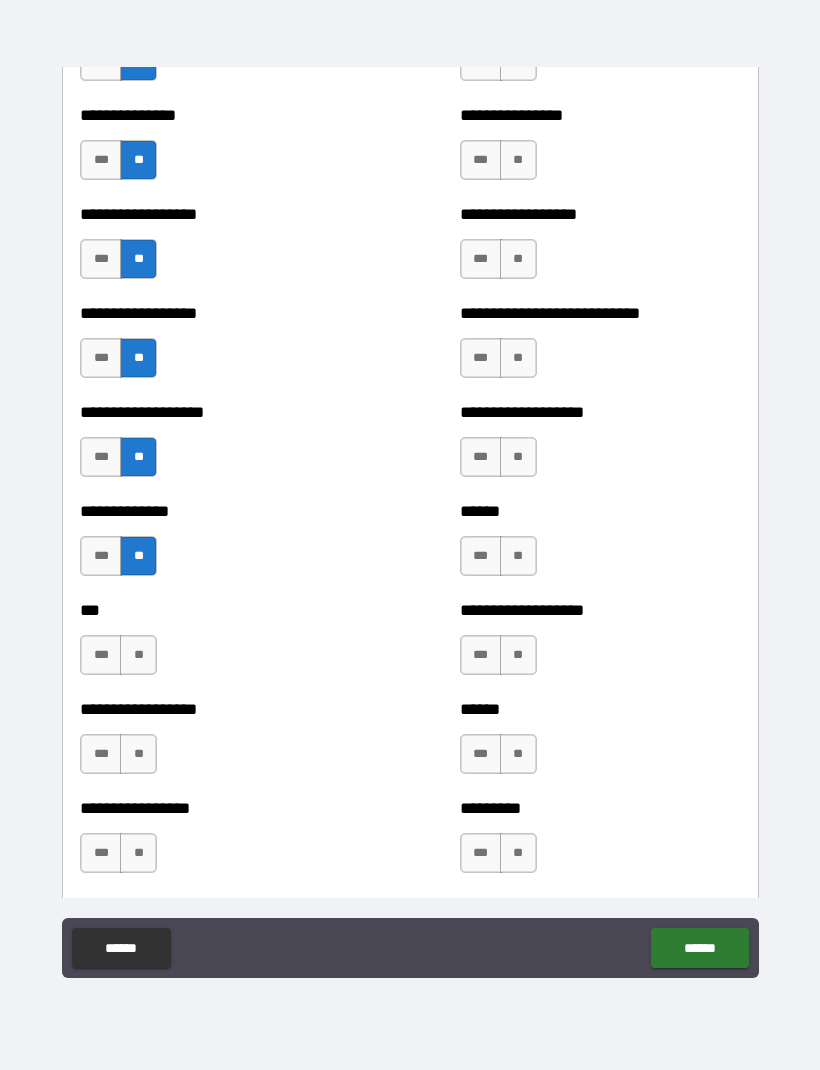 scroll, scrollTop: 4432, scrollLeft: 0, axis: vertical 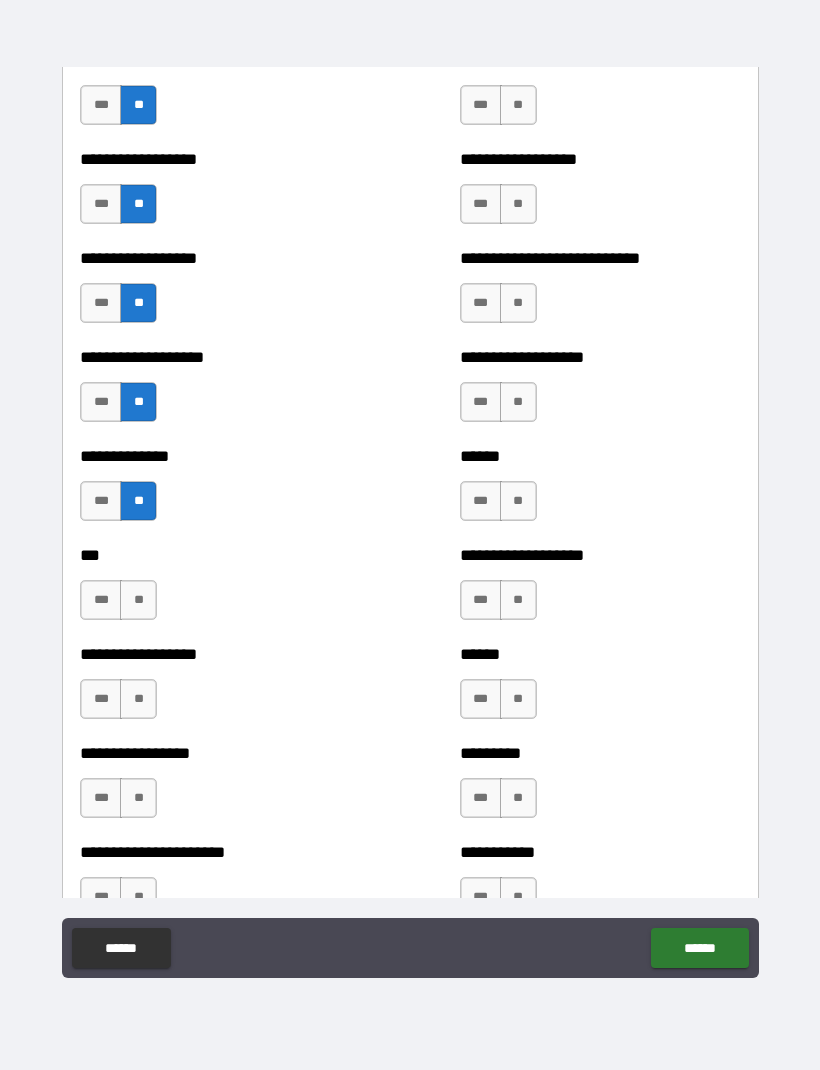 click on "**" at bounding box center (138, 600) 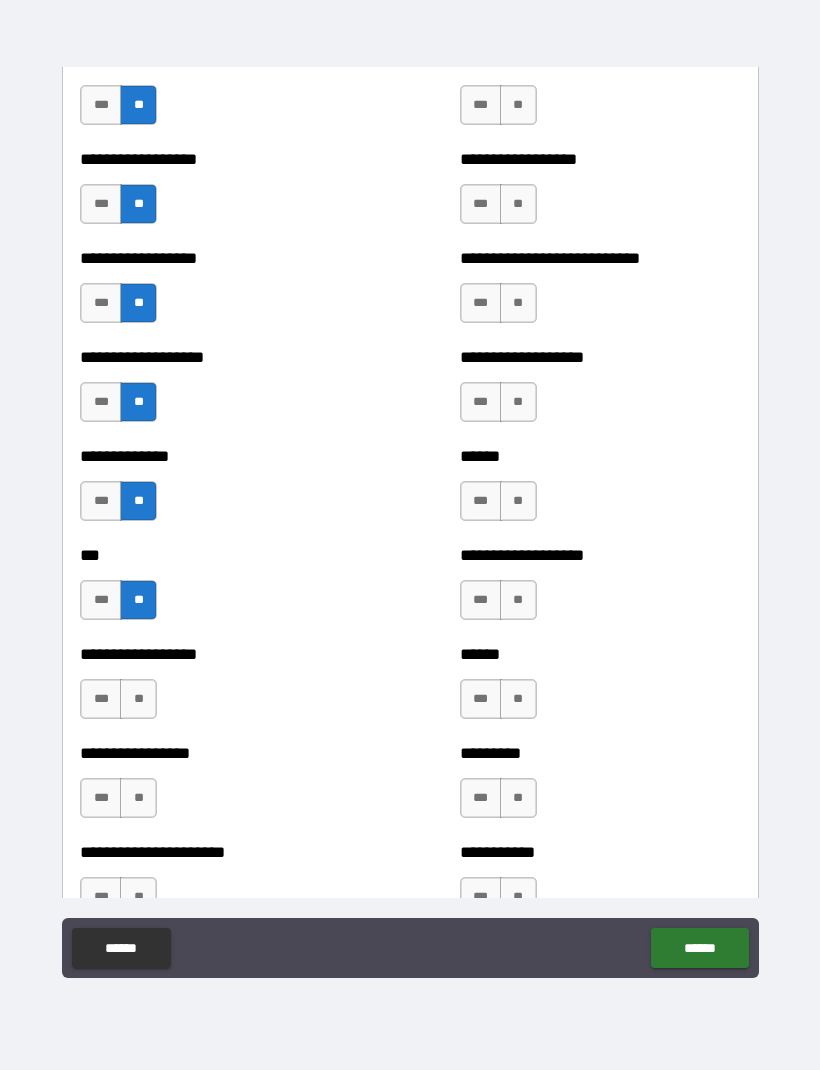 click on "**" at bounding box center (138, 699) 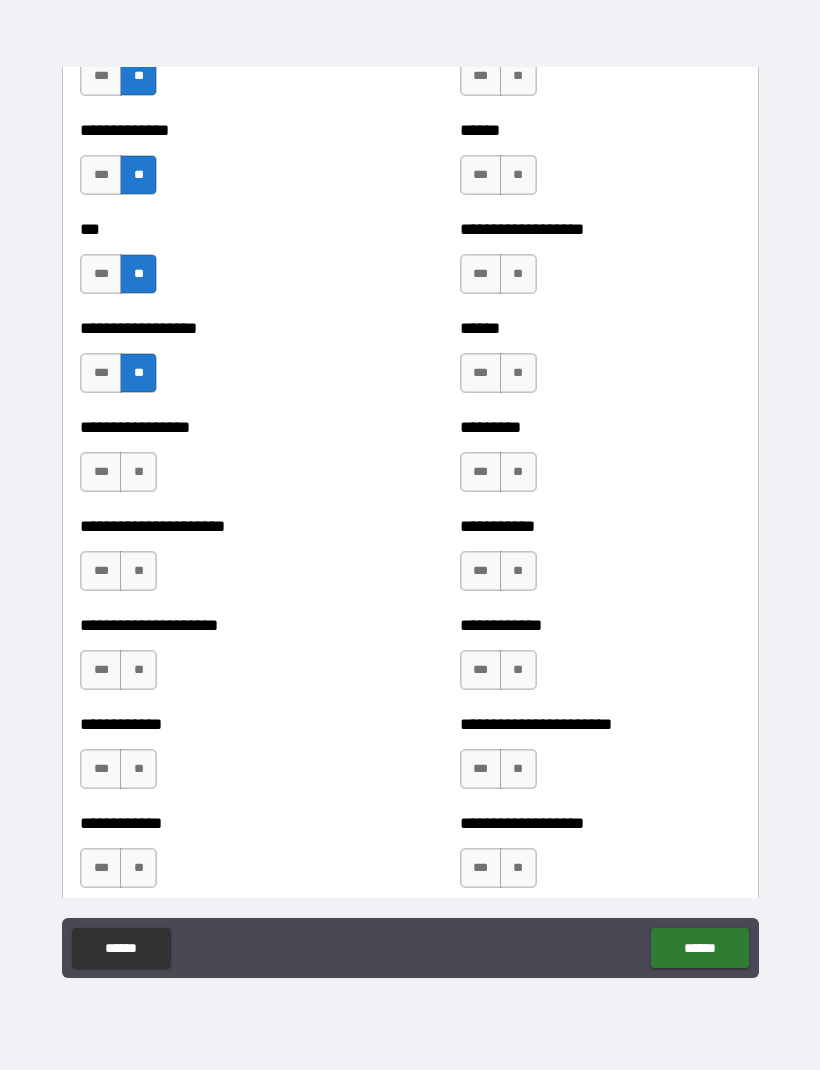 scroll, scrollTop: 4770, scrollLeft: 0, axis: vertical 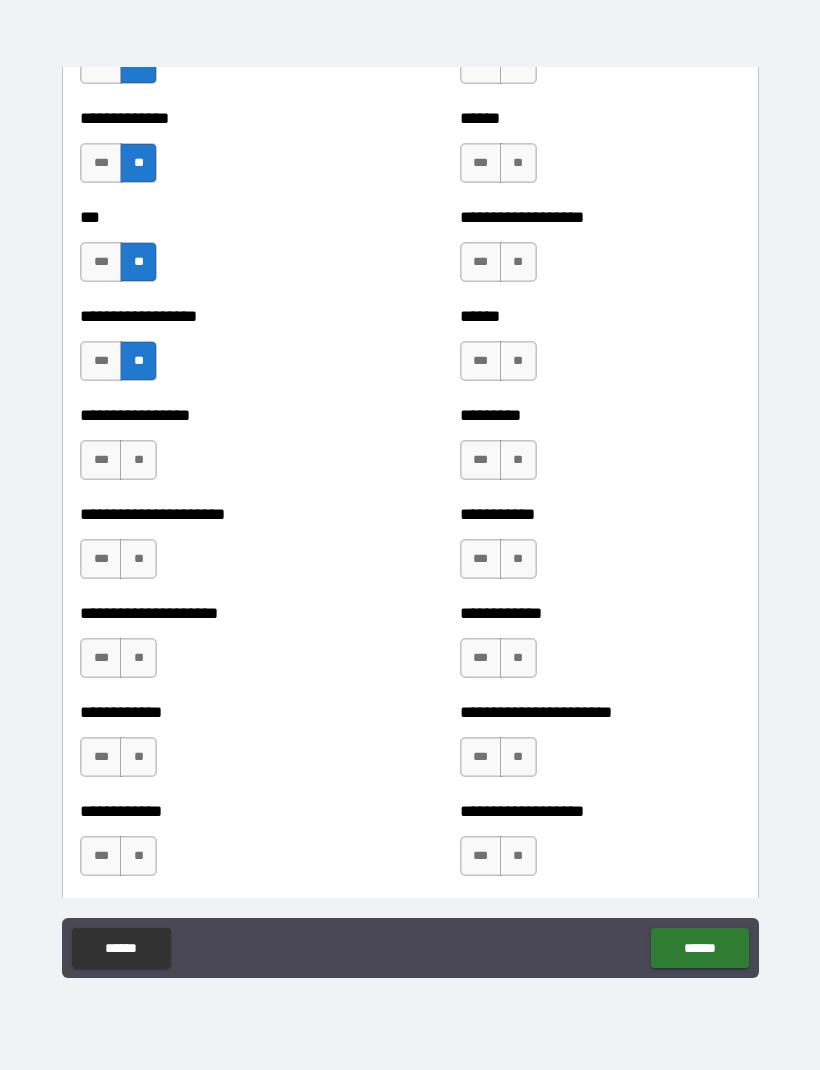 click on "**" at bounding box center (138, 460) 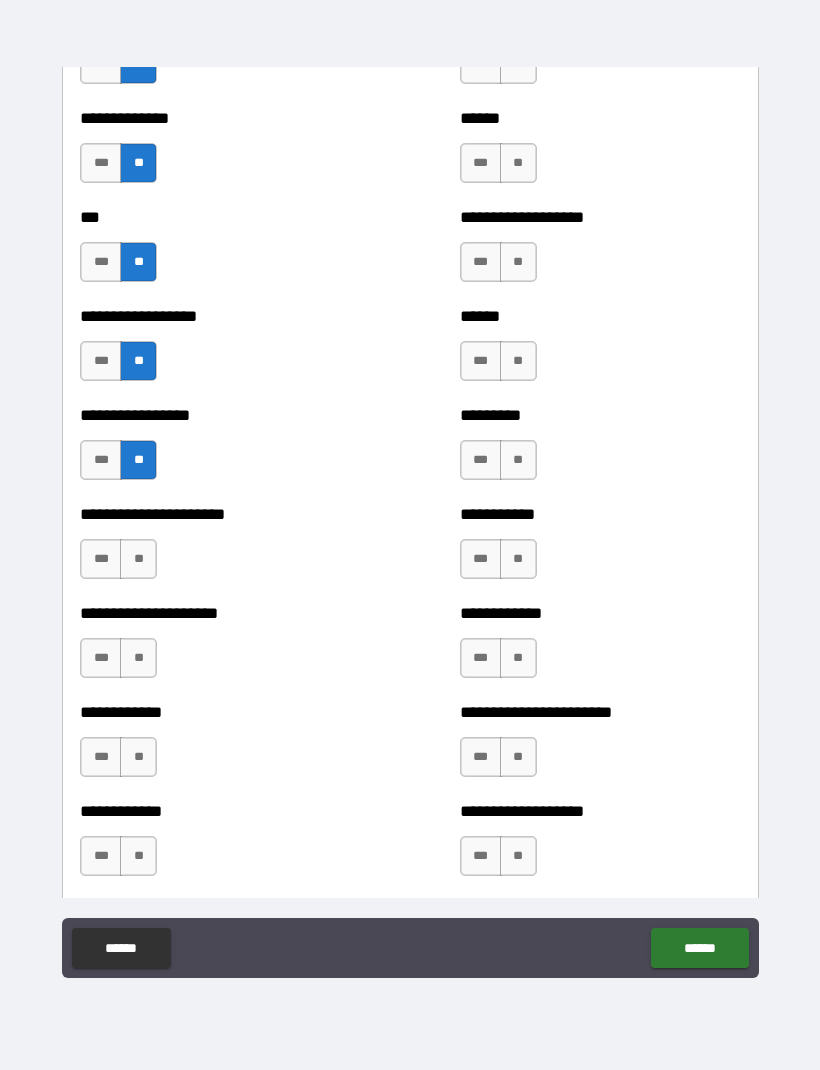 click on "**" at bounding box center [138, 559] 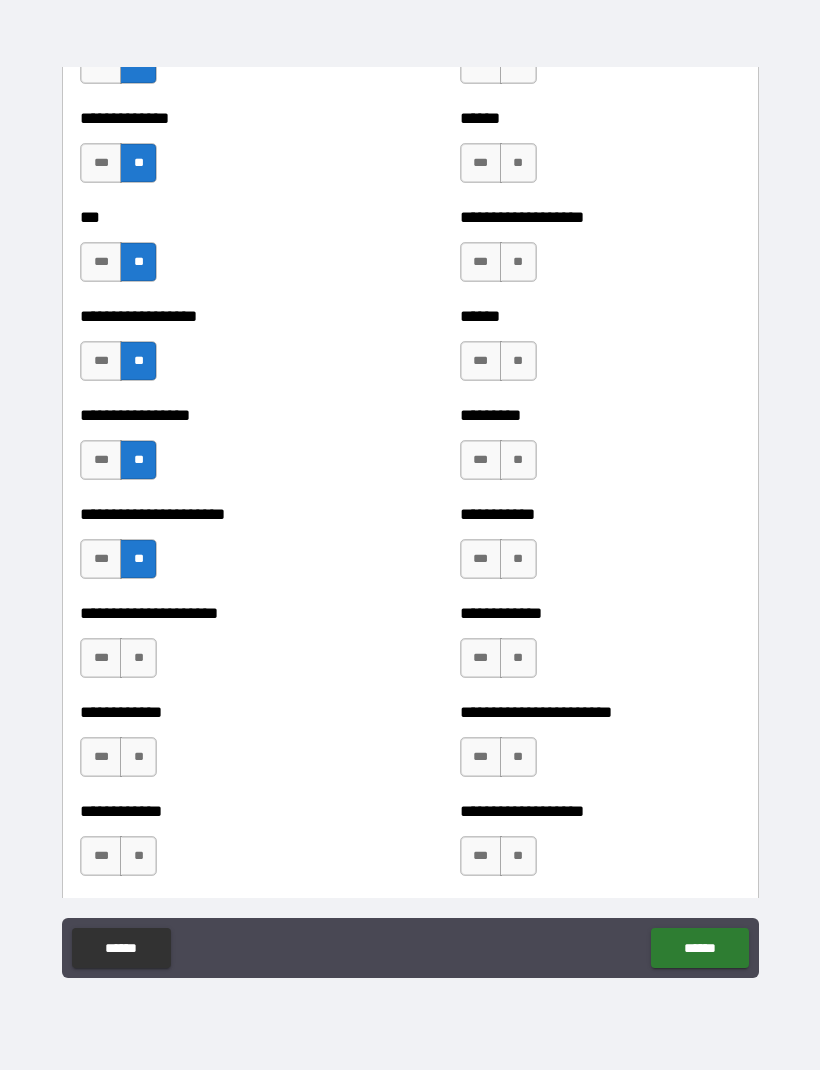 click on "**" at bounding box center (138, 658) 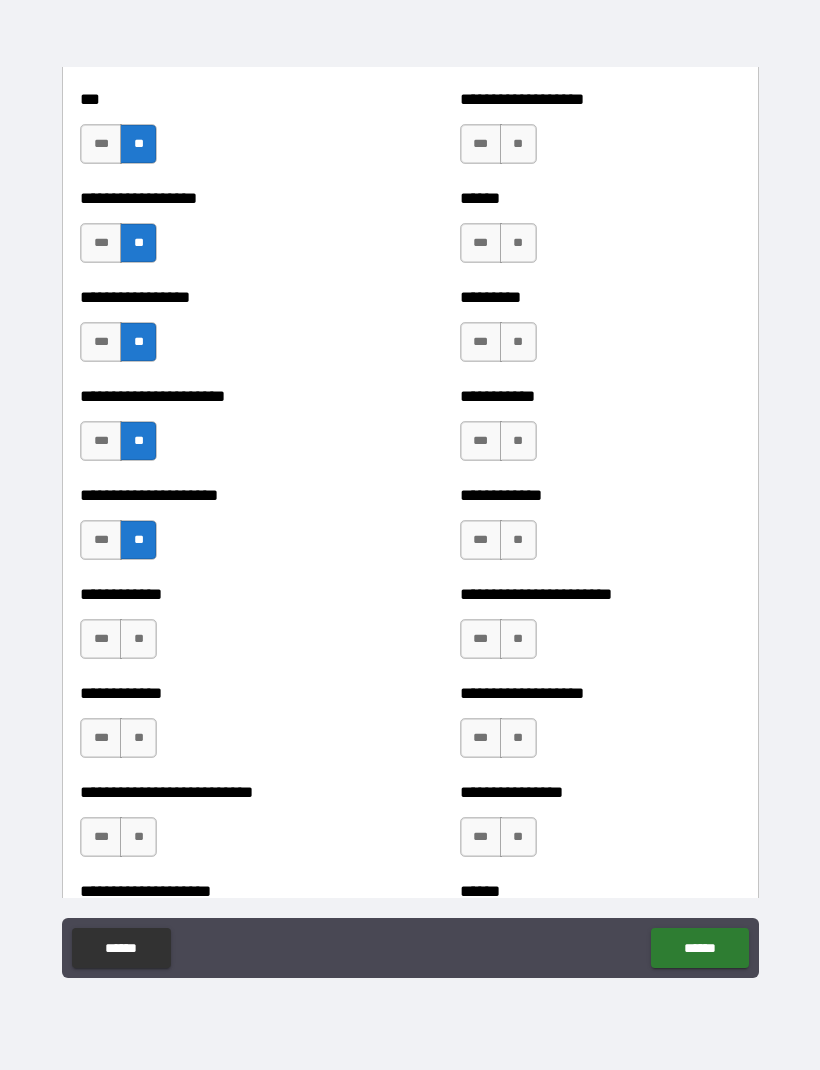 scroll, scrollTop: 4904, scrollLeft: 0, axis: vertical 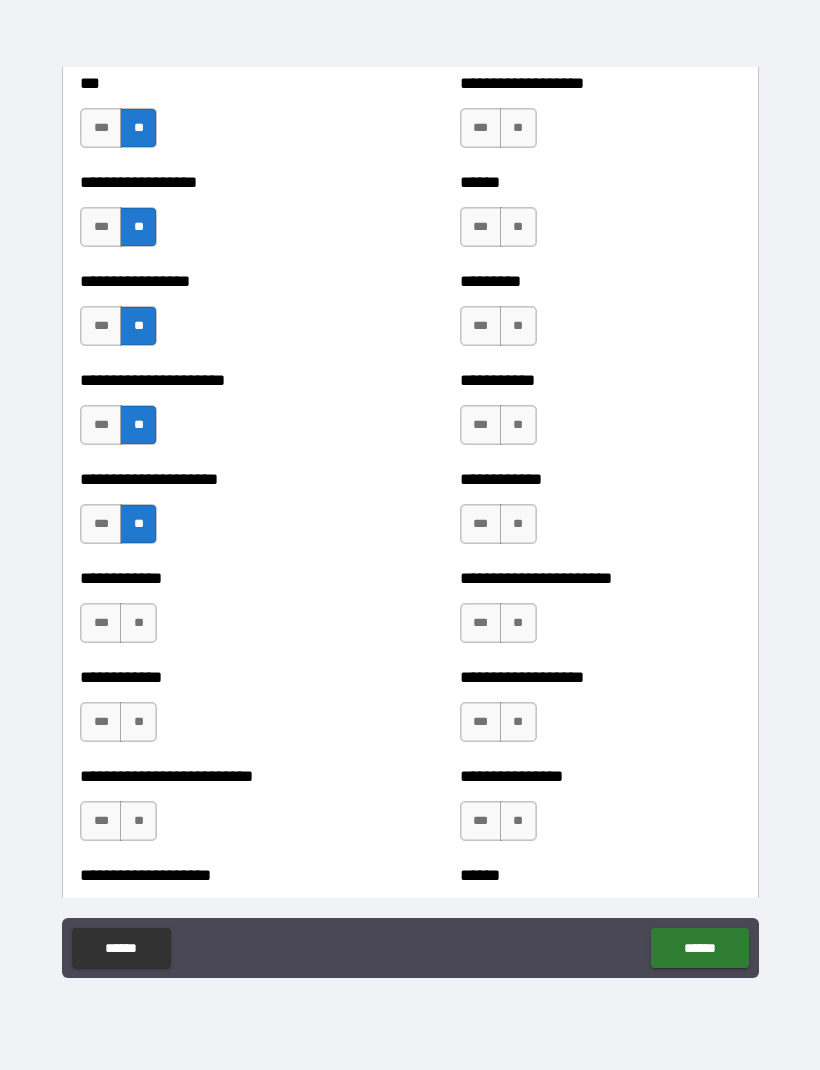 click on "**" at bounding box center (138, 623) 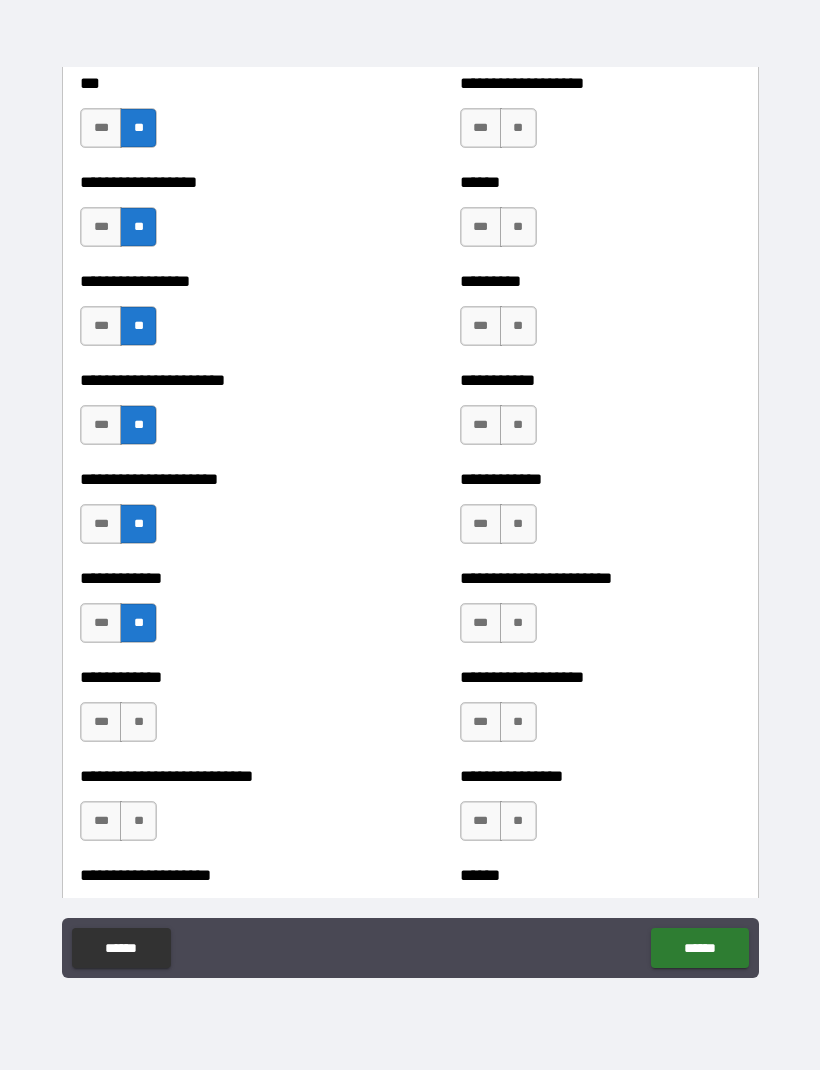 click on "**" at bounding box center (138, 722) 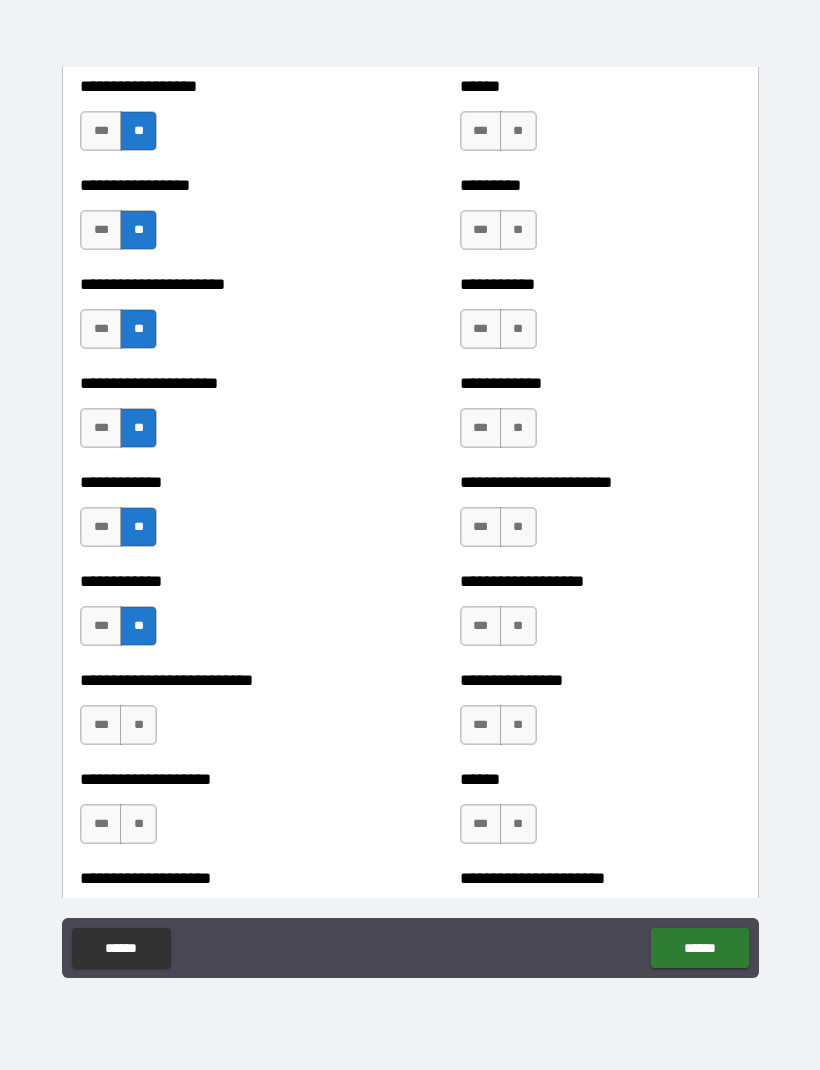 scroll, scrollTop: 5074, scrollLeft: 0, axis: vertical 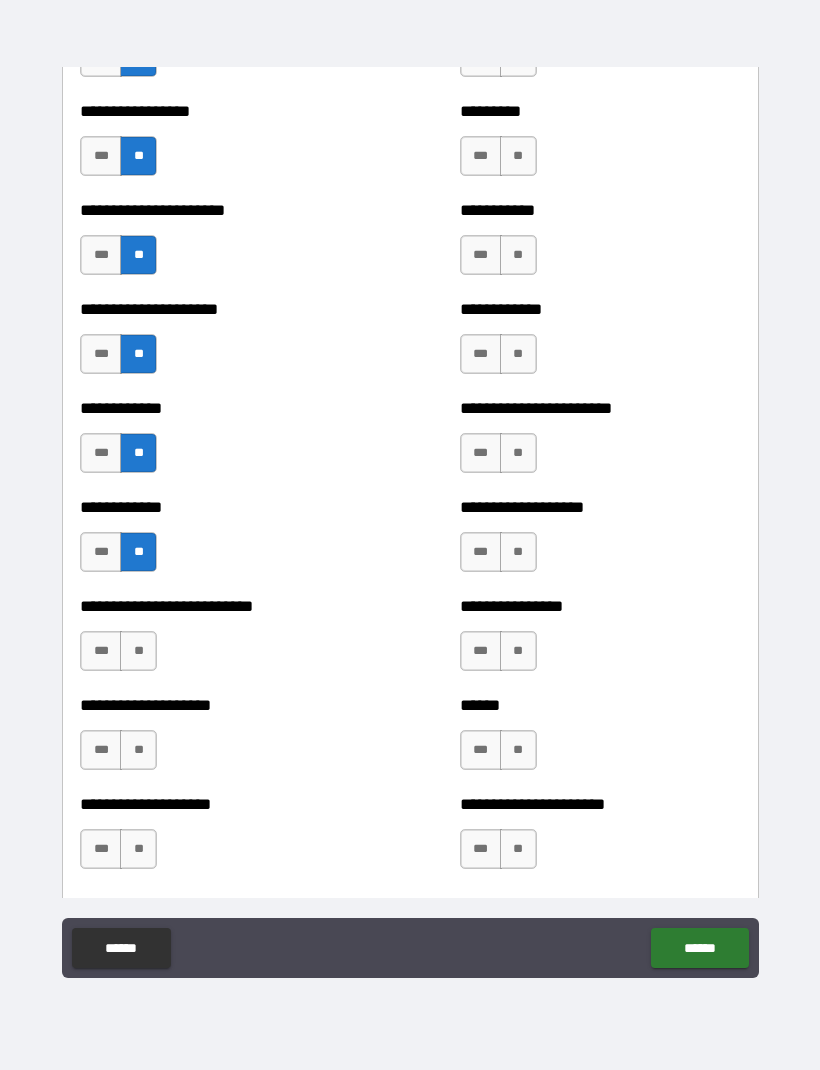 click on "**" at bounding box center [138, 651] 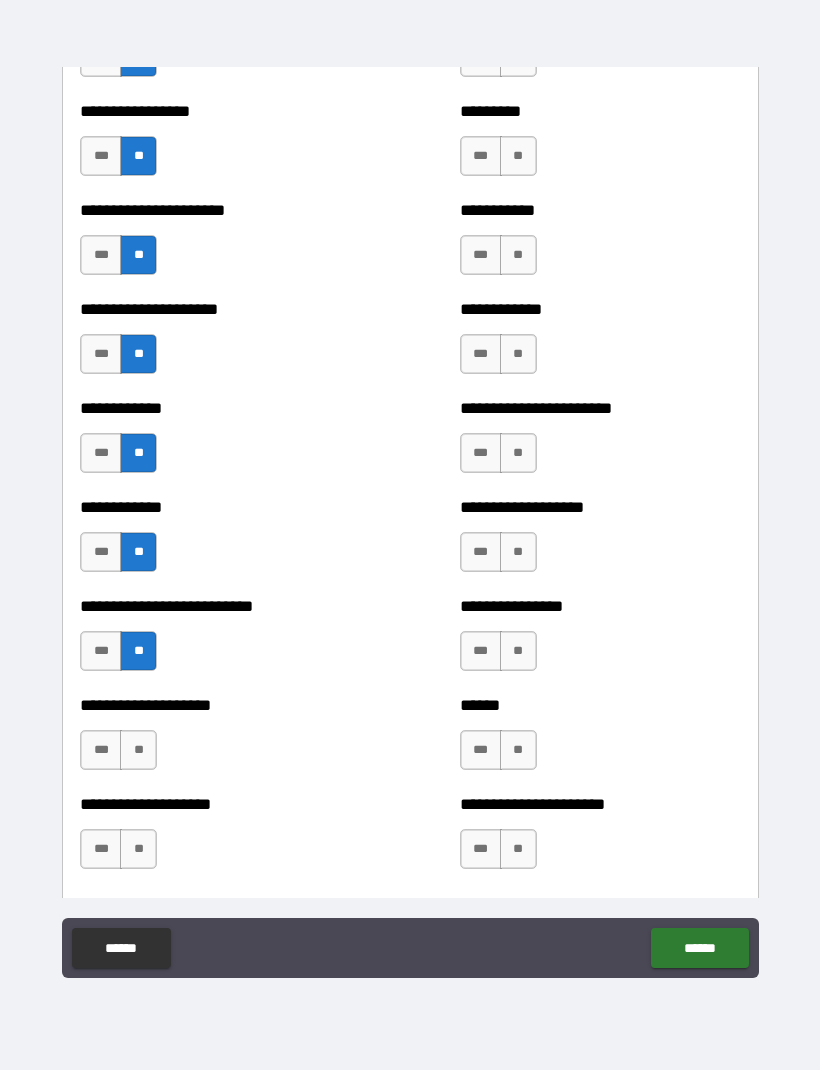 click on "**" at bounding box center (138, 750) 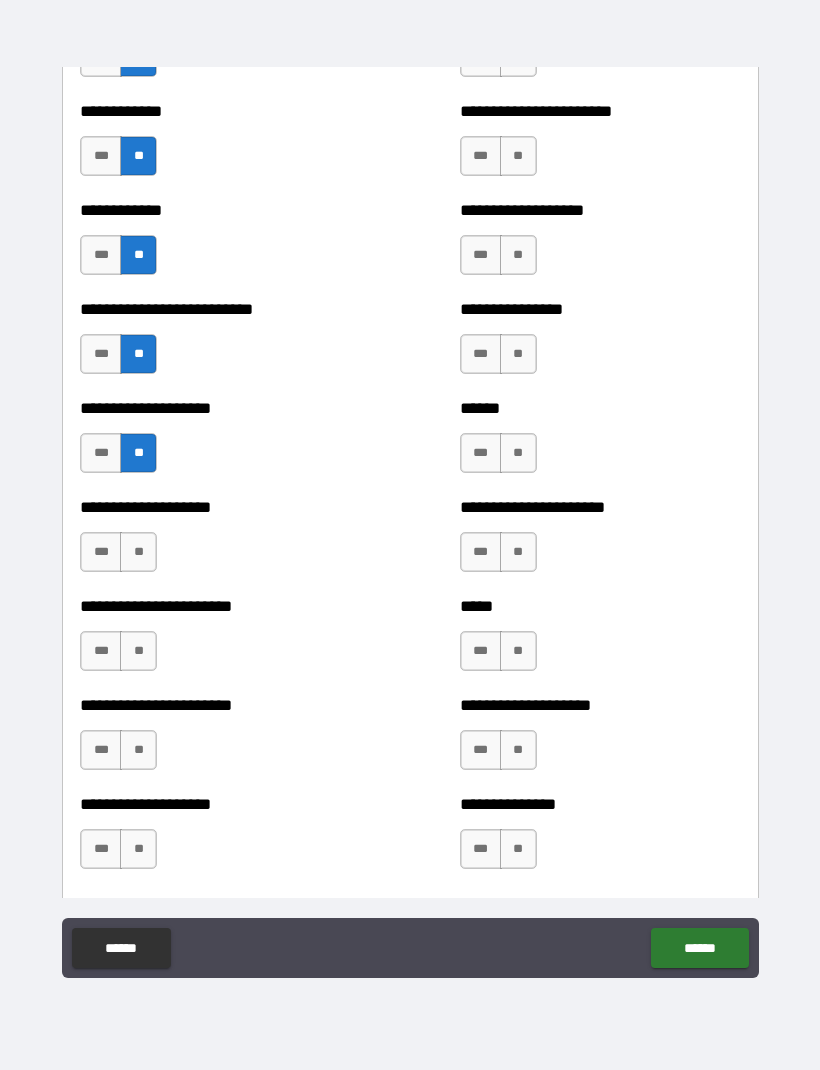scroll, scrollTop: 5410, scrollLeft: 0, axis: vertical 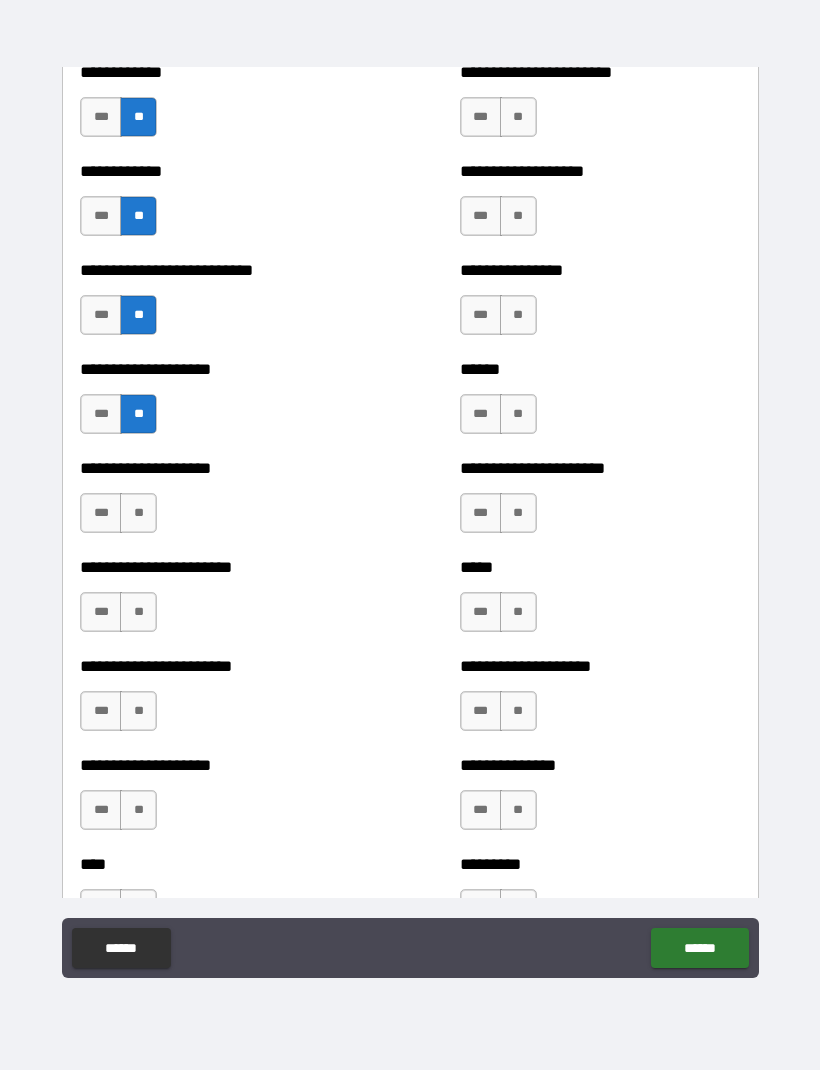 click on "**" at bounding box center (138, 513) 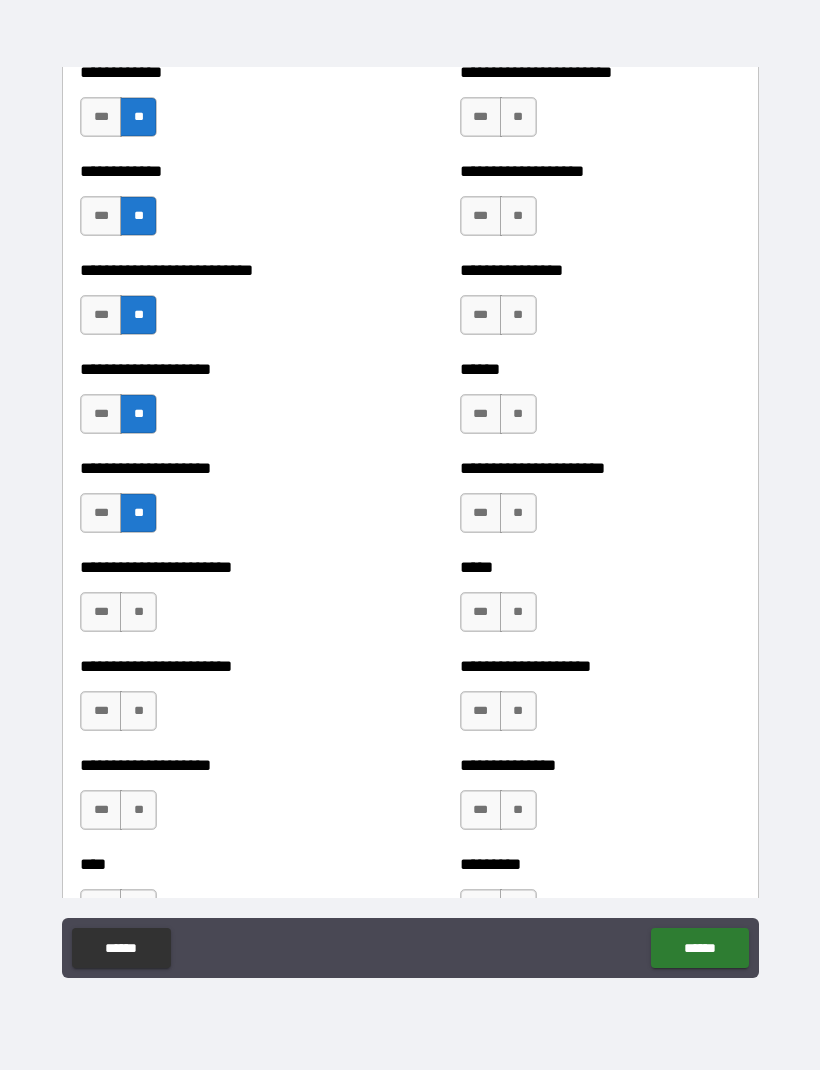 click on "**" at bounding box center [138, 612] 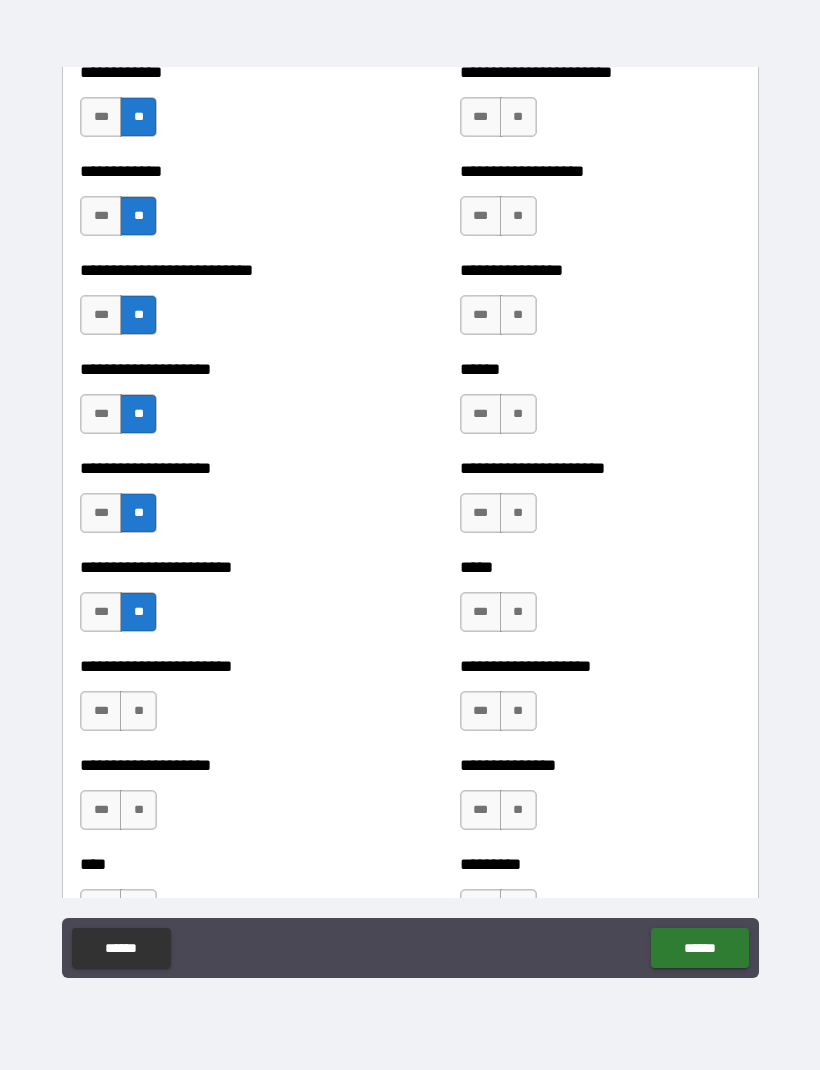 click on "**" at bounding box center (138, 711) 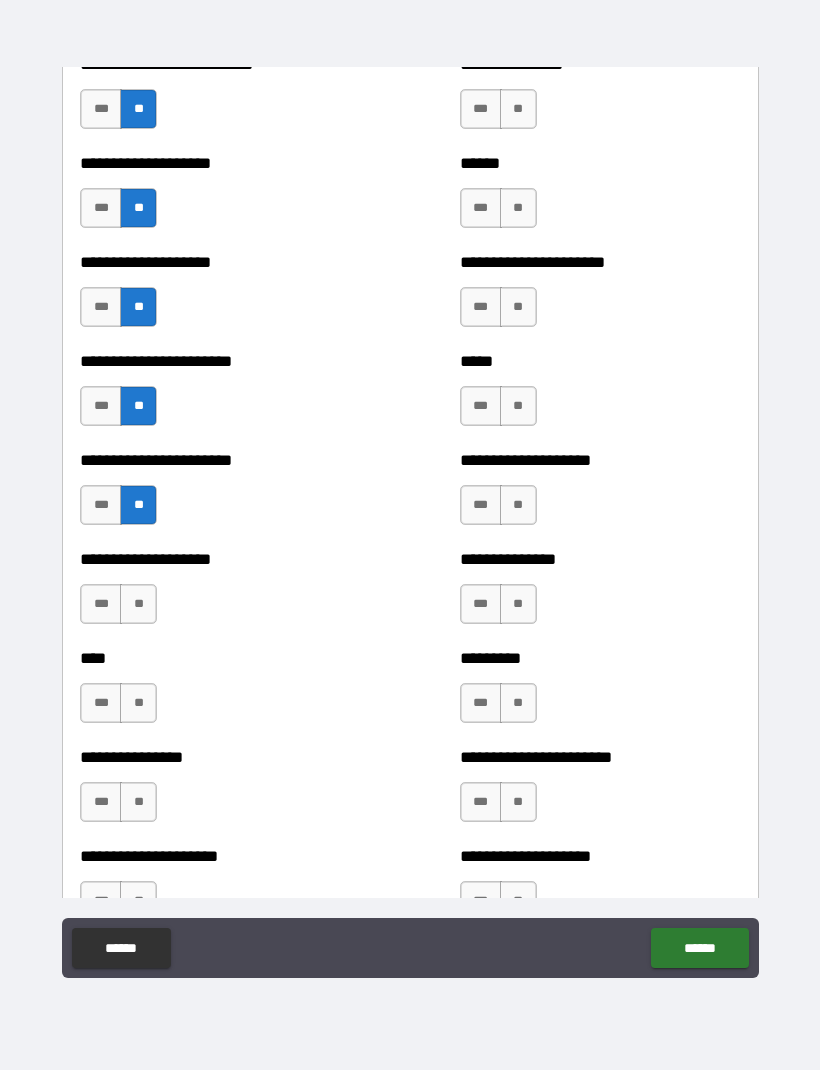 scroll, scrollTop: 5626, scrollLeft: 0, axis: vertical 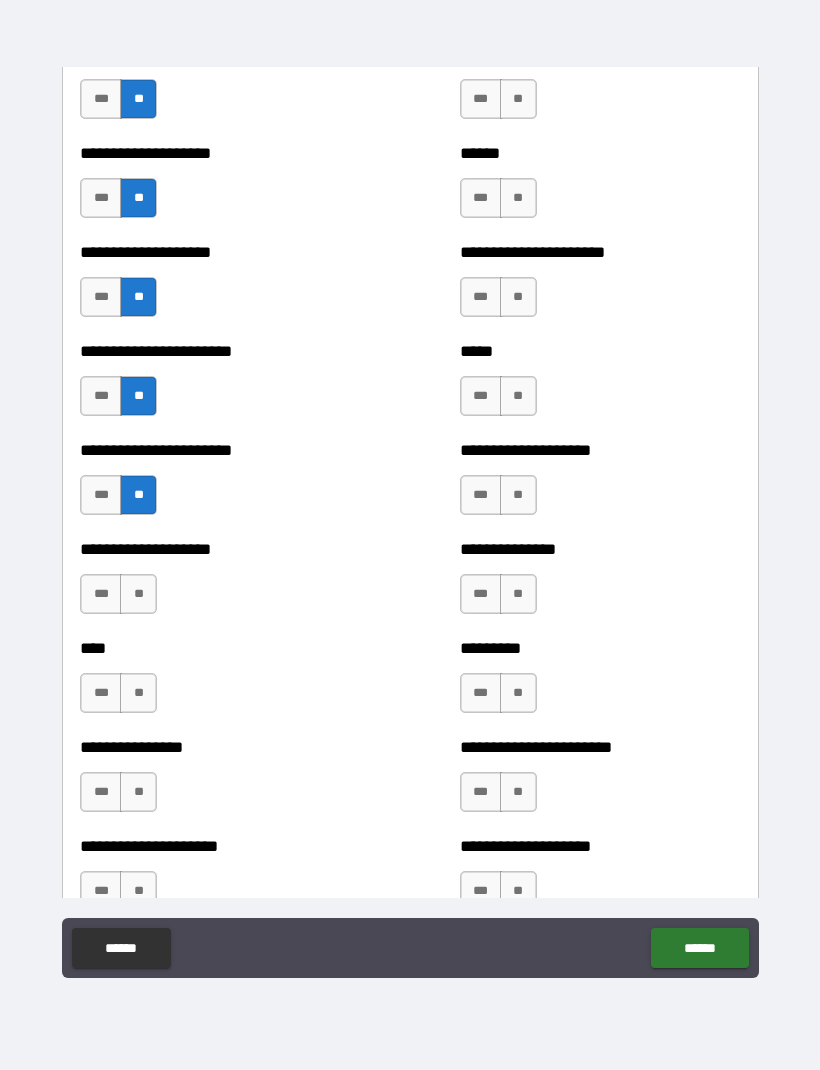click on "**" at bounding box center [138, 594] 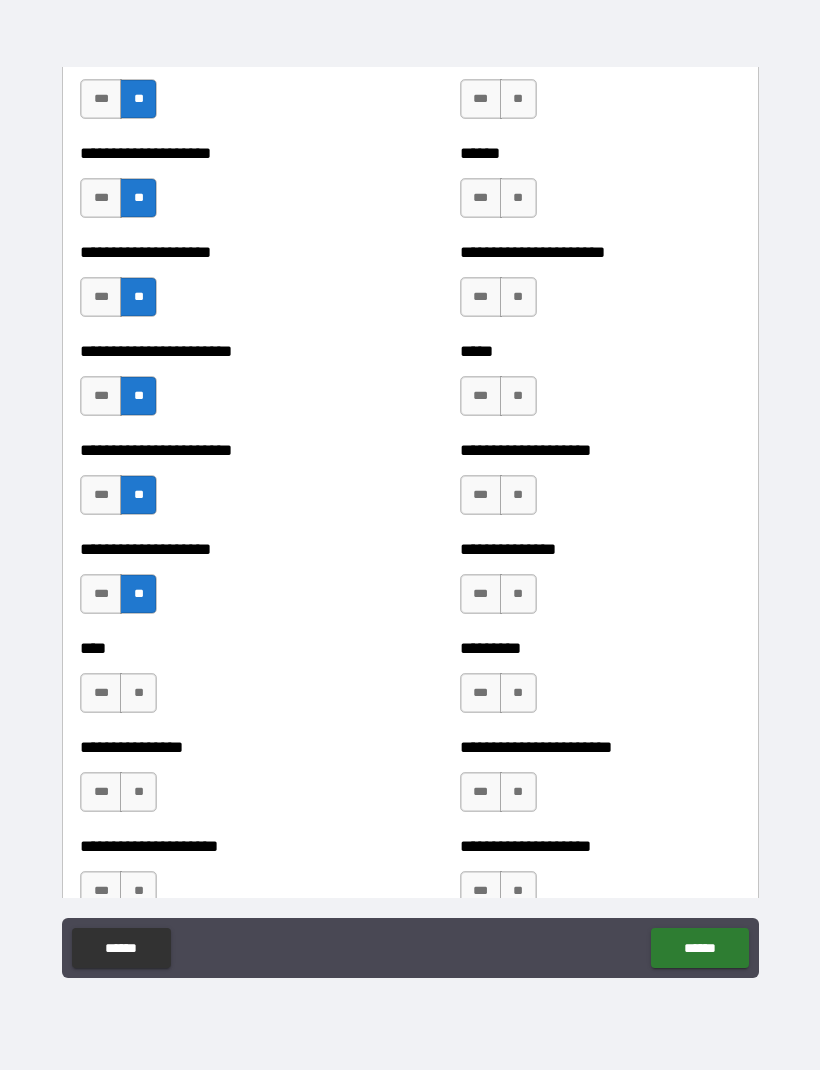 click on "**" at bounding box center [138, 693] 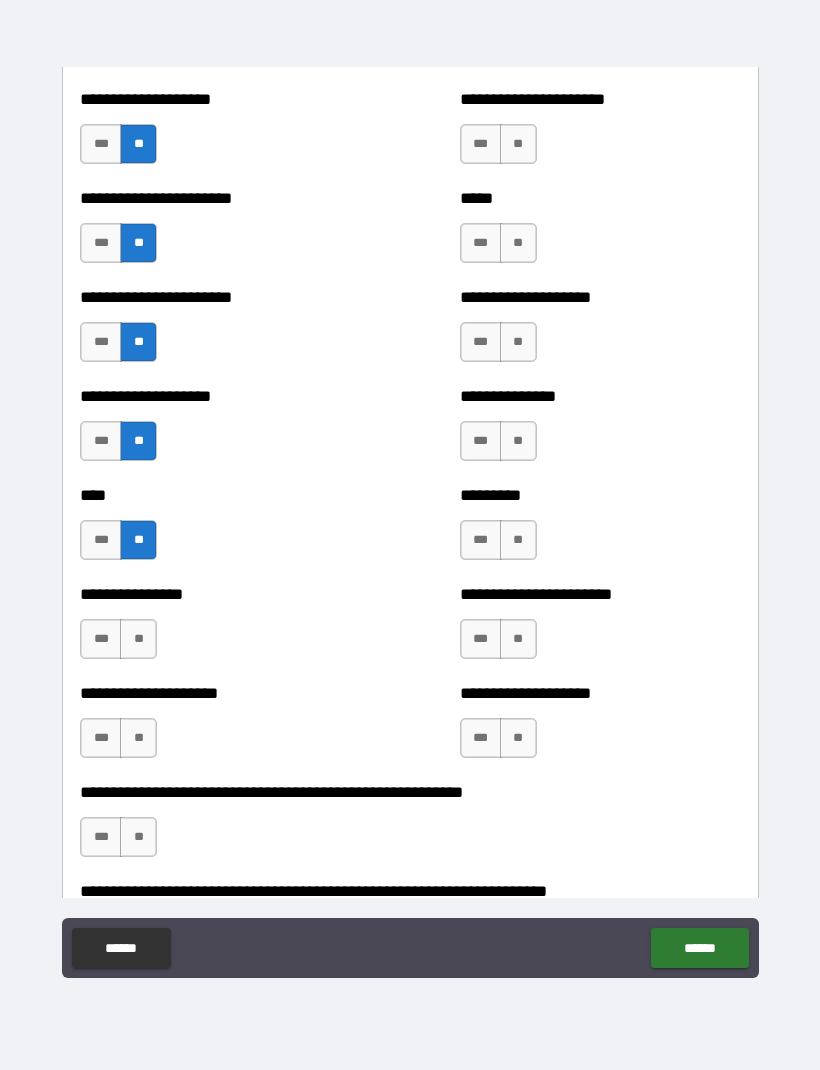 scroll, scrollTop: 5803, scrollLeft: 0, axis: vertical 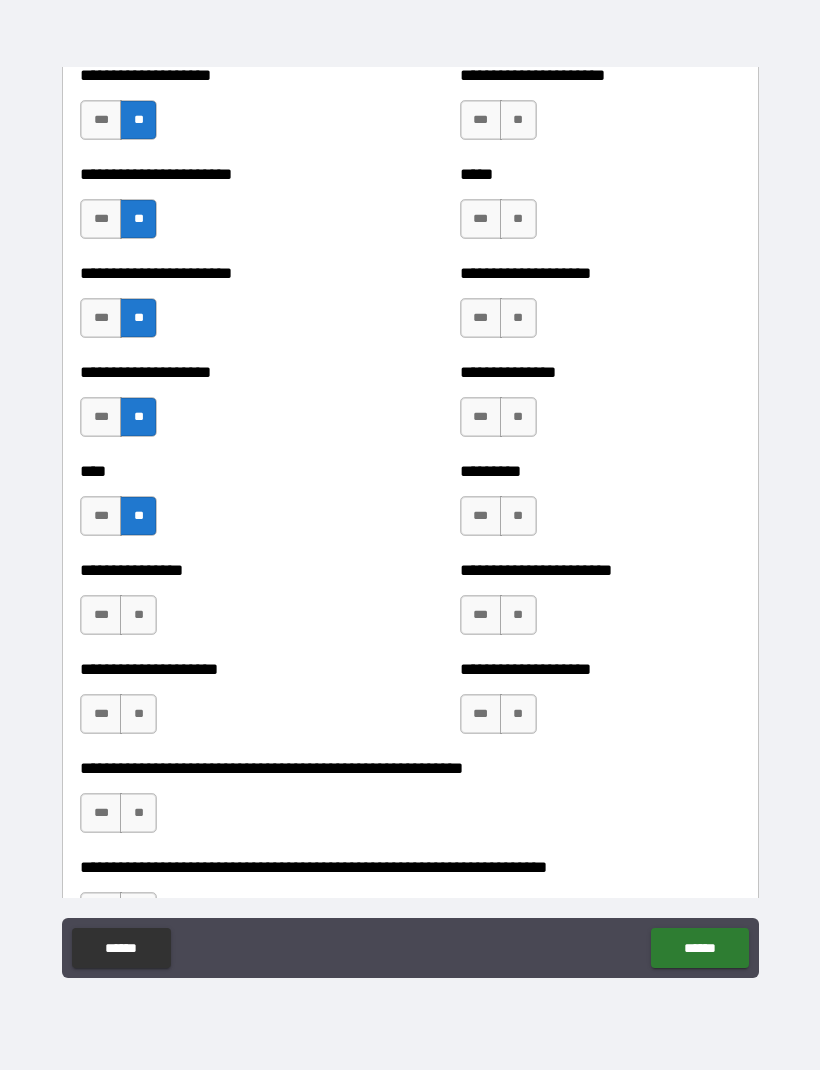 click on "**" at bounding box center (138, 615) 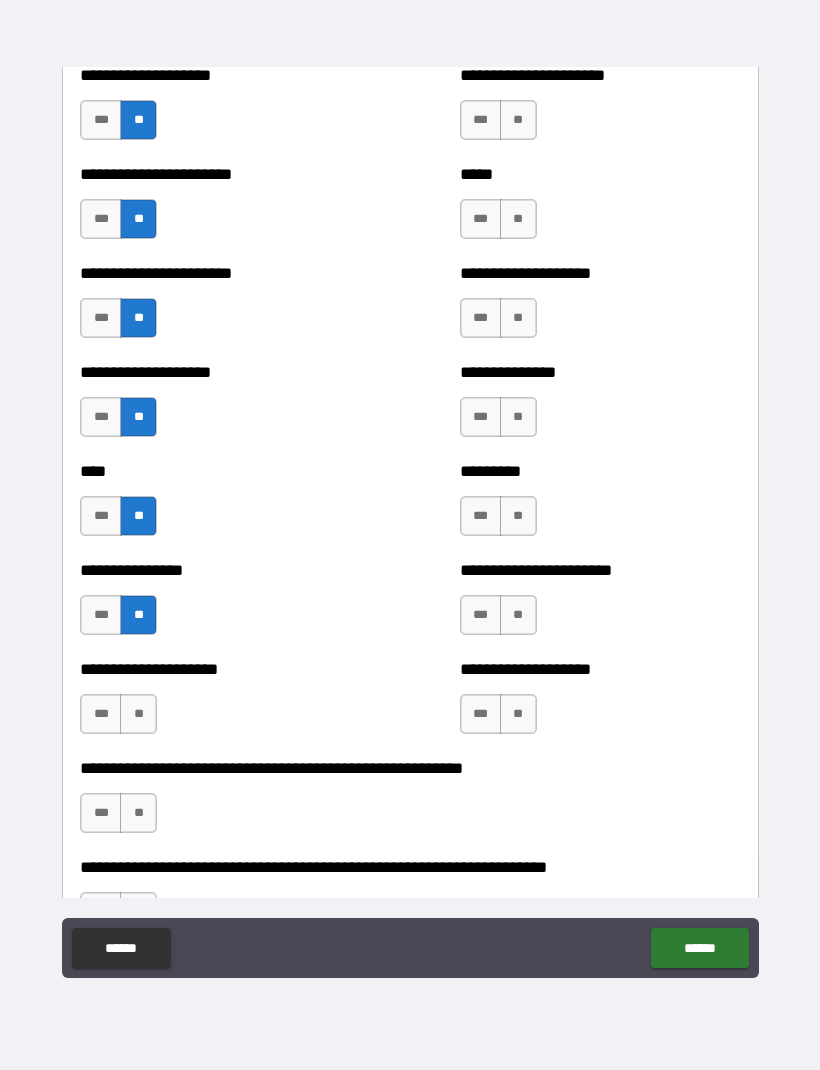 click on "**" at bounding box center (138, 714) 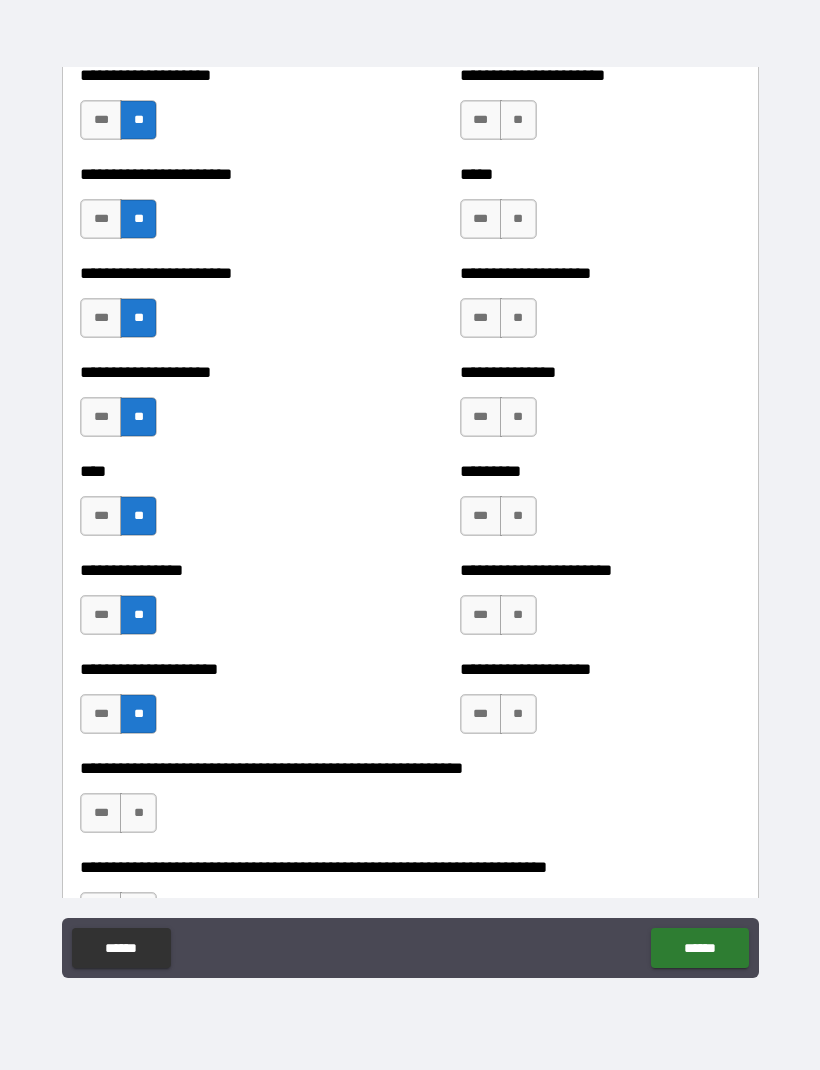 click on "**" at bounding box center (138, 813) 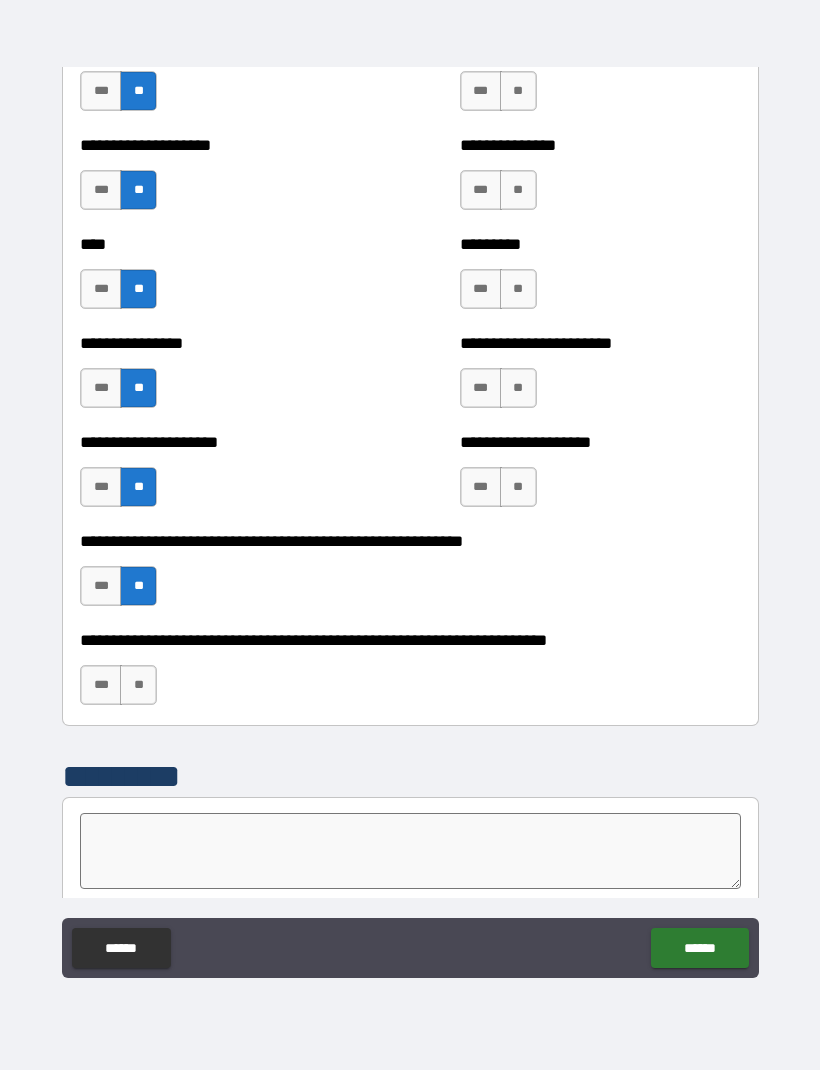 scroll, scrollTop: 6034, scrollLeft: 0, axis: vertical 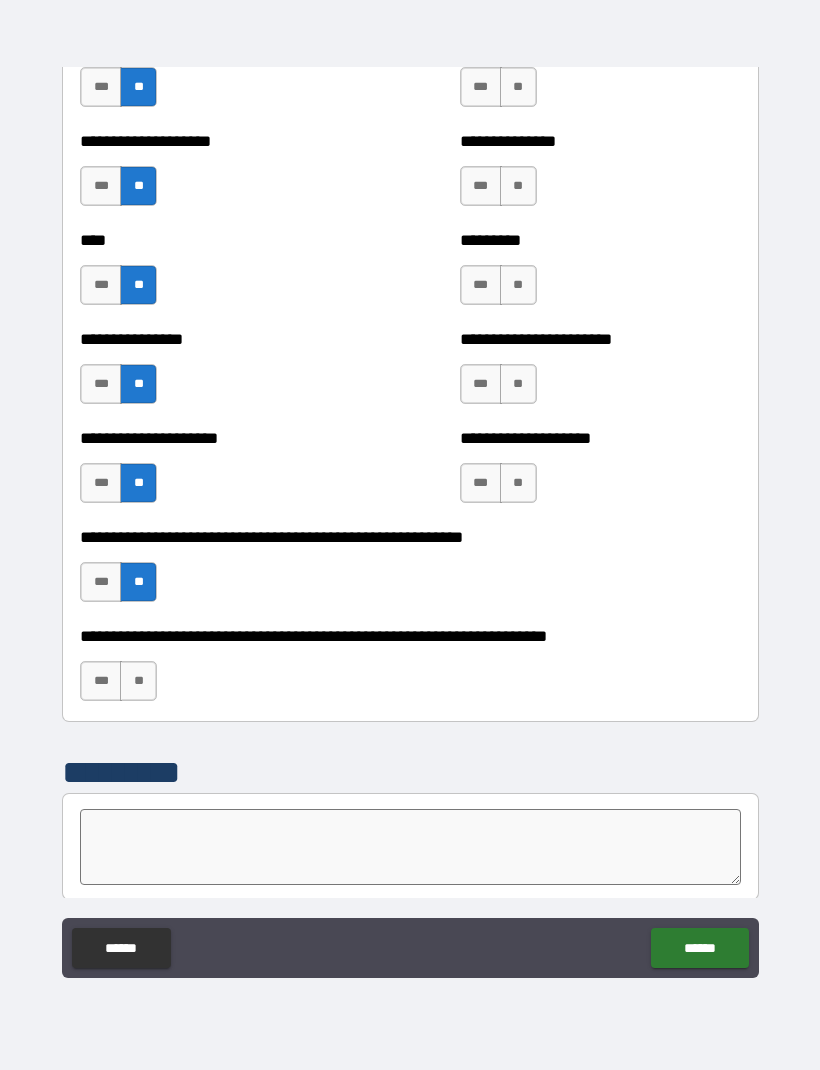 click on "**" at bounding box center (138, 681) 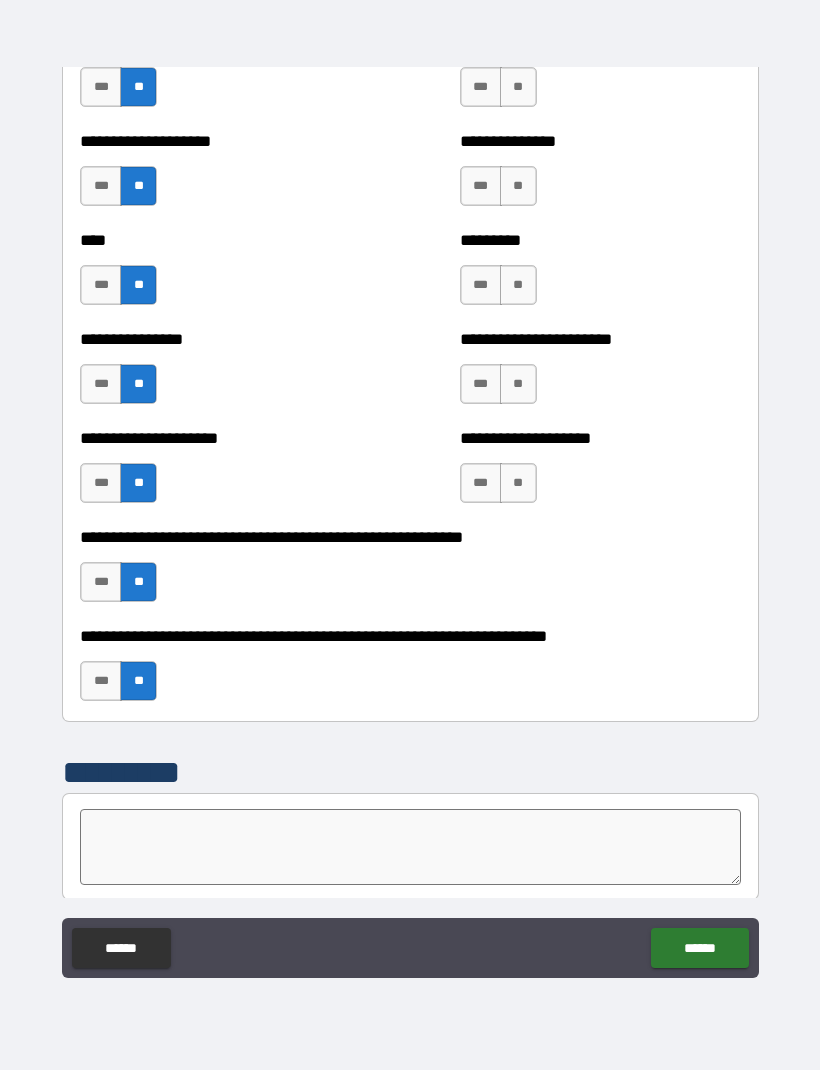 click on "**" at bounding box center (518, 483) 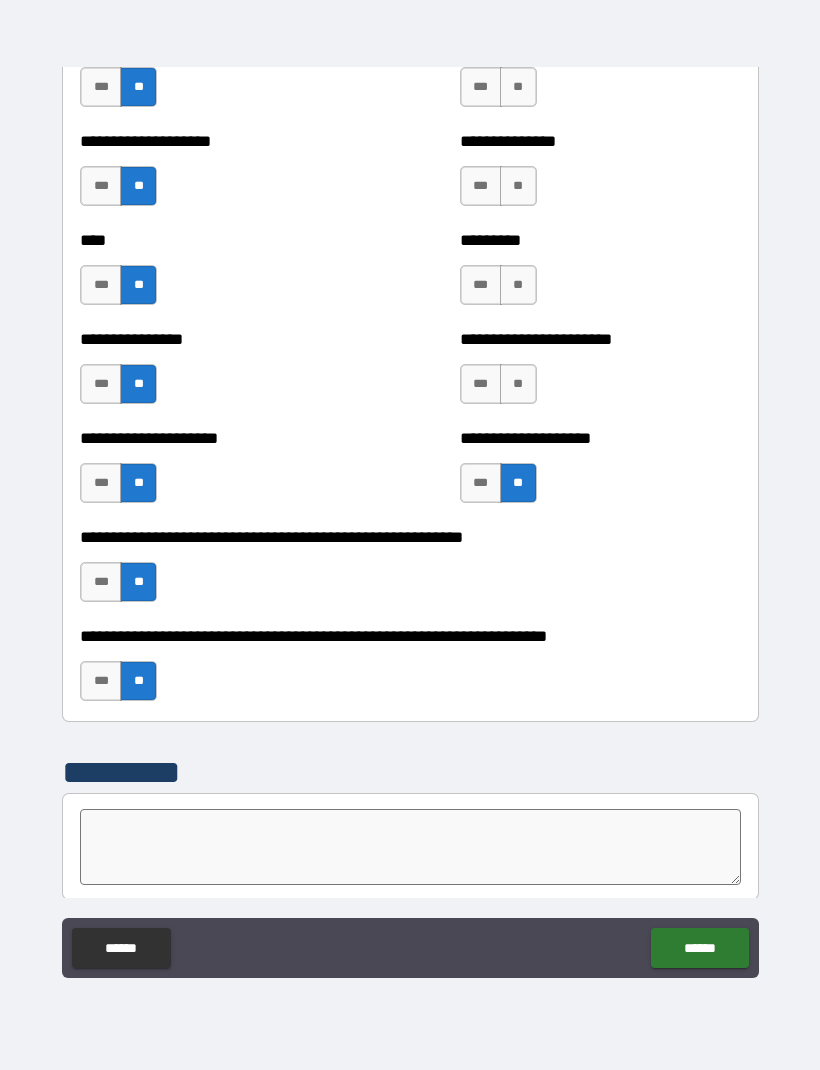 click on "**" at bounding box center [518, 384] 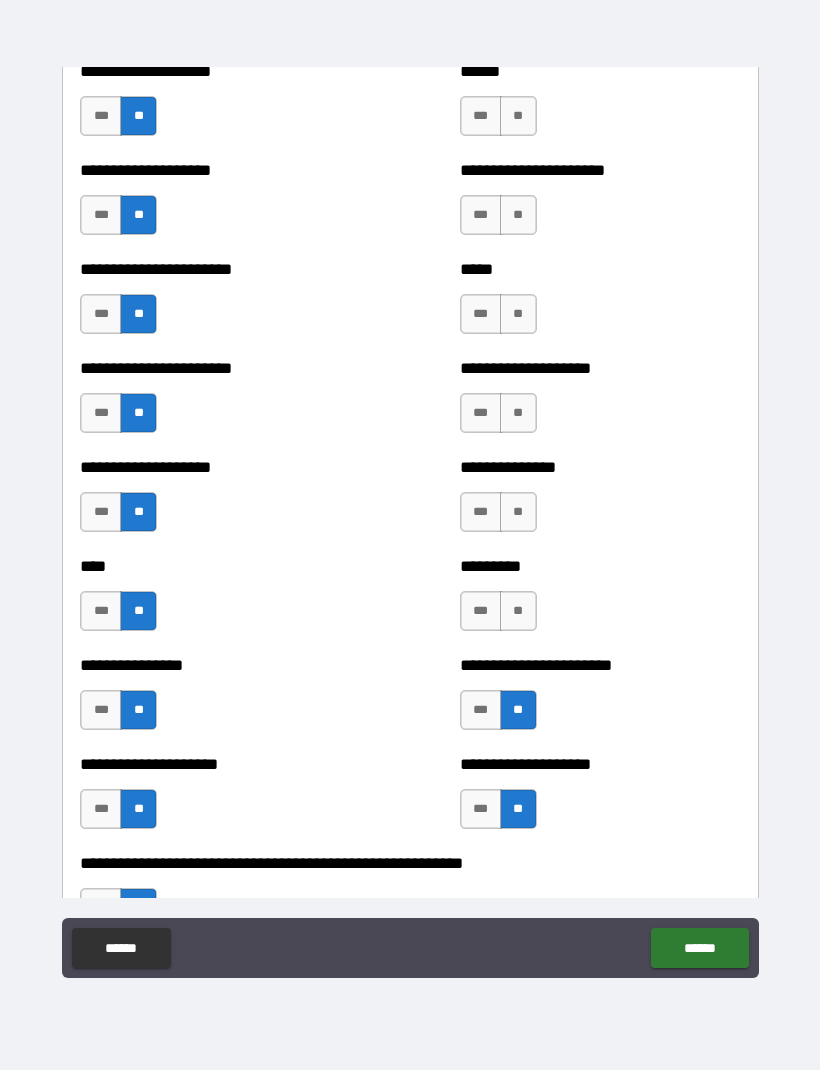 scroll, scrollTop: 5709, scrollLeft: 0, axis: vertical 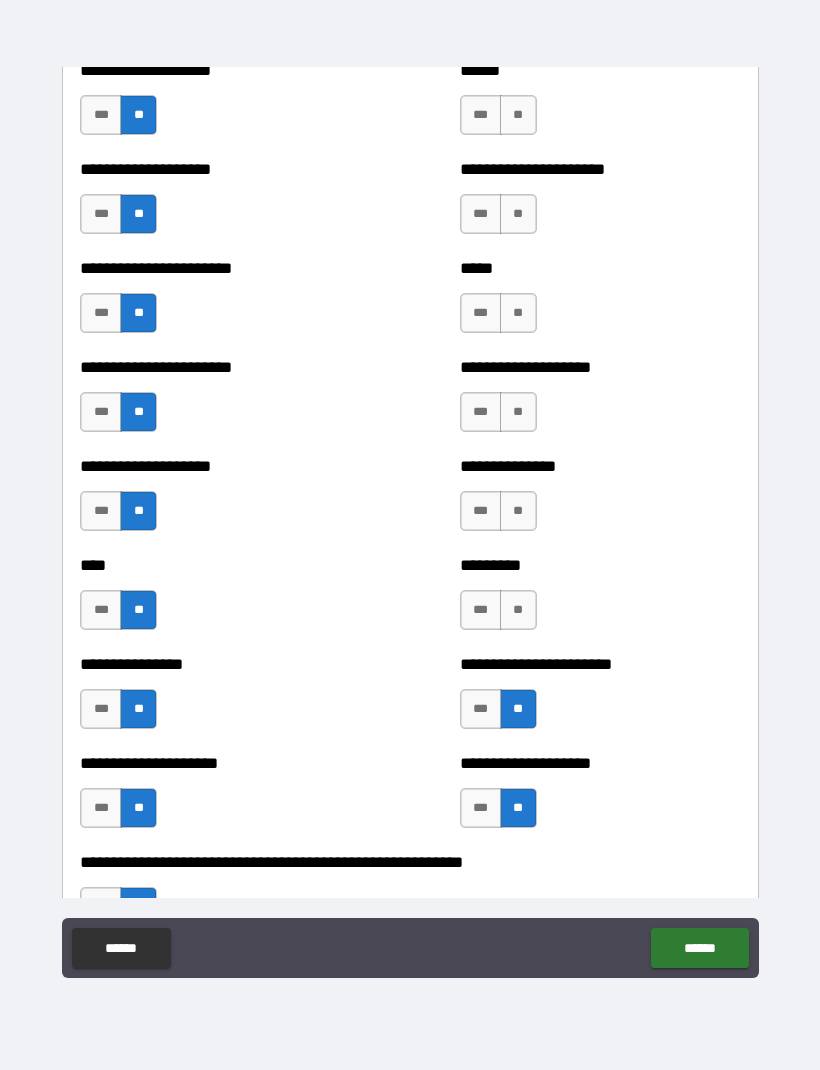 click on "**" at bounding box center [518, 511] 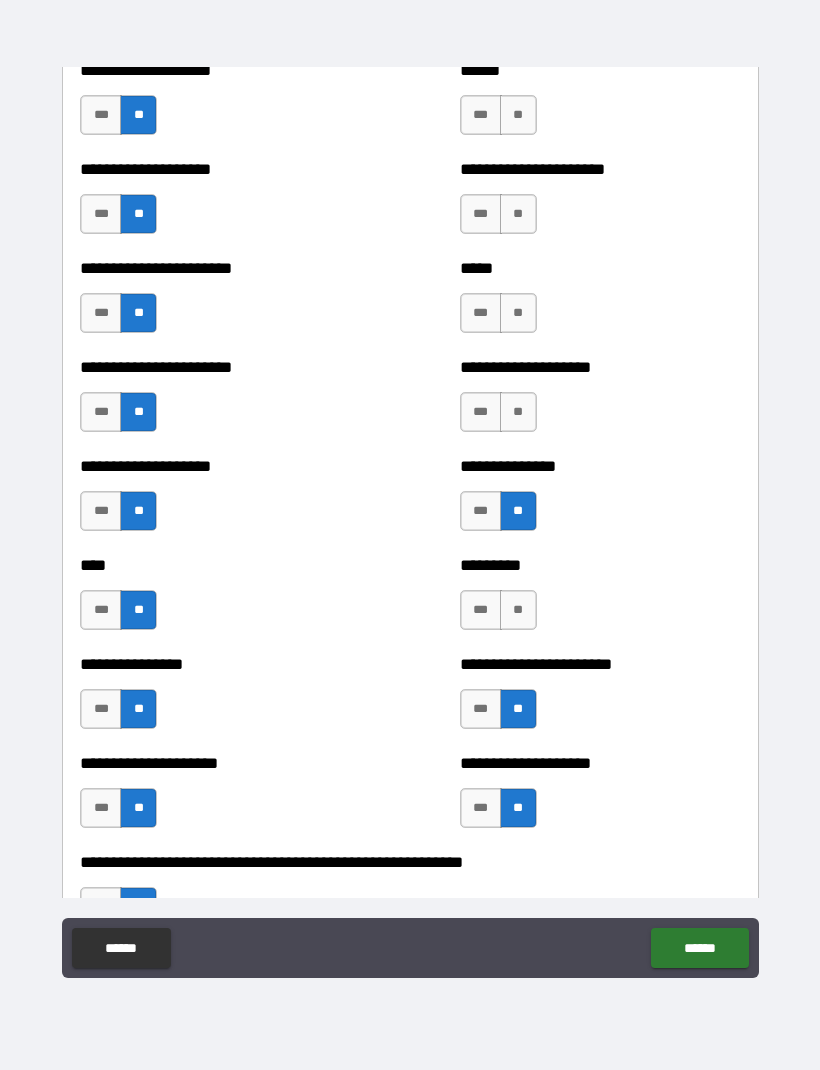click on "**" at bounding box center [518, 412] 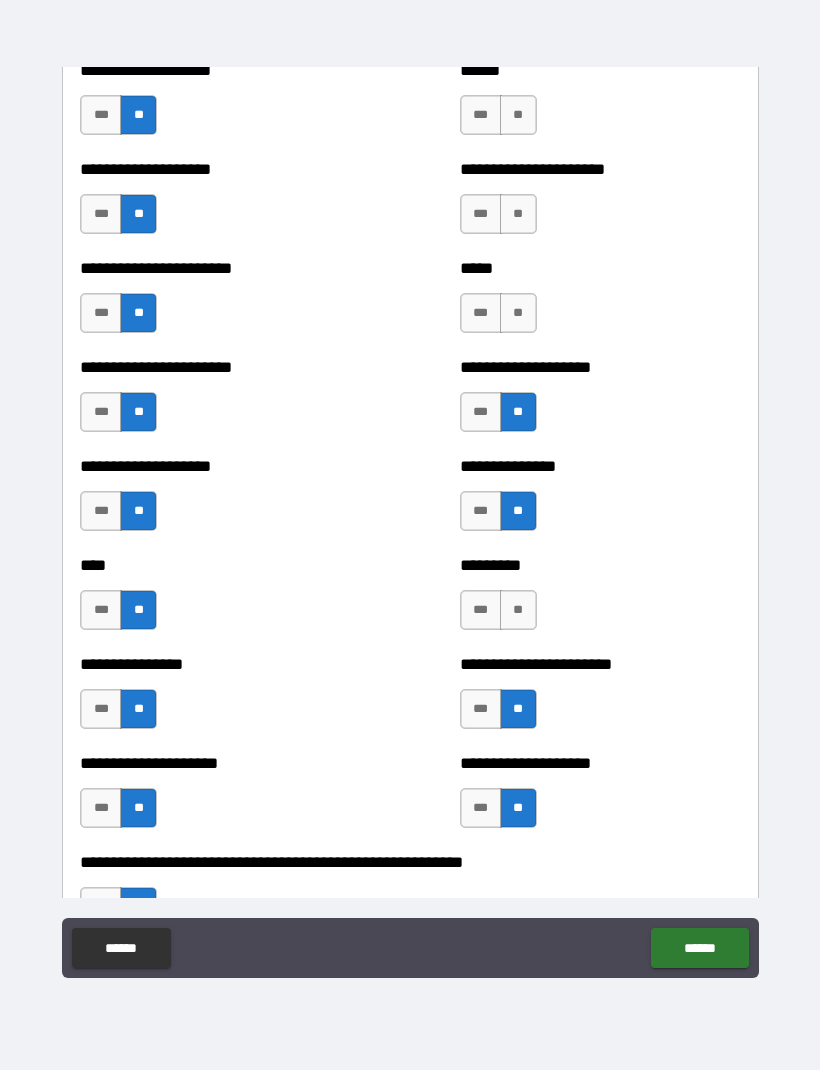 click on "**" at bounding box center [518, 313] 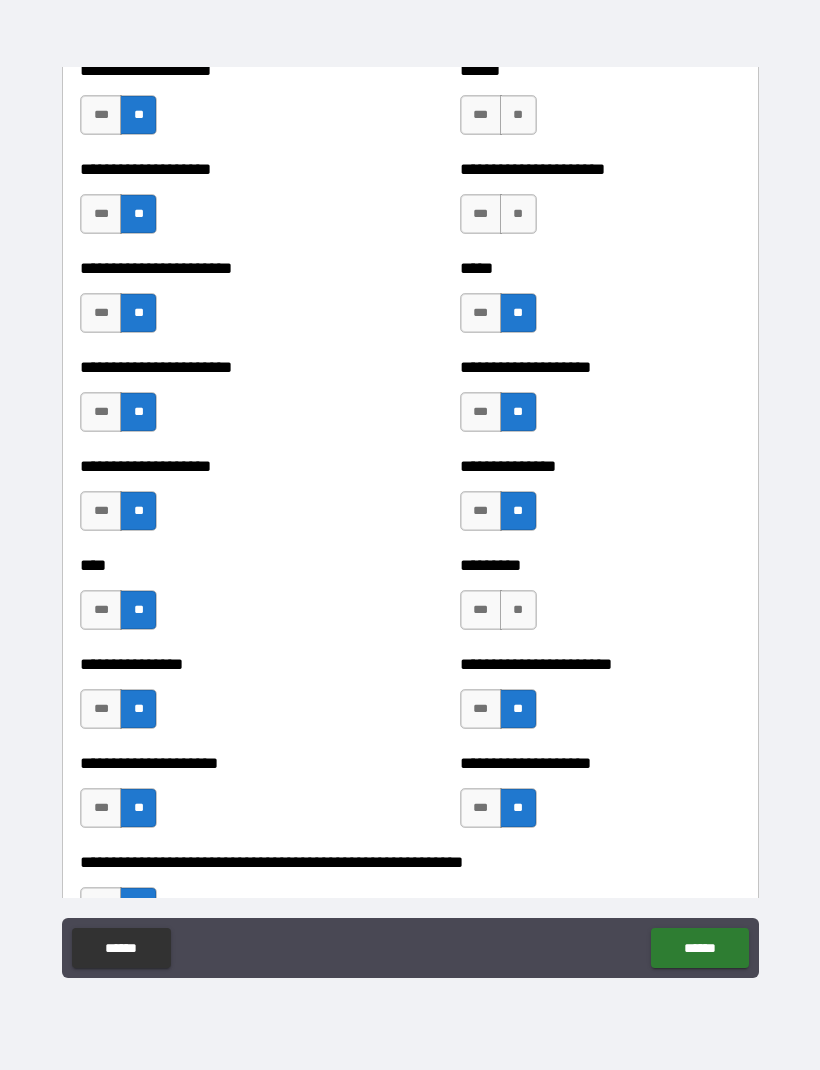 click on "**" at bounding box center [518, 214] 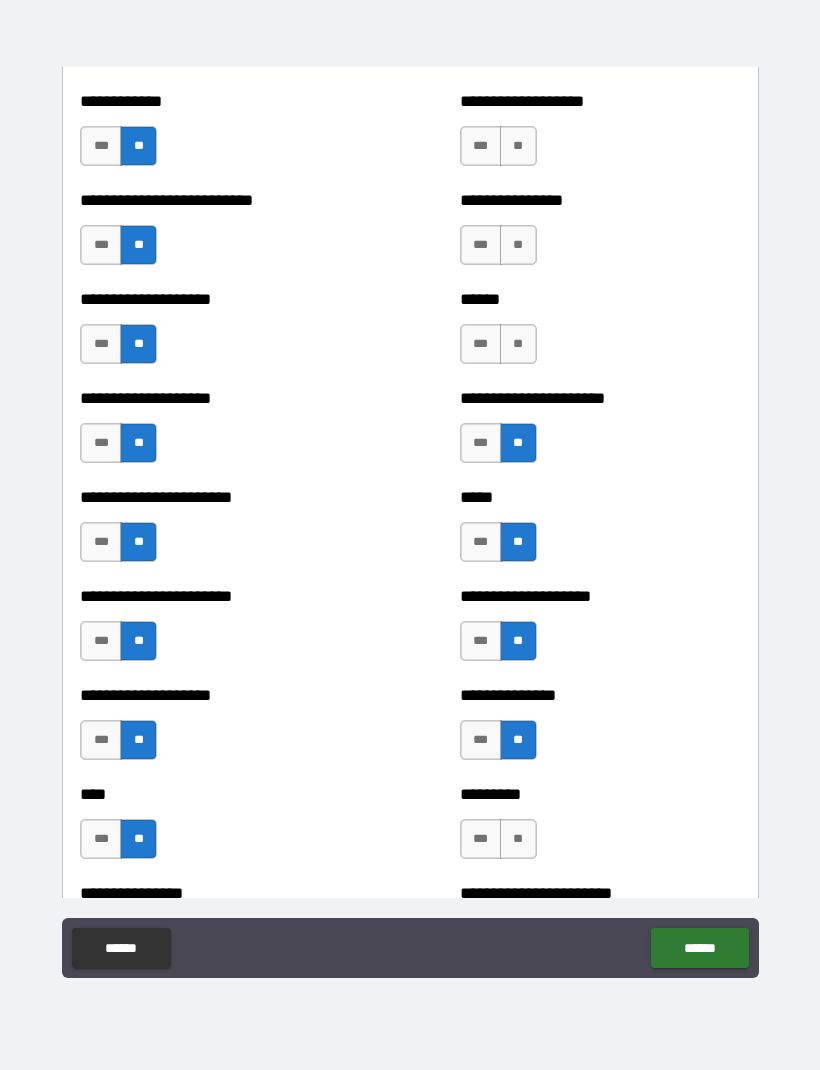 scroll, scrollTop: 5416, scrollLeft: 0, axis: vertical 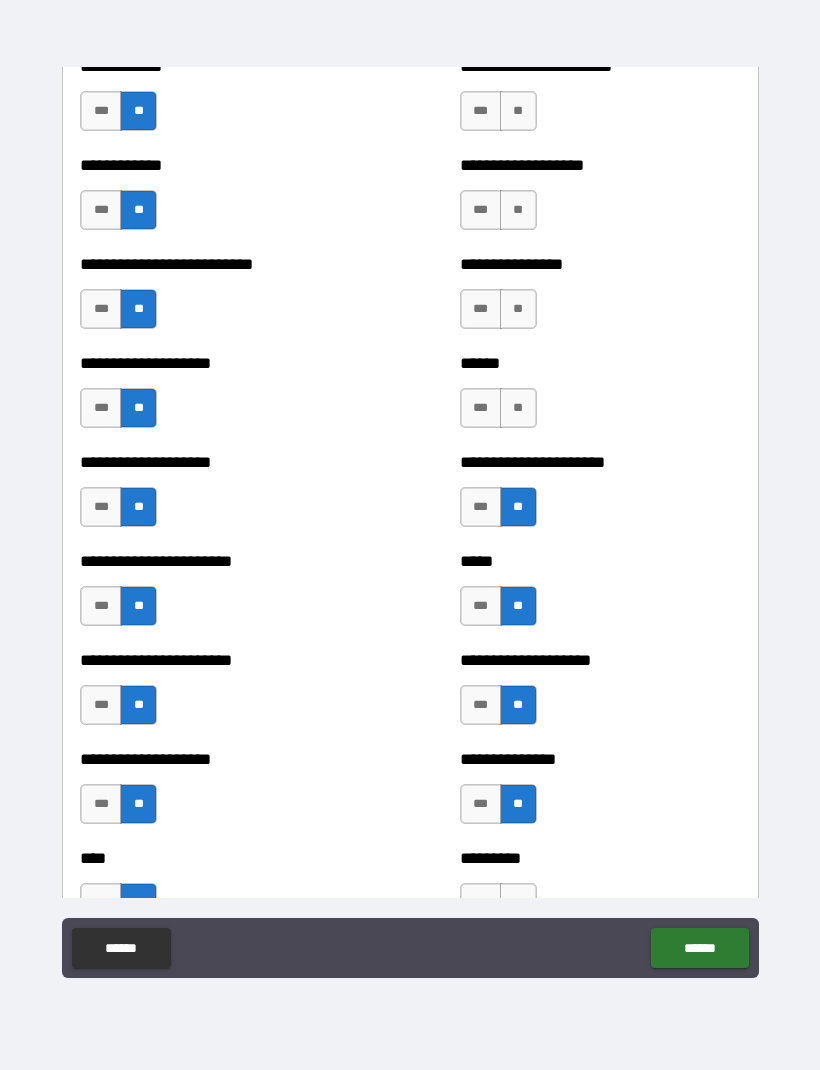 click on "**" at bounding box center [518, 408] 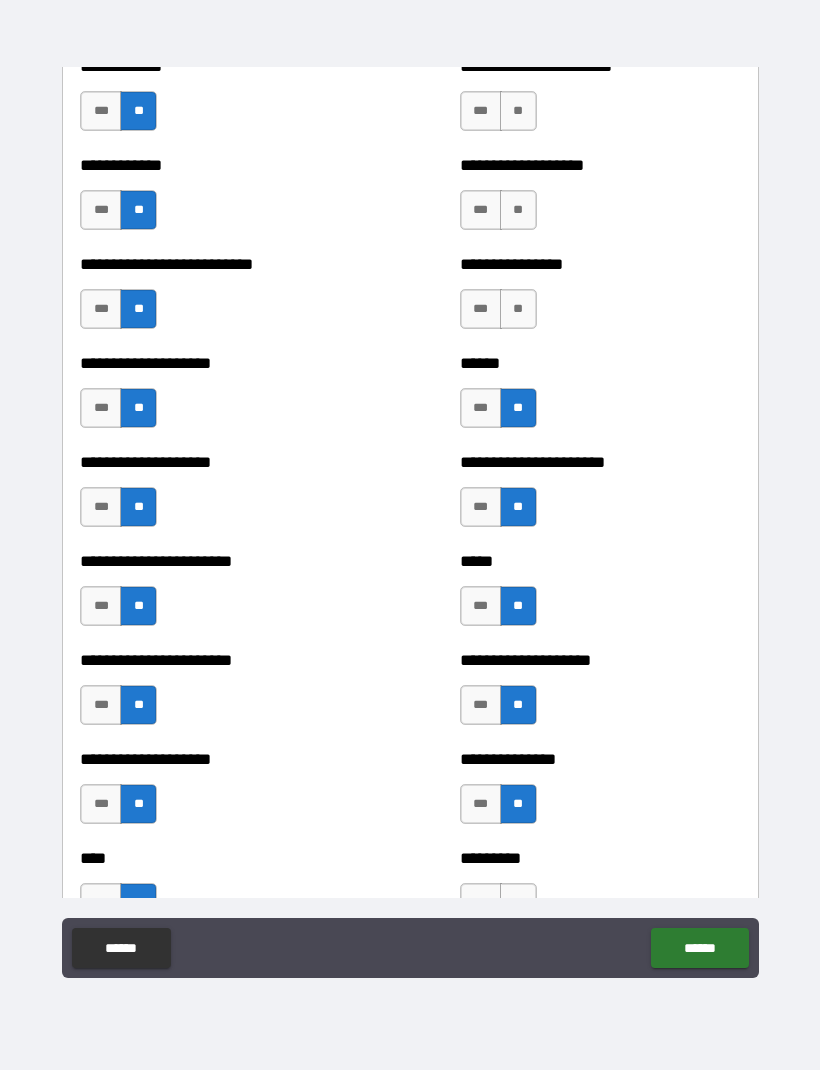 click on "**" at bounding box center [518, 309] 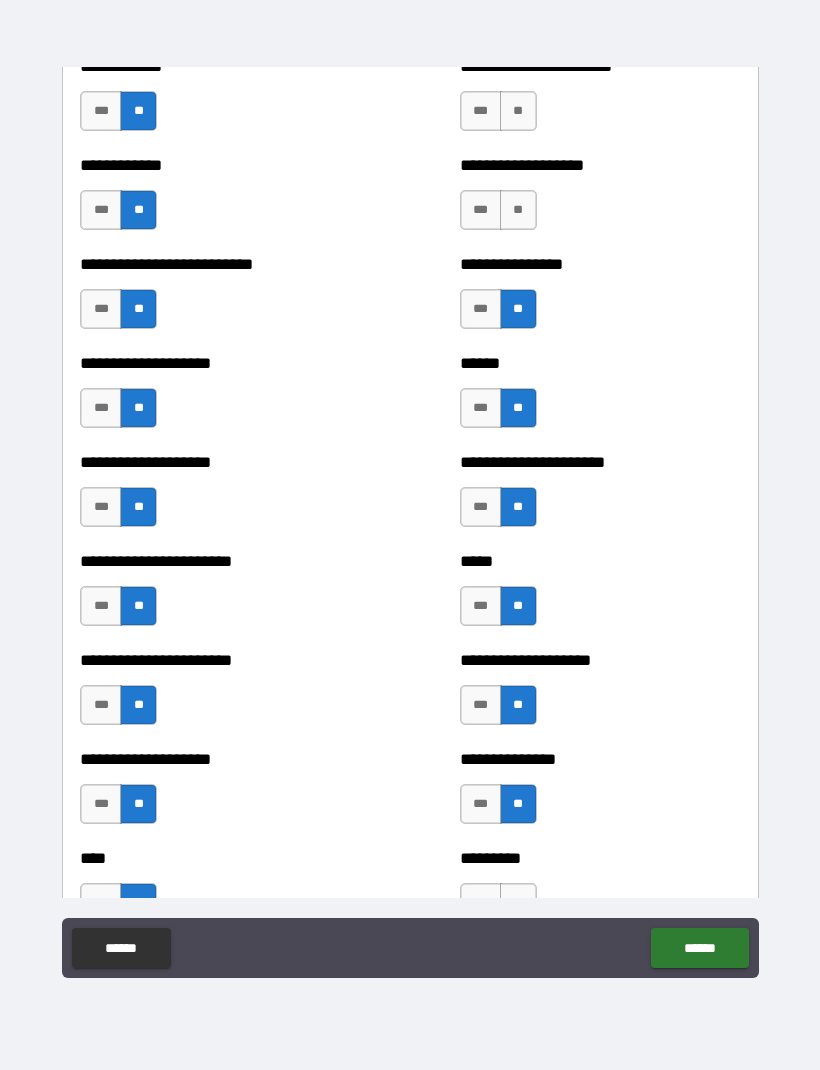 click on "**" at bounding box center (518, 210) 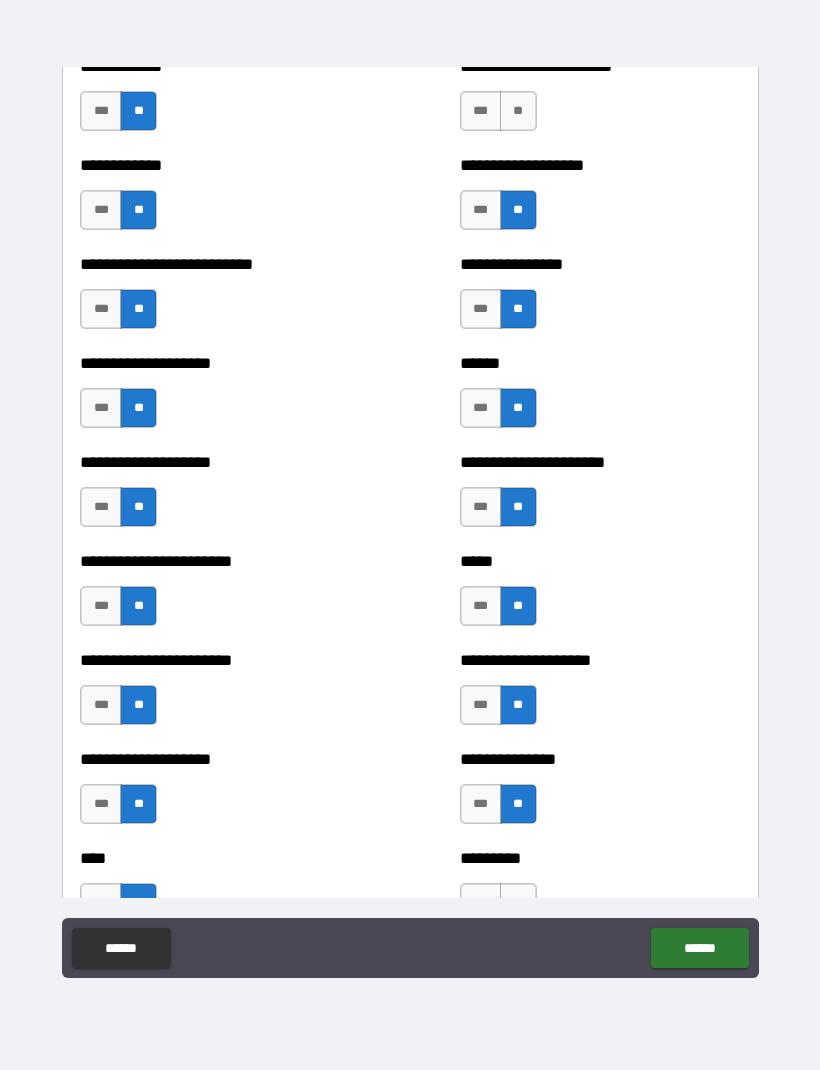 click on "**" at bounding box center [518, 111] 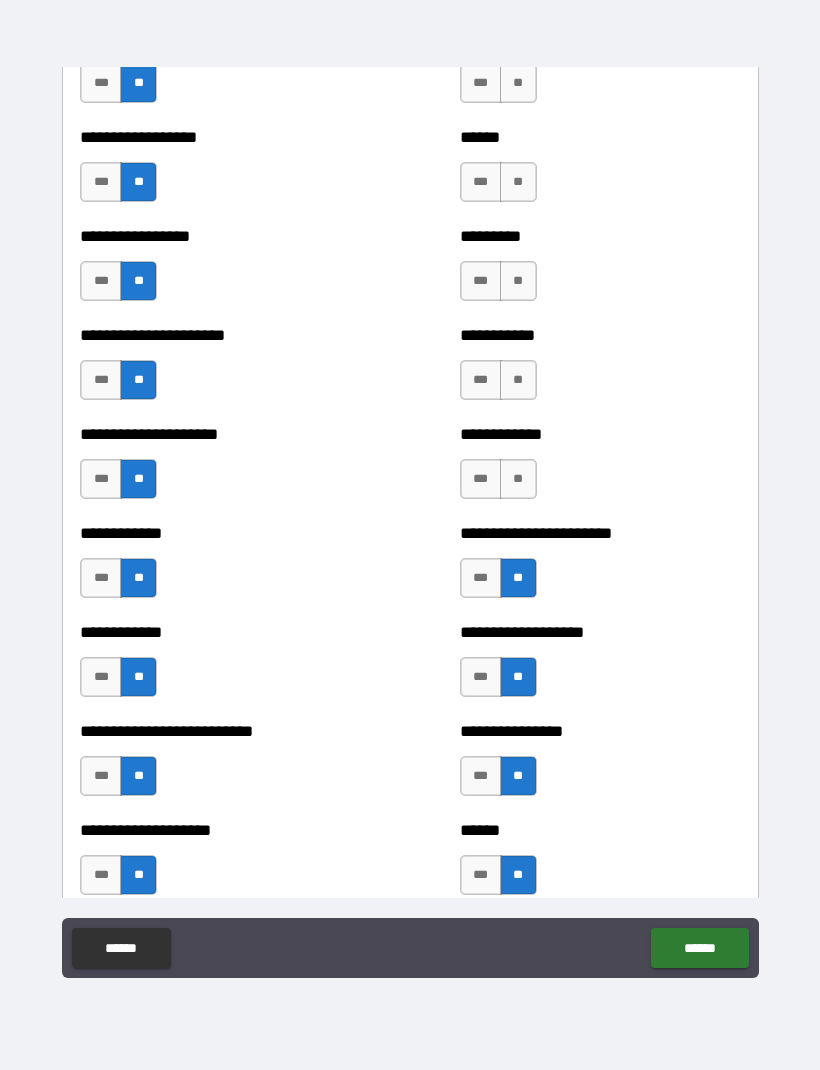 scroll, scrollTop: 4951, scrollLeft: 0, axis: vertical 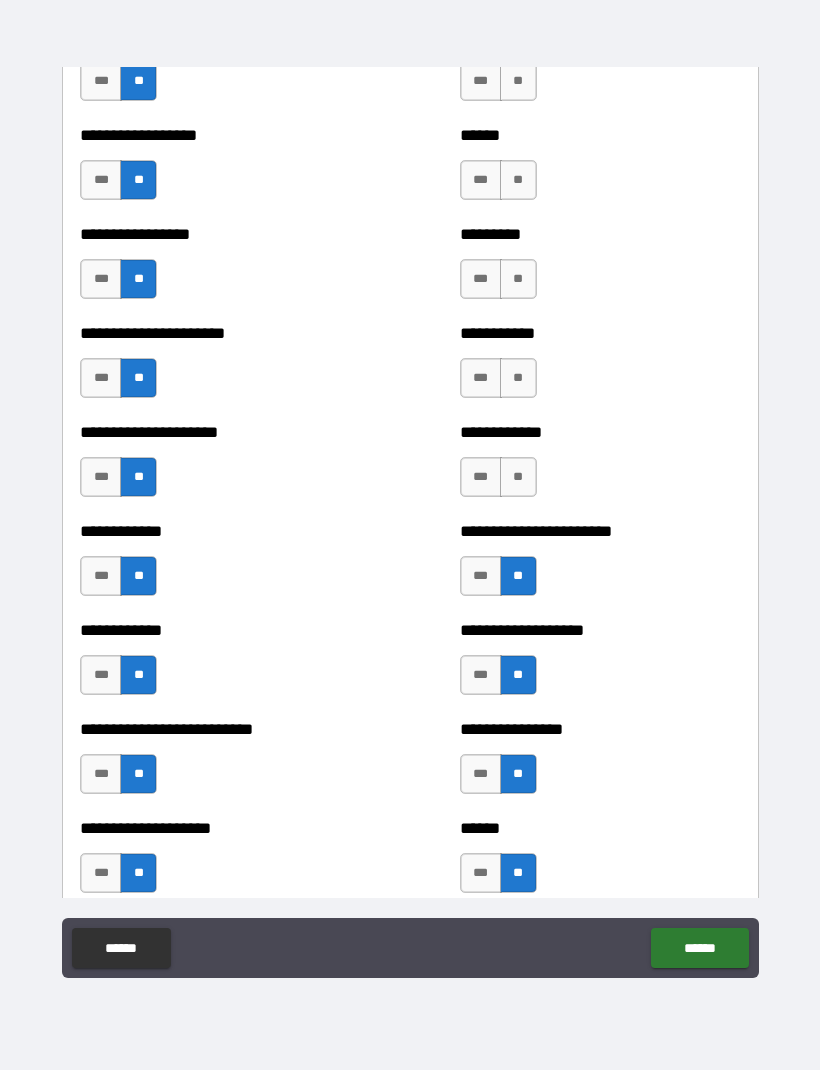 click on "**" at bounding box center (518, 477) 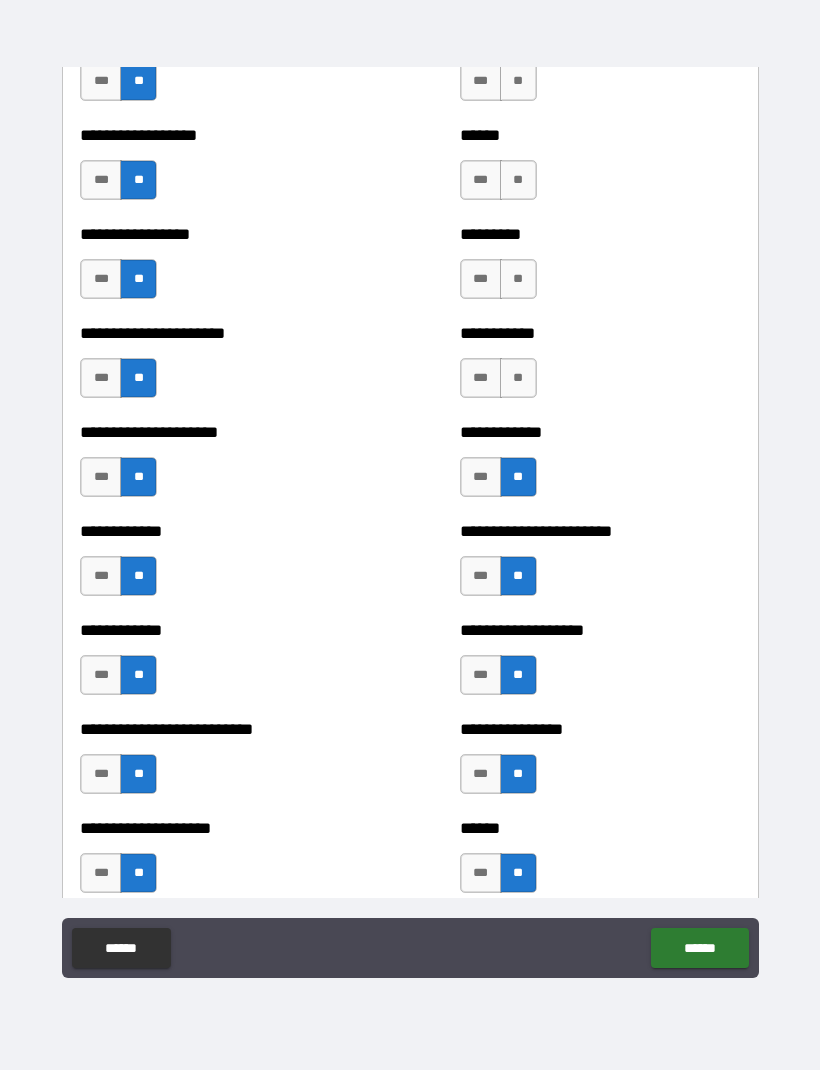 click on "**" at bounding box center [518, 378] 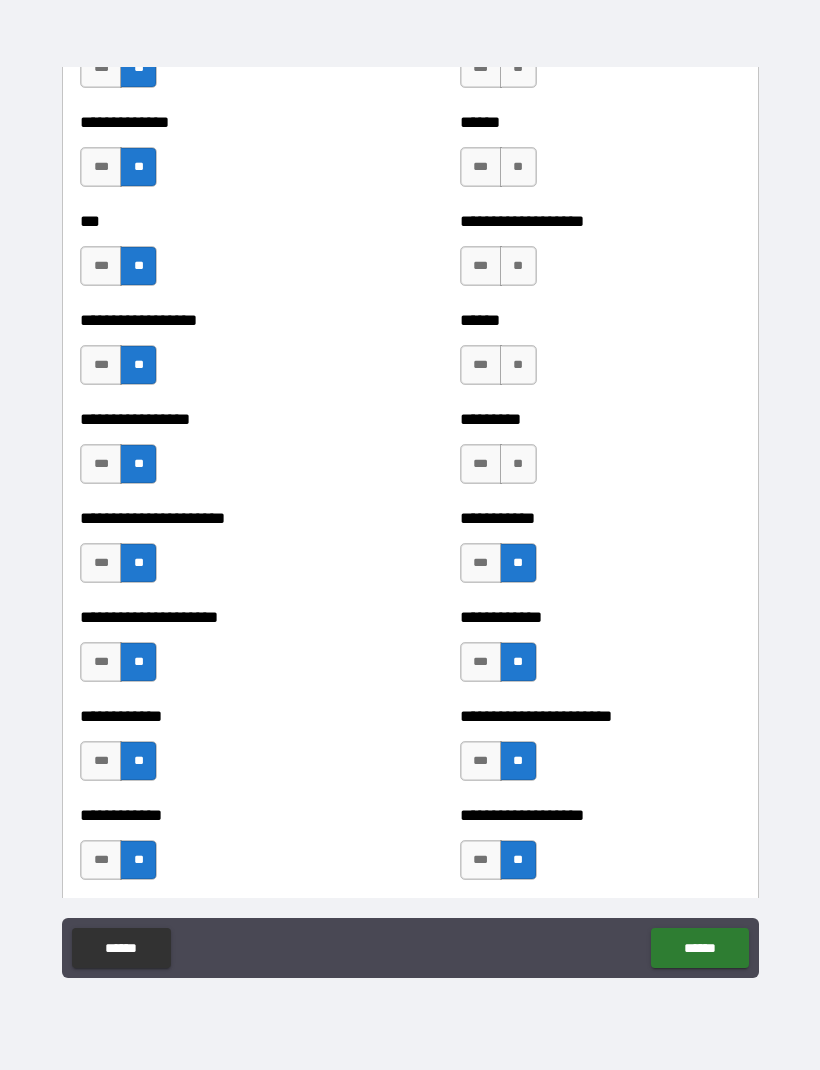 scroll, scrollTop: 4764, scrollLeft: 0, axis: vertical 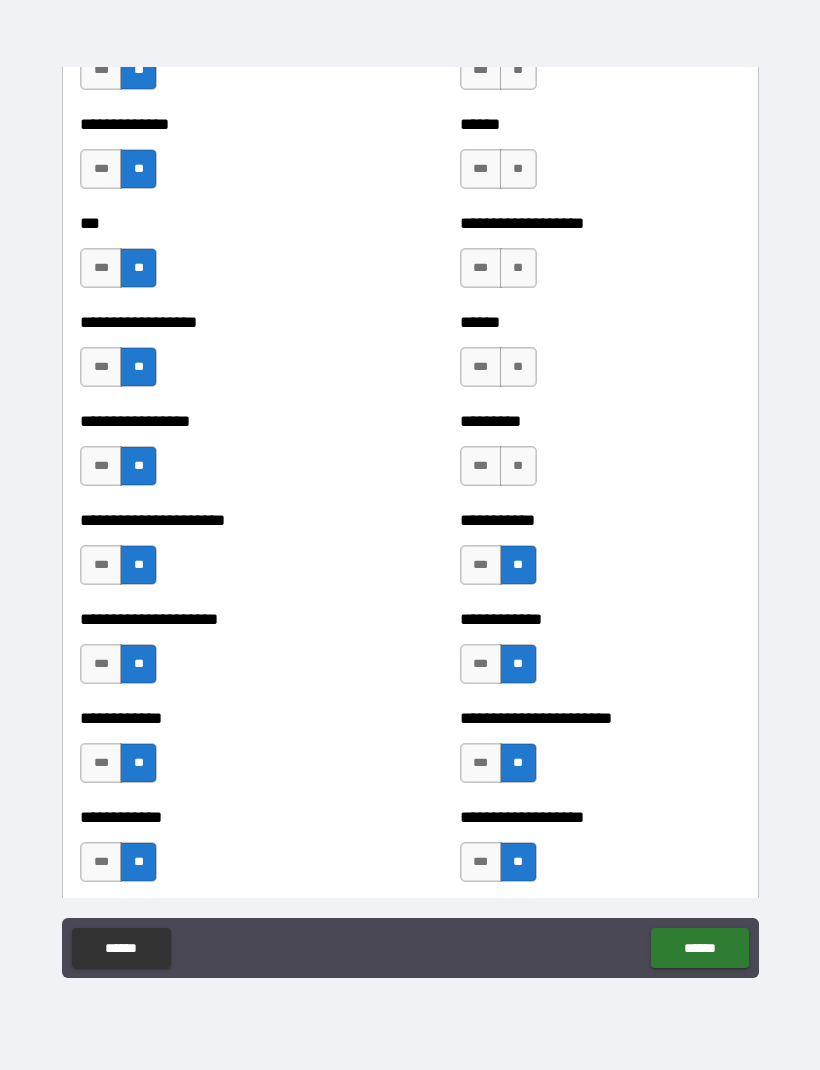 click on "**" at bounding box center (518, 466) 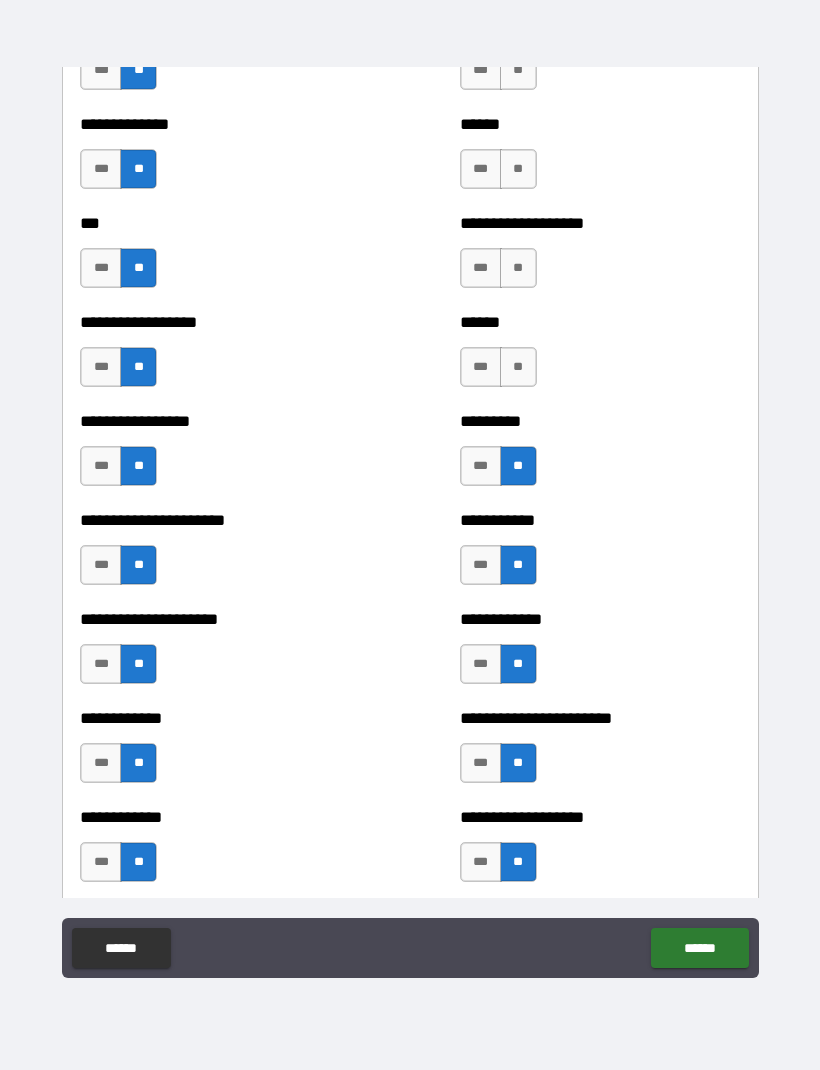 click on "**" at bounding box center (518, 367) 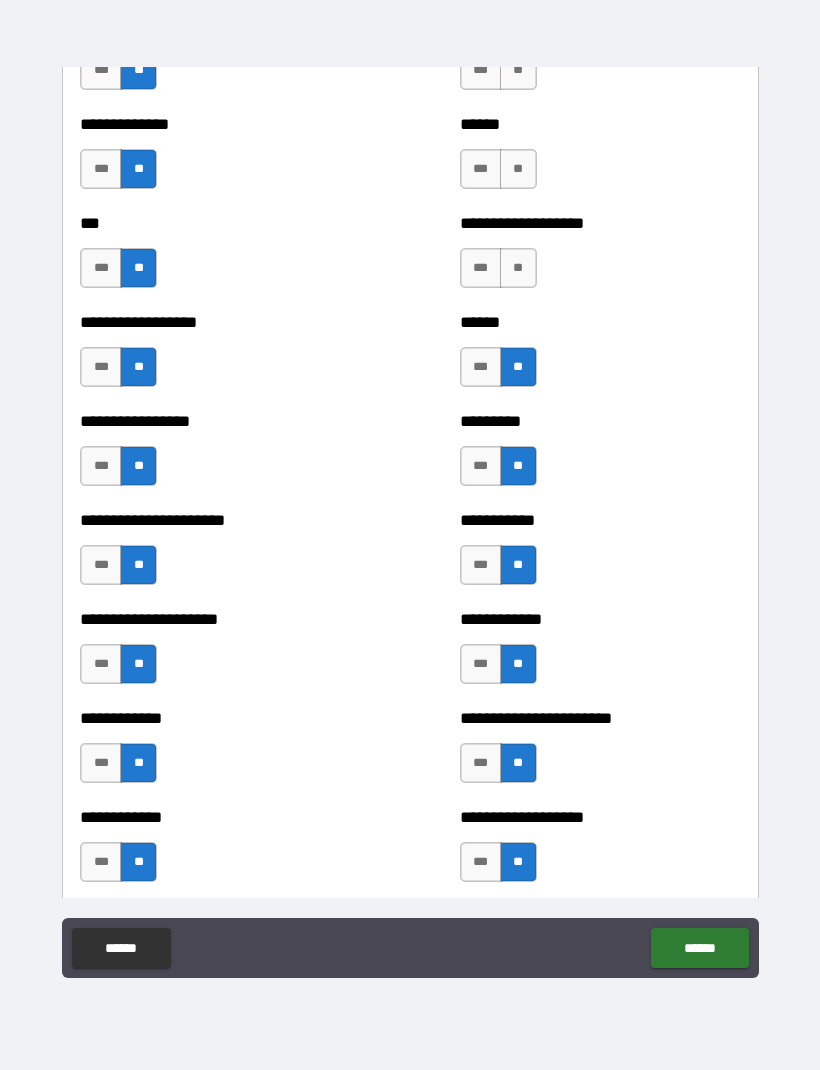 click on "**" at bounding box center (518, 268) 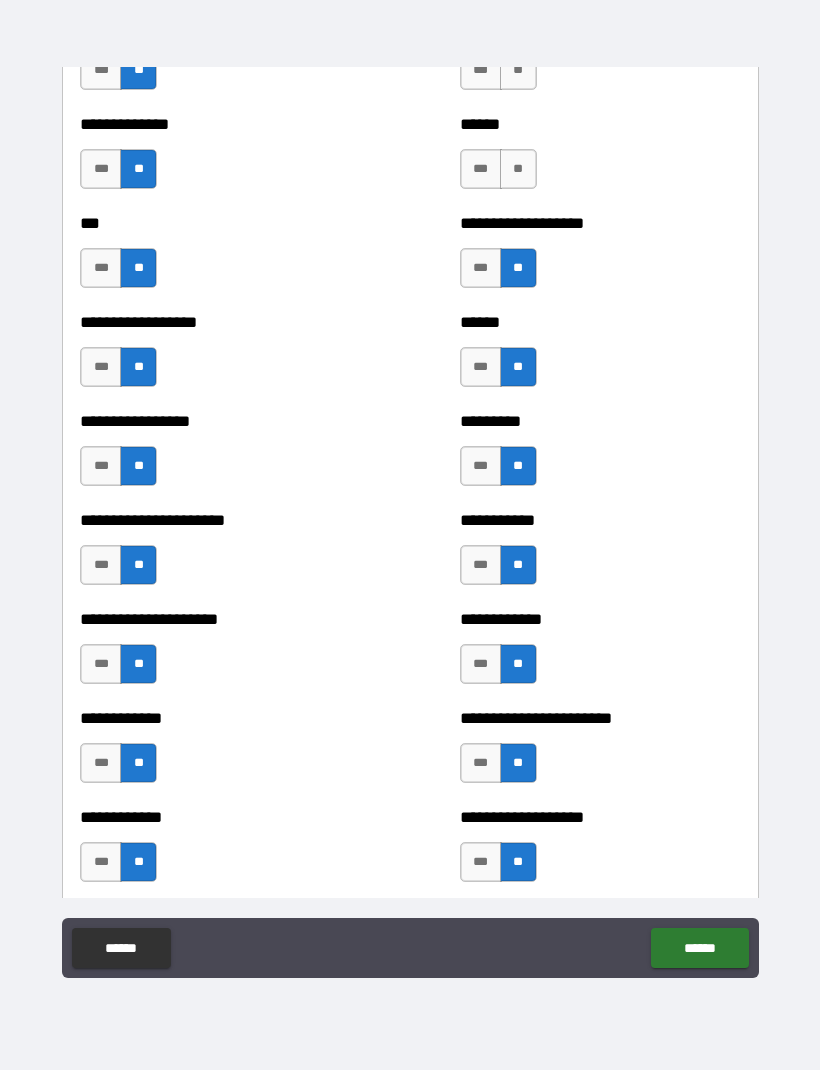 click on "**" at bounding box center [518, 169] 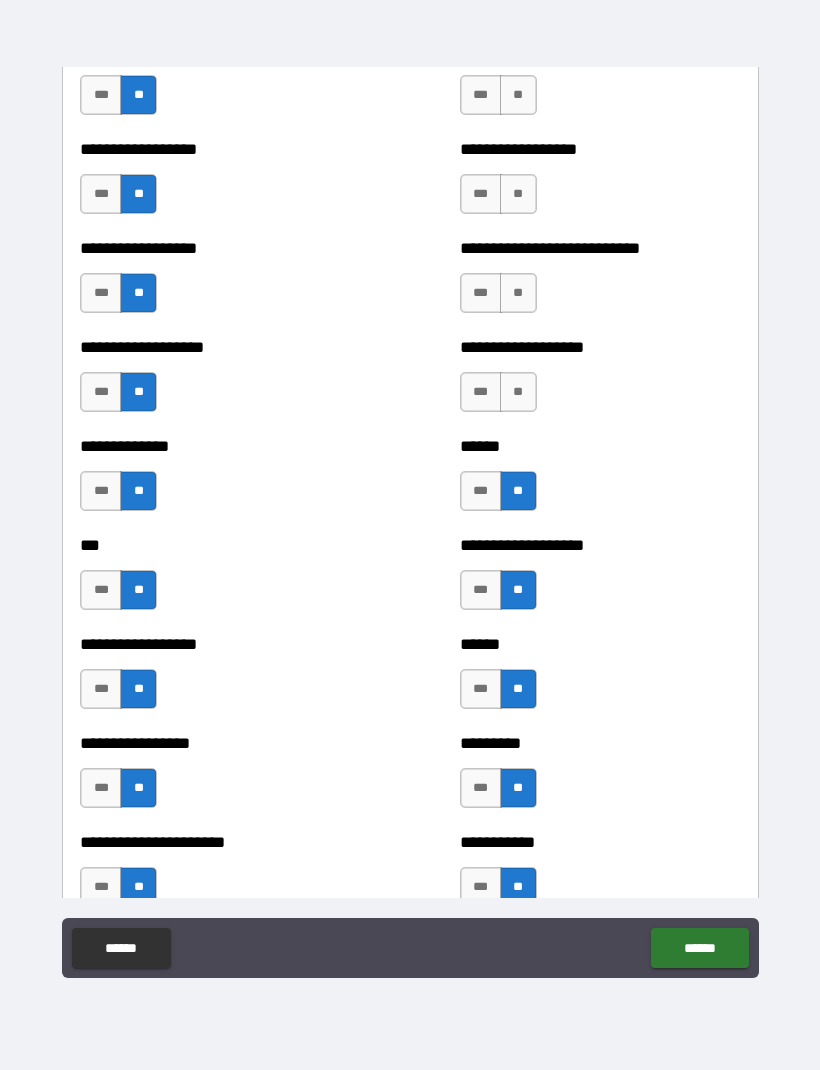 scroll, scrollTop: 4443, scrollLeft: 0, axis: vertical 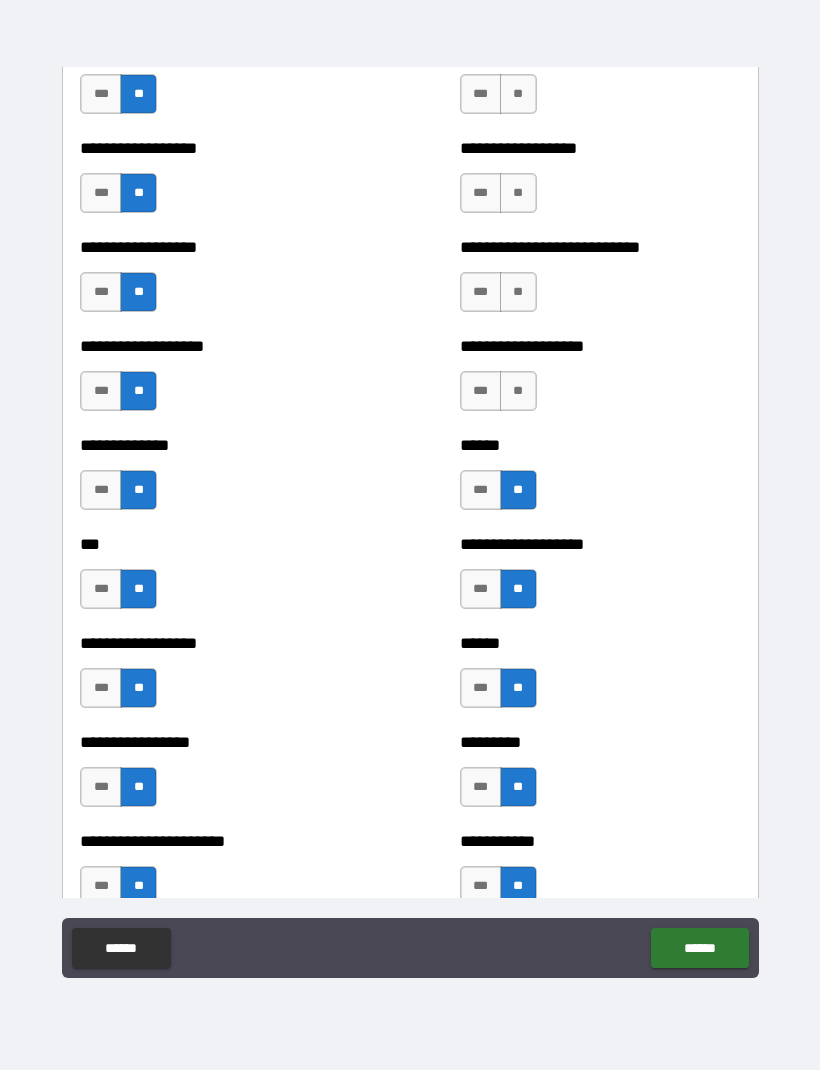 click on "**" at bounding box center (518, 391) 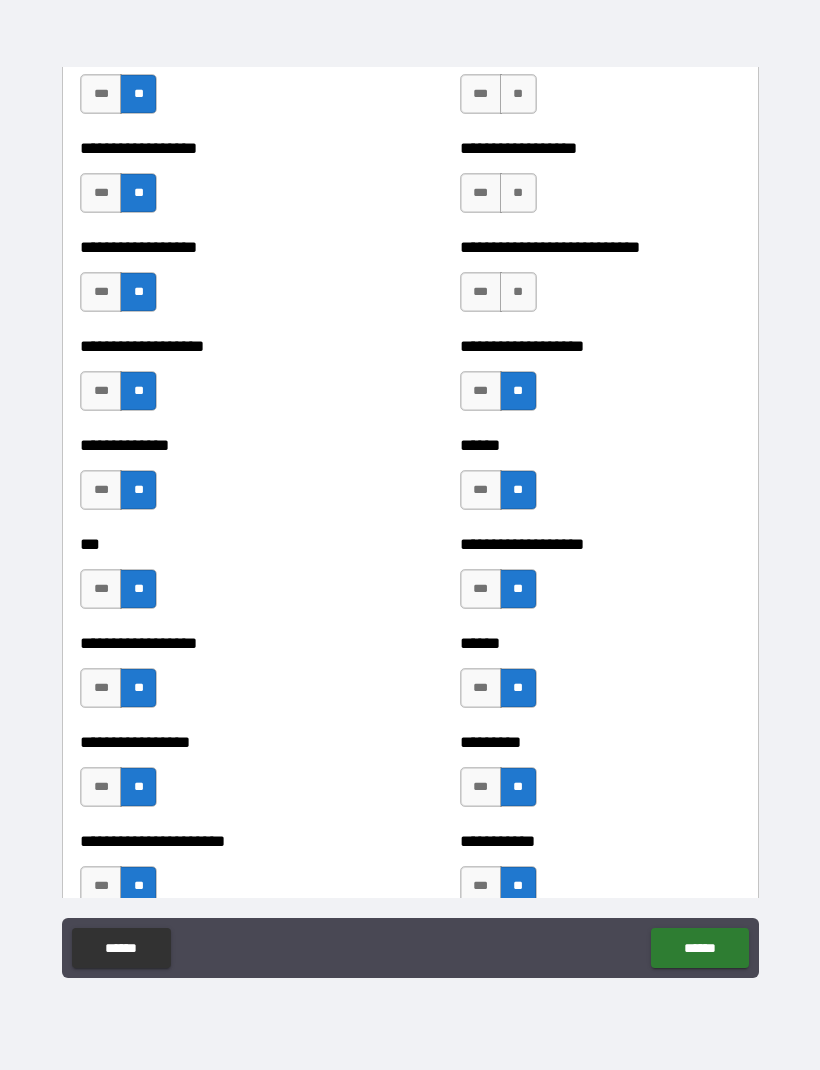 click on "**" at bounding box center [518, 292] 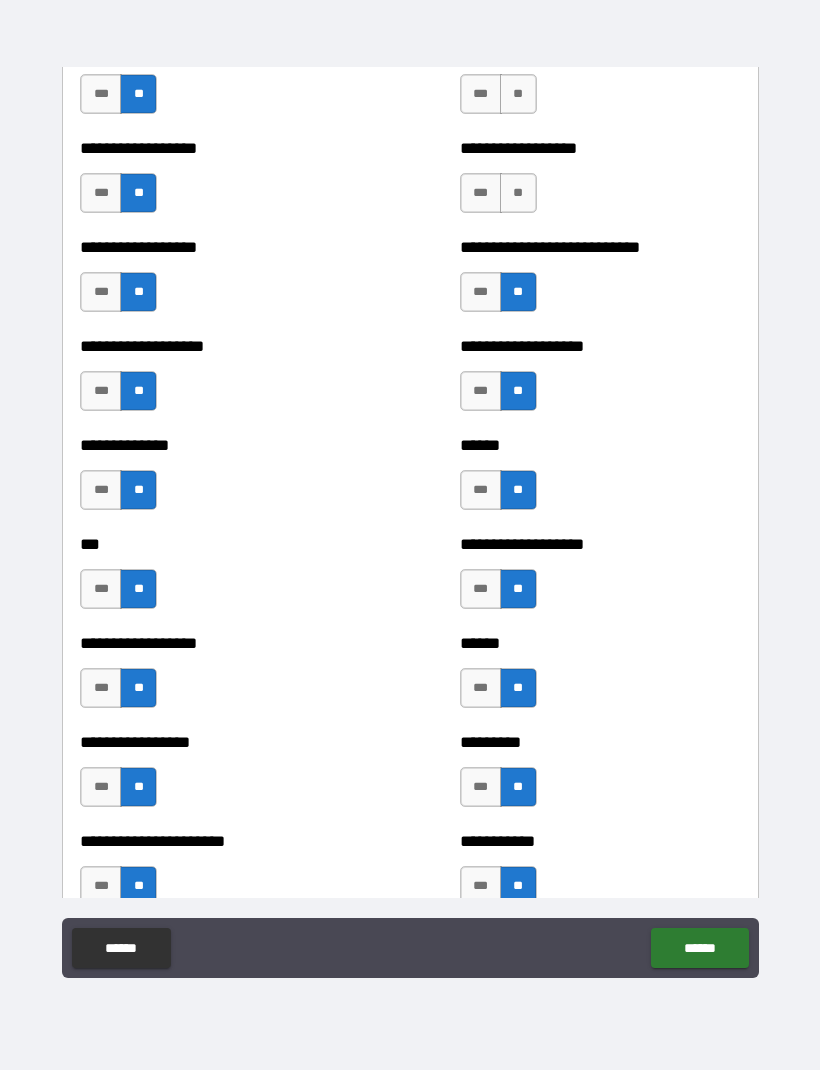 click on "**" at bounding box center (518, 193) 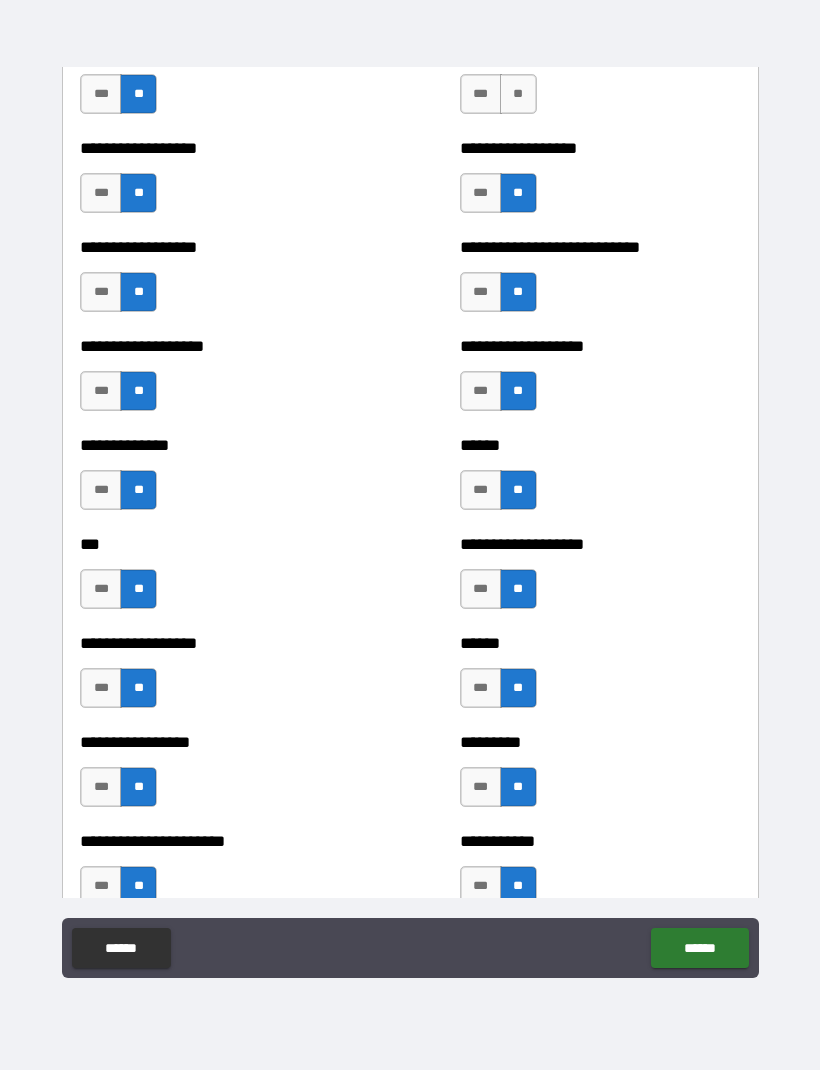 click on "**" at bounding box center [518, 94] 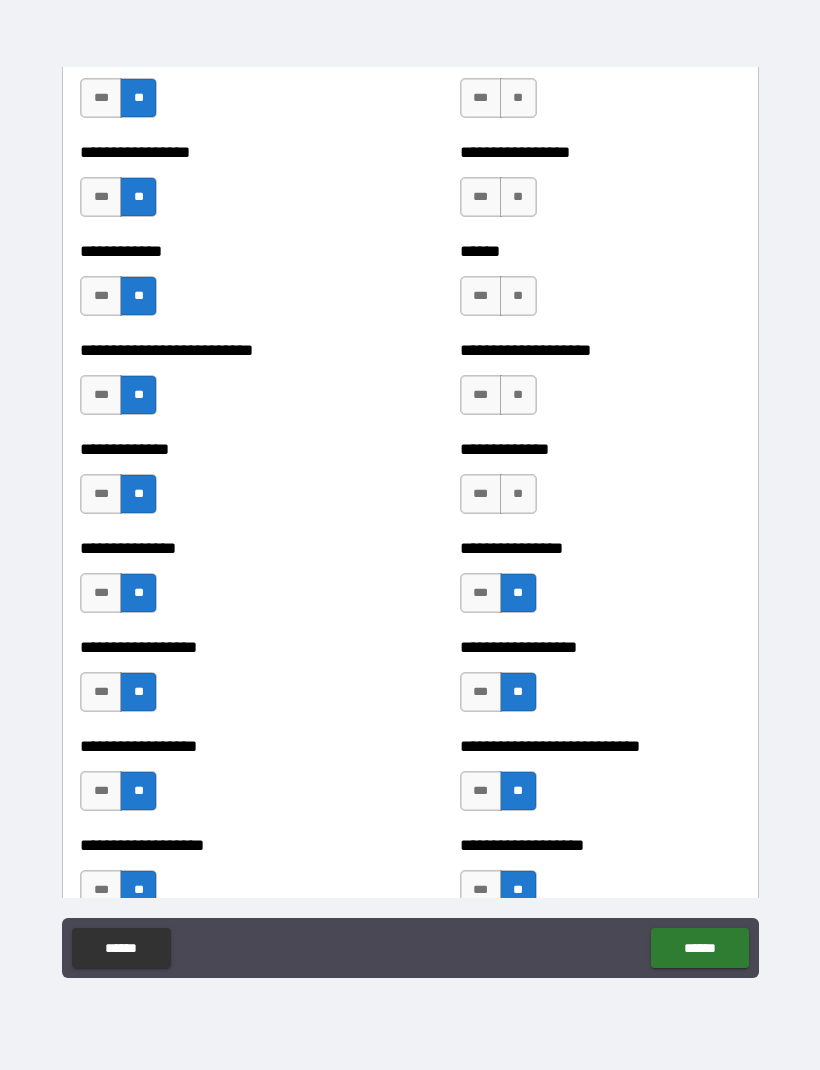 scroll, scrollTop: 3943, scrollLeft: 0, axis: vertical 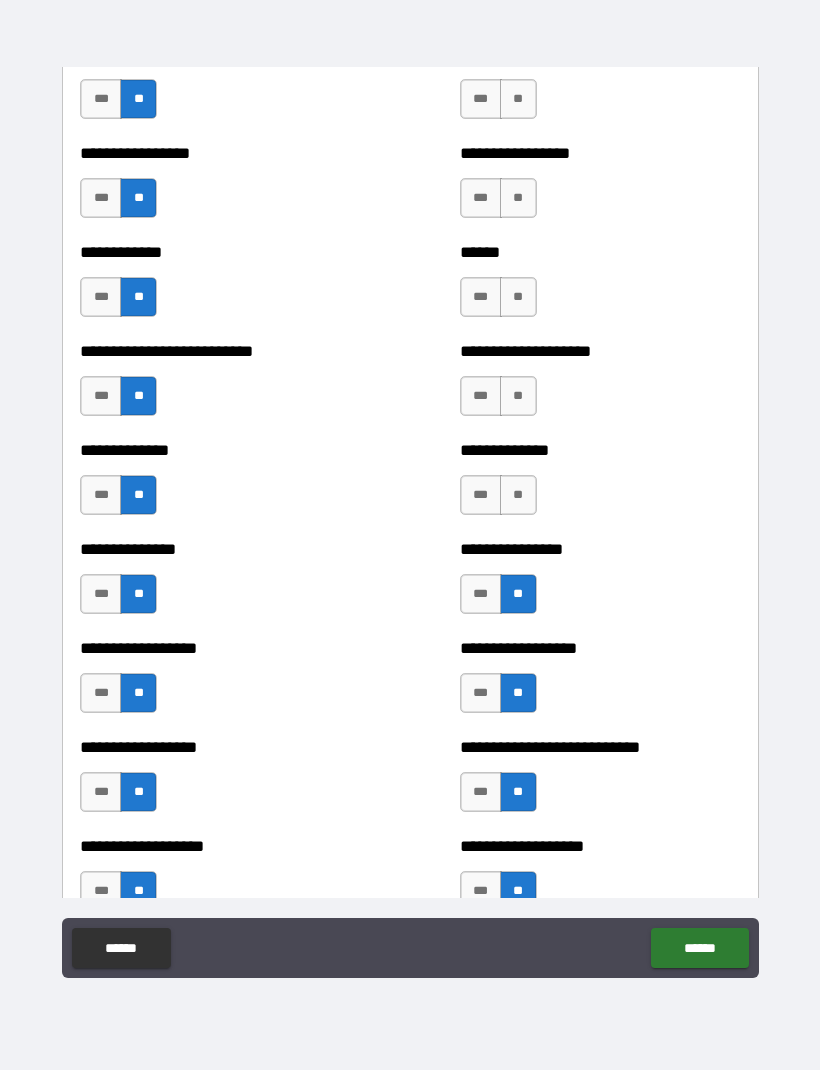click on "**" at bounding box center [518, 495] 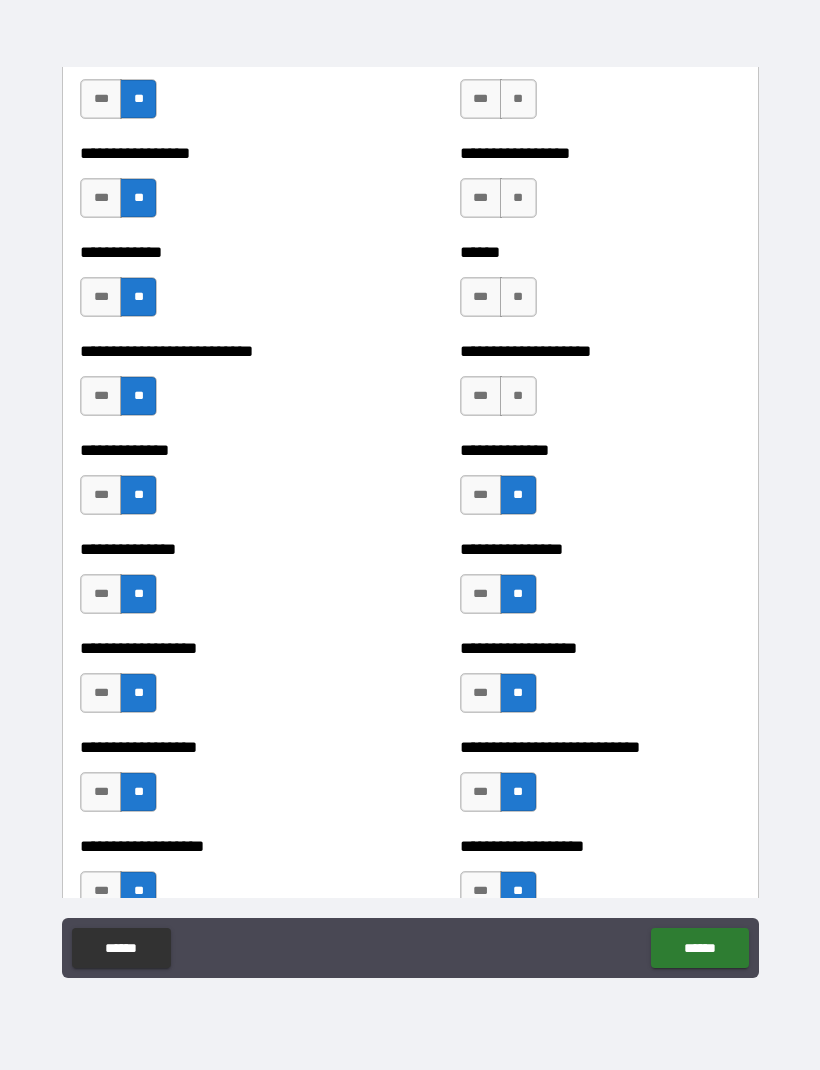 click on "**" at bounding box center (518, 396) 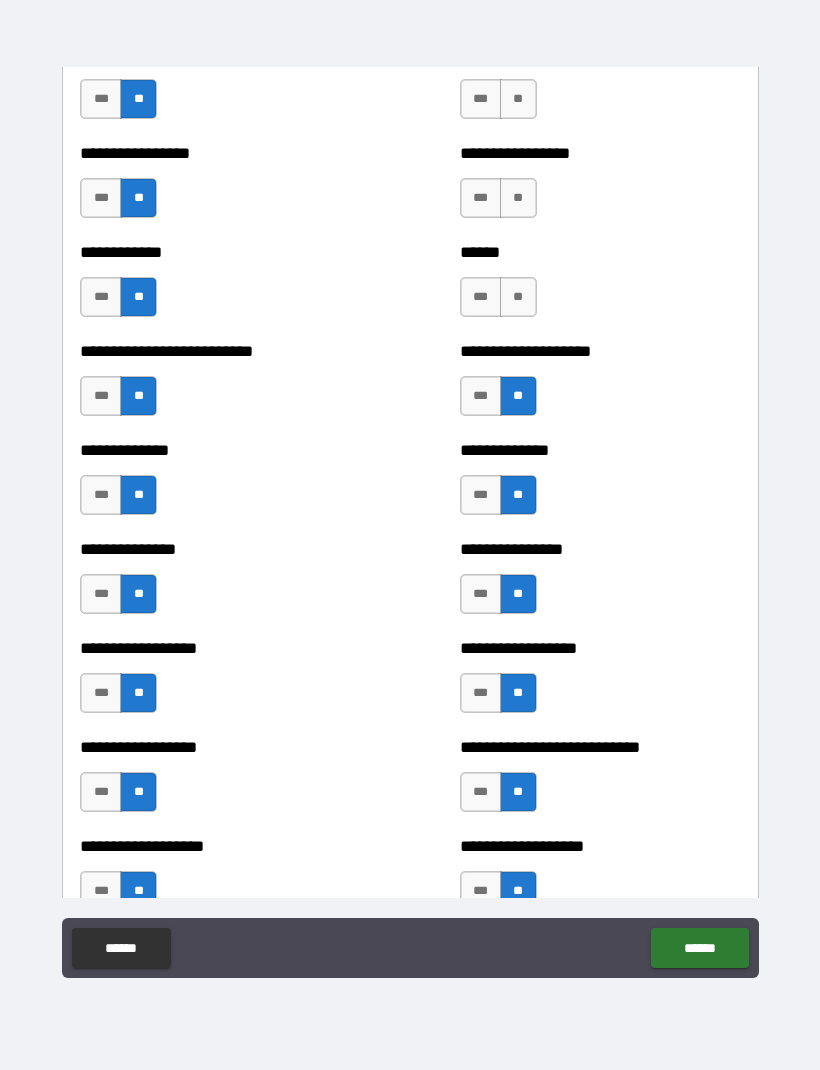 click on "**" at bounding box center (518, 297) 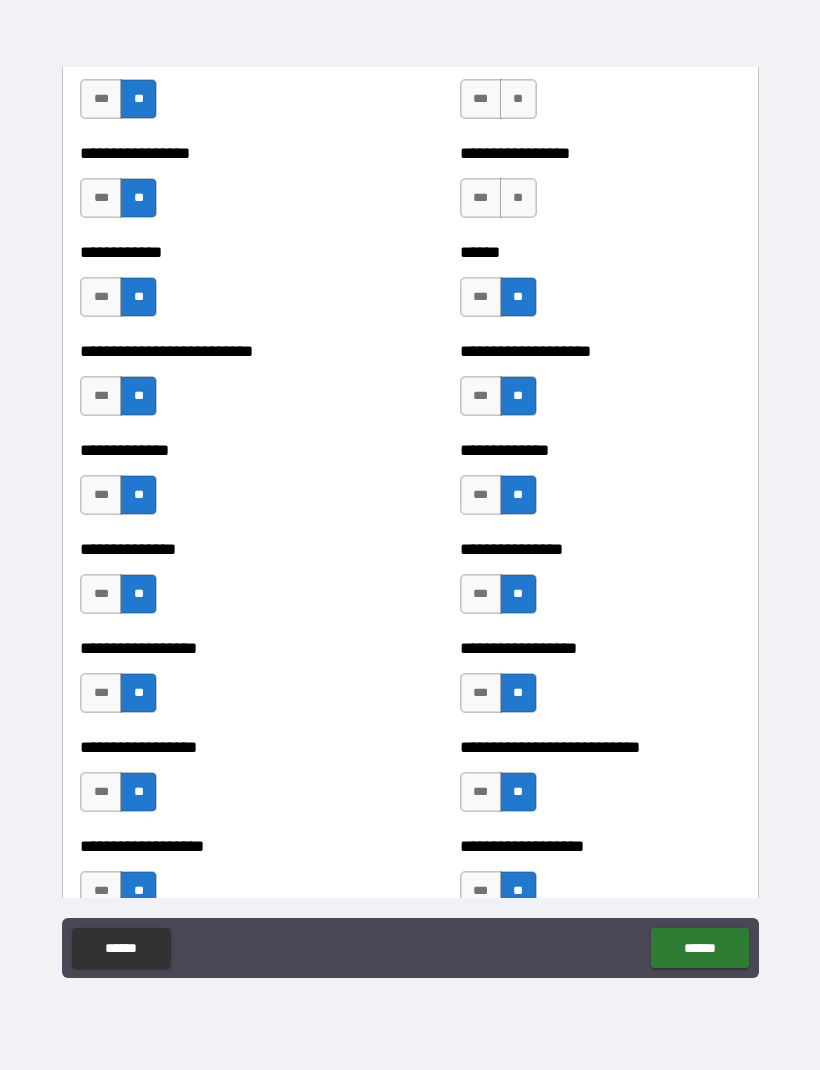 click on "**" at bounding box center [518, 198] 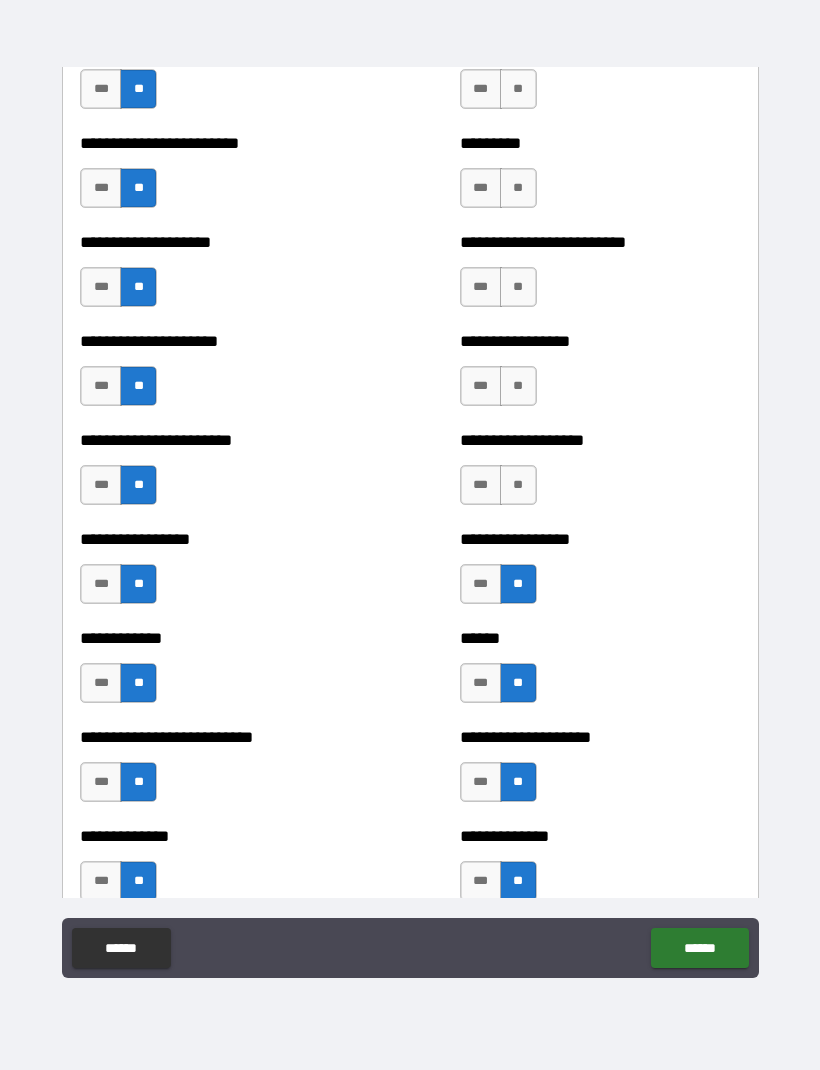 scroll, scrollTop: 3558, scrollLeft: 0, axis: vertical 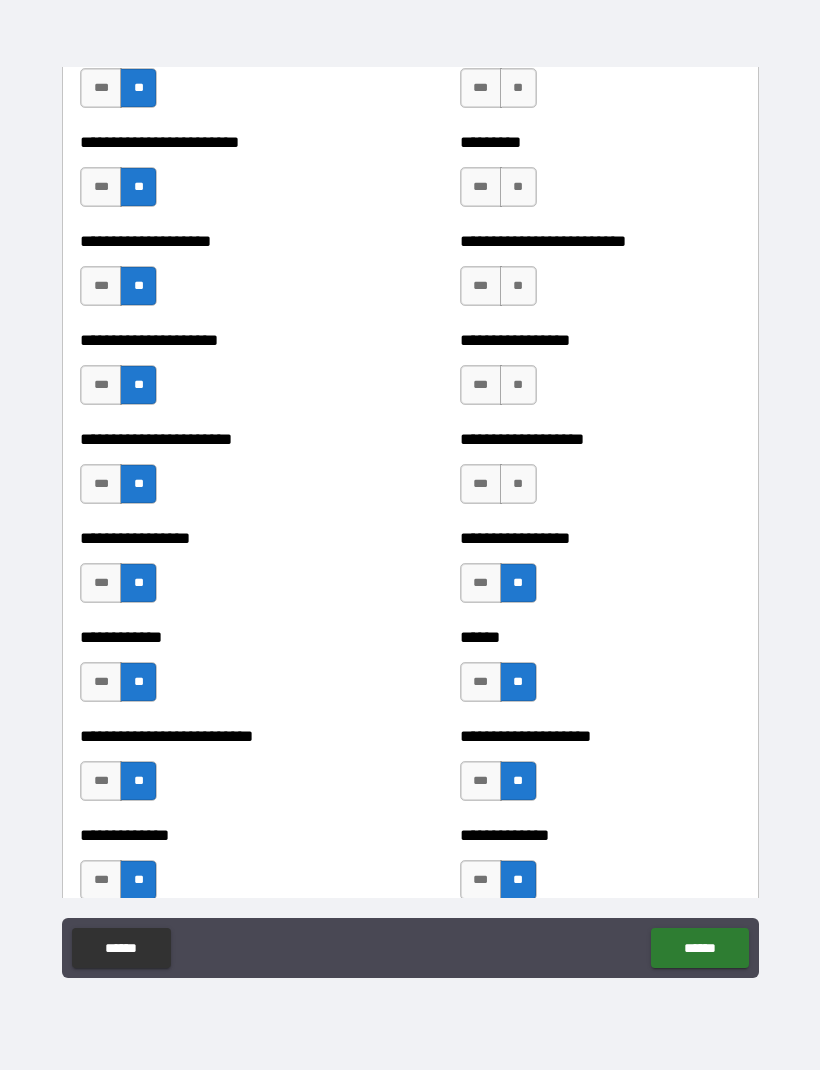 click on "**" at bounding box center (518, 484) 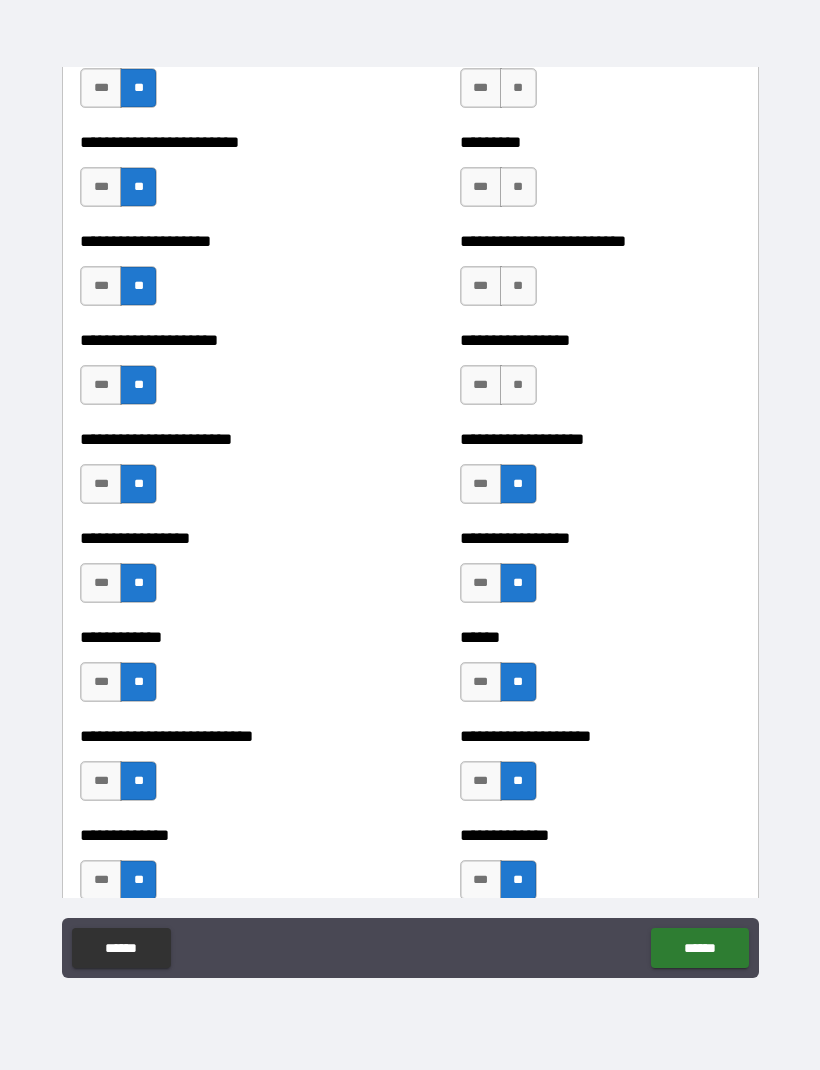click on "**" at bounding box center (518, 385) 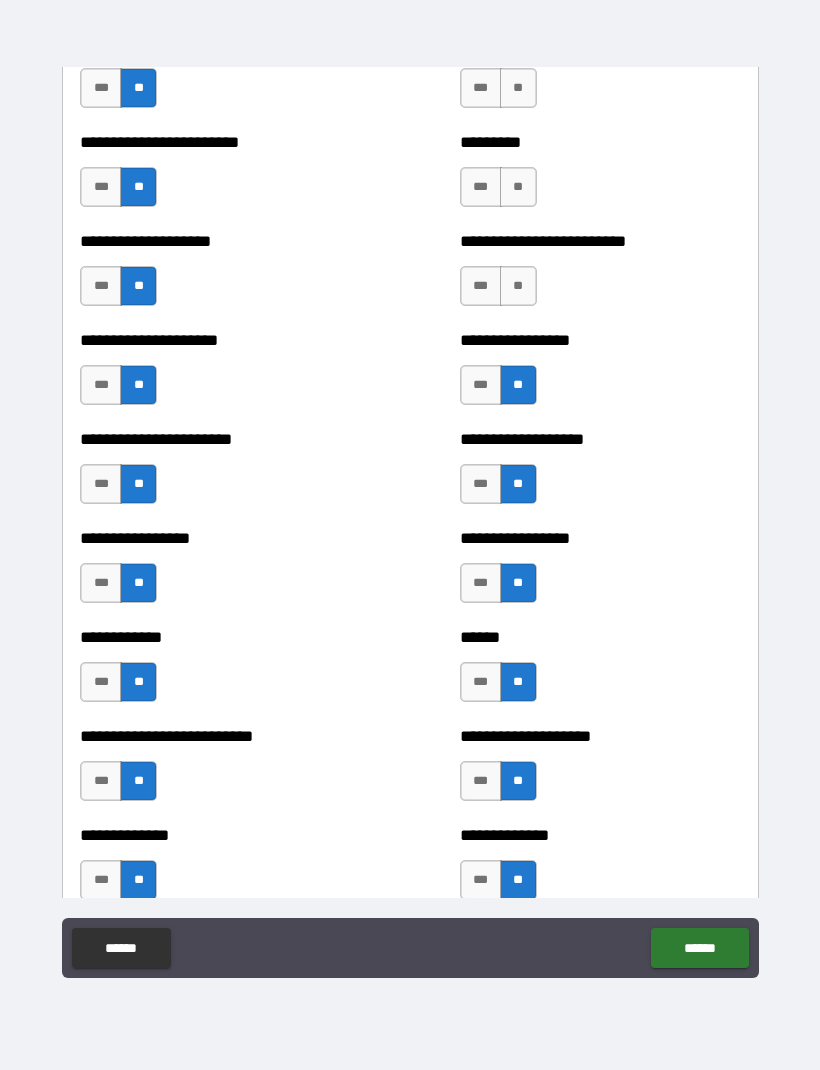 click on "**" at bounding box center [518, 286] 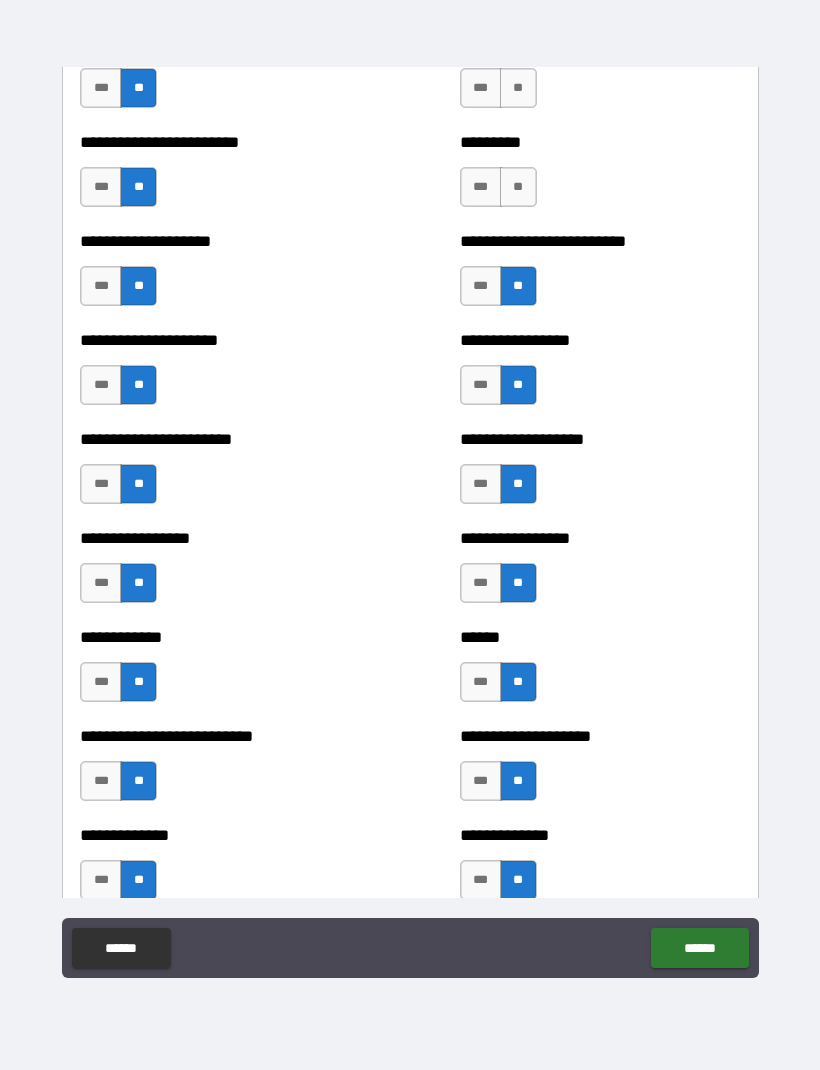 click on "**" at bounding box center [518, 187] 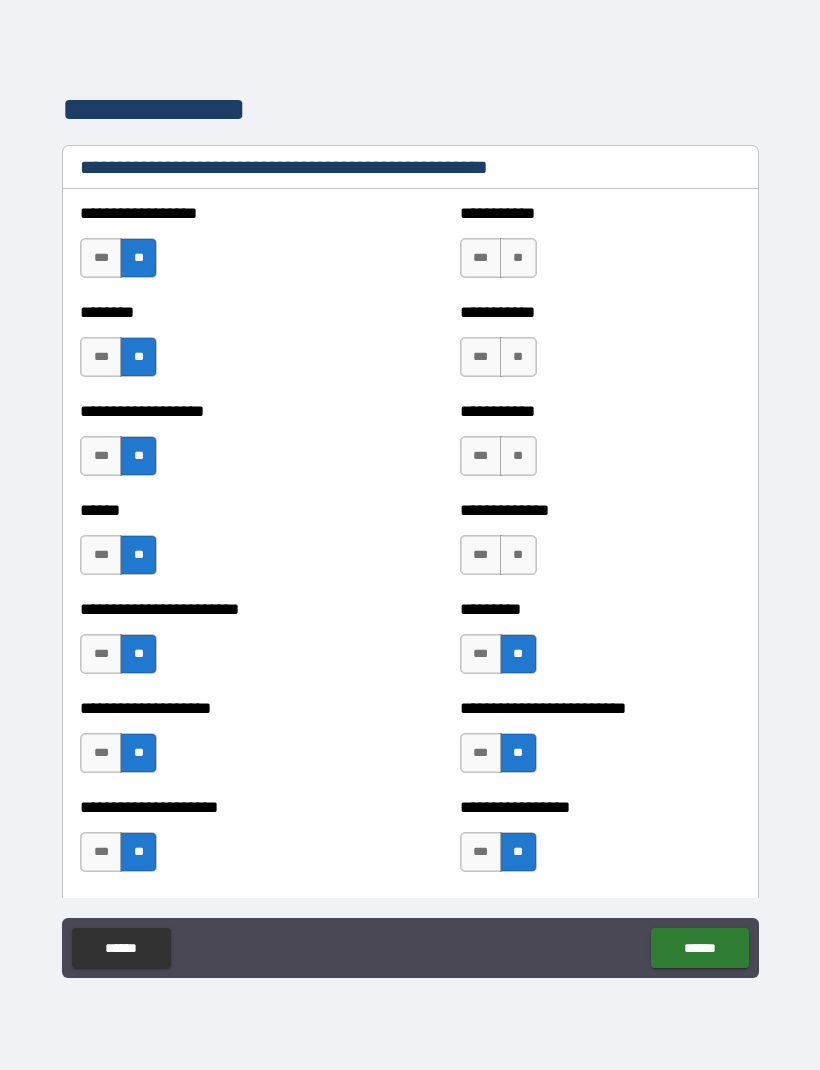 scroll, scrollTop: 3093, scrollLeft: 0, axis: vertical 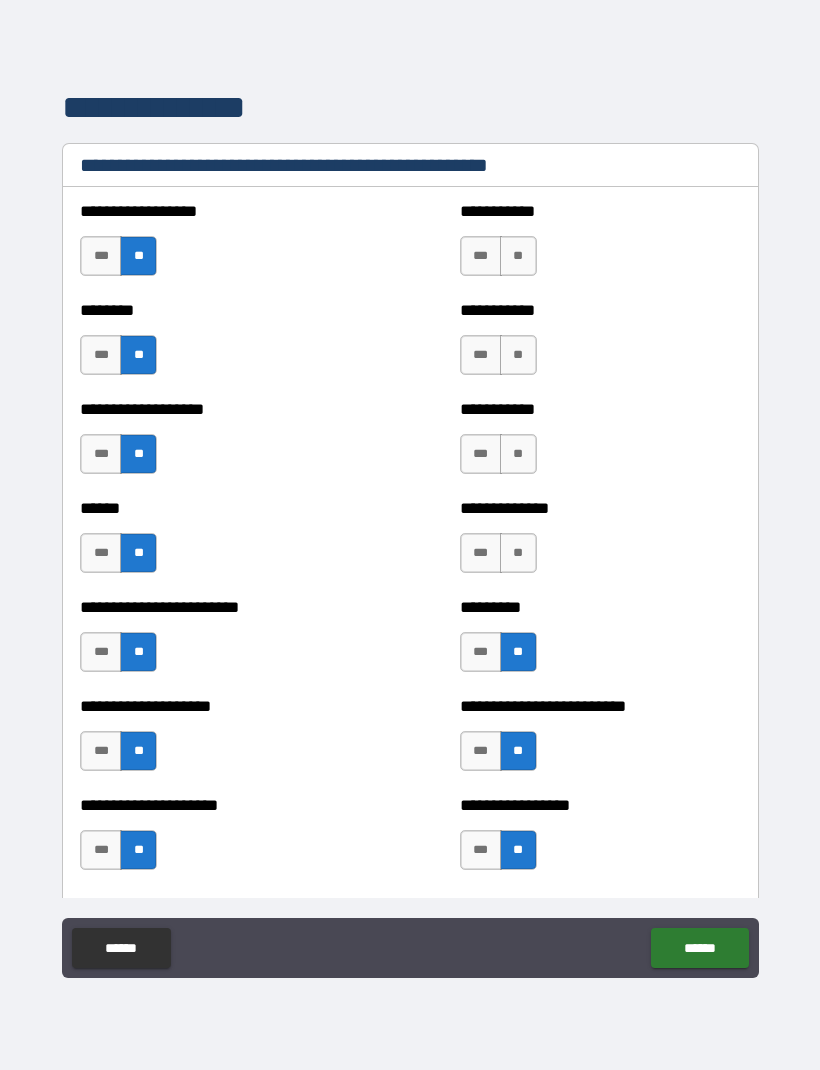 click on "**" at bounding box center (518, 553) 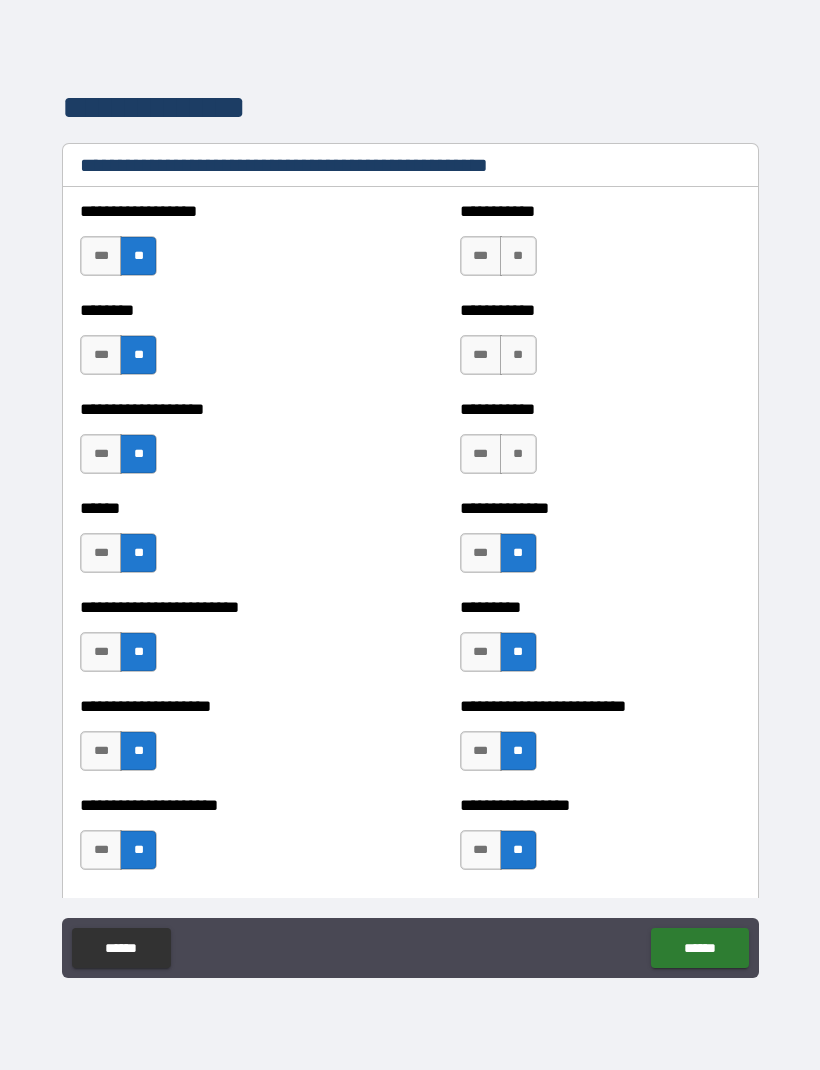 click on "**" at bounding box center [518, 454] 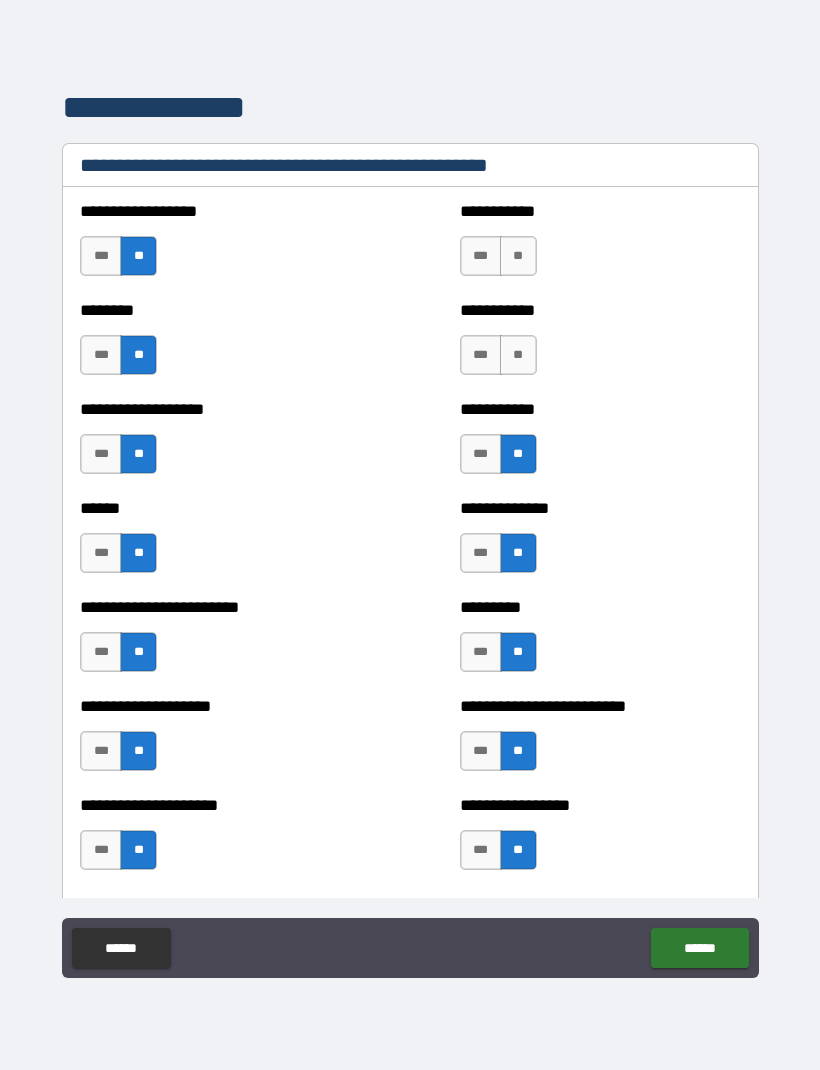 click on "**" at bounding box center (518, 355) 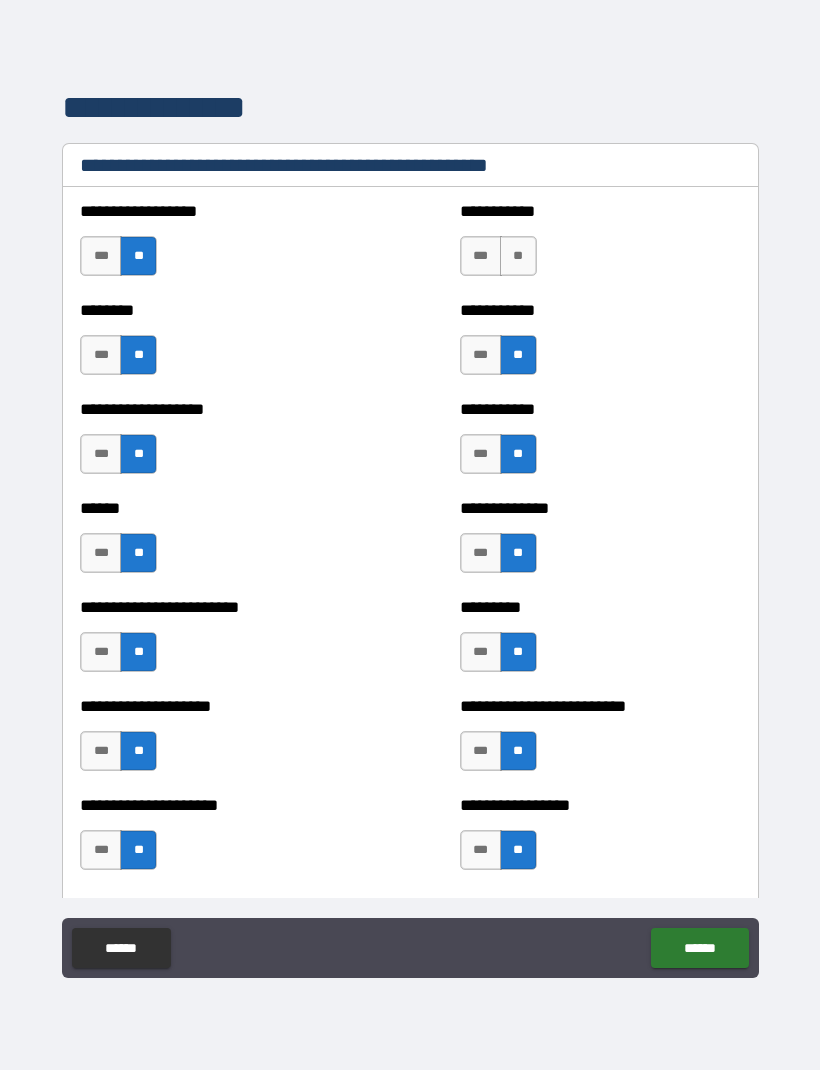 click on "**" at bounding box center (518, 256) 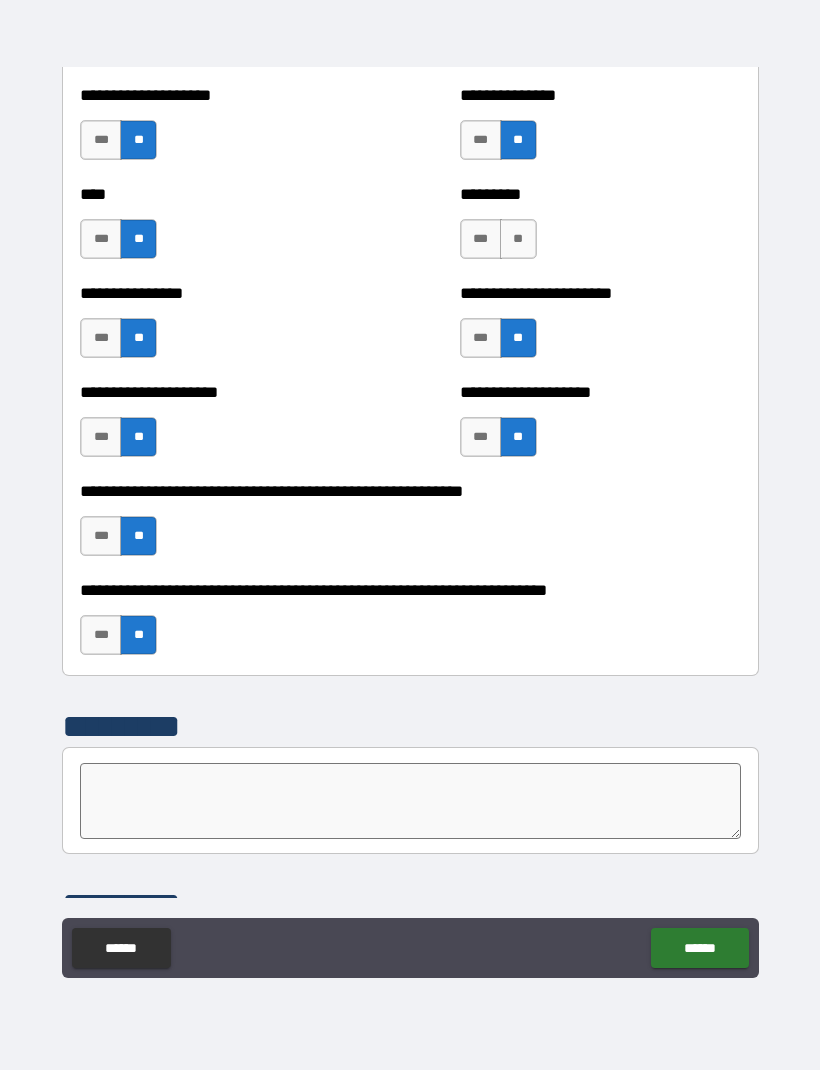 scroll, scrollTop: 6082, scrollLeft: 0, axis: vertical 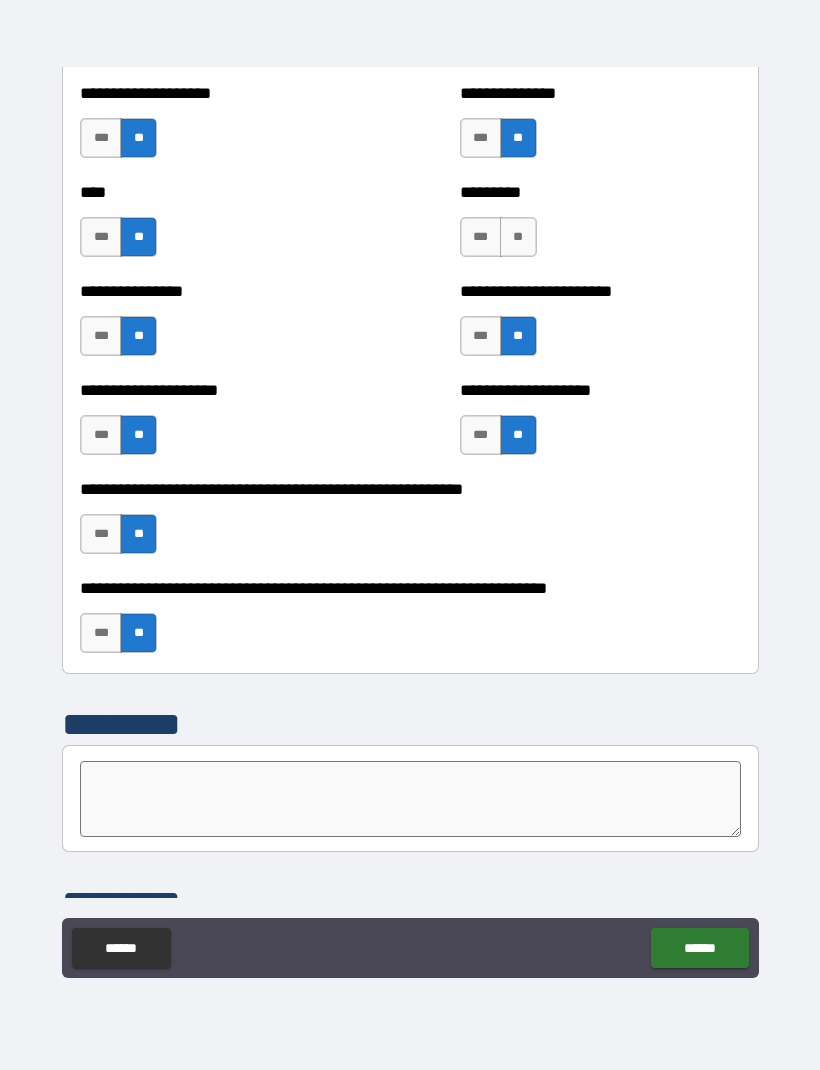 click on "**" at bounding box center [518, 237] 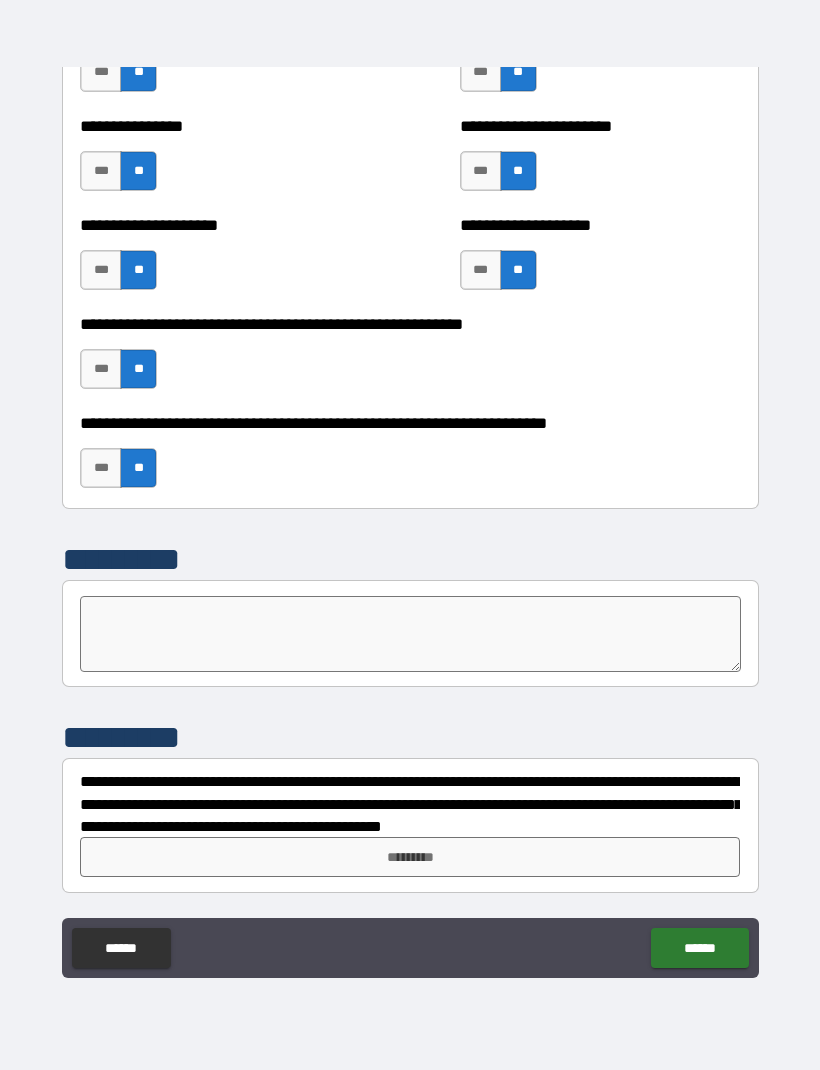 scroll, scrollTop: 6247, scrollLeft: 0, axis: vertical 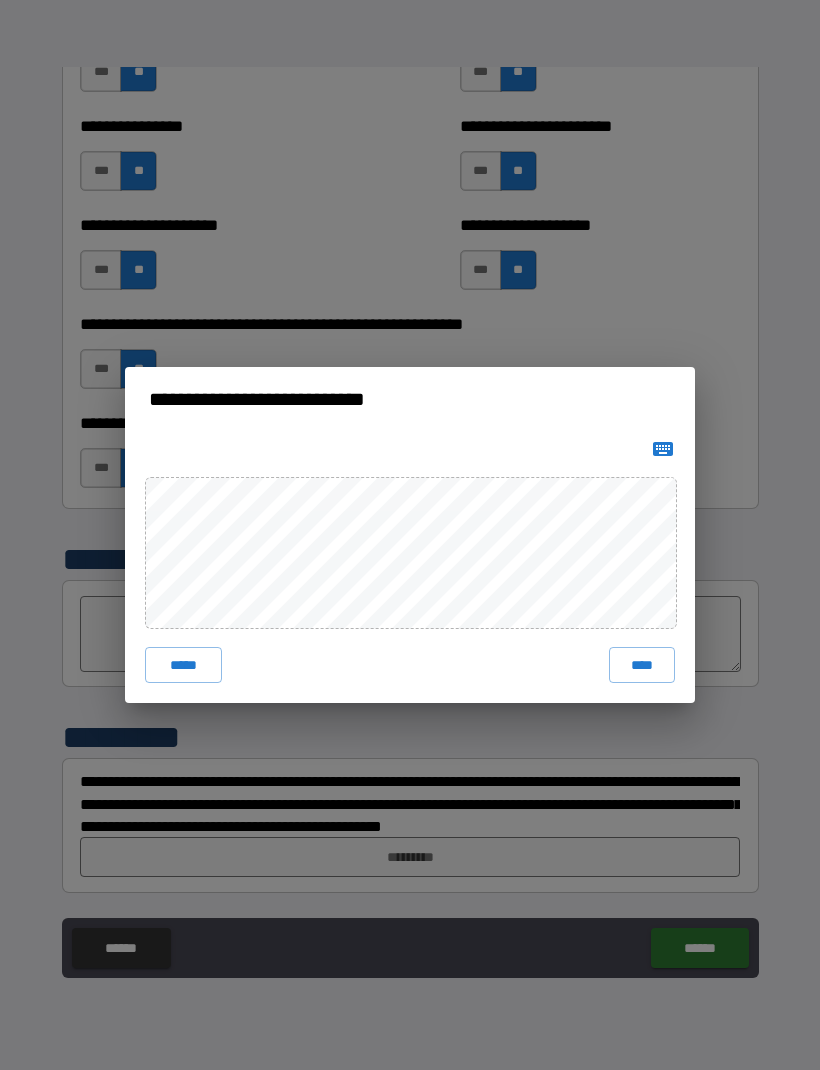 click on "****" at bounding box center (642, 665) 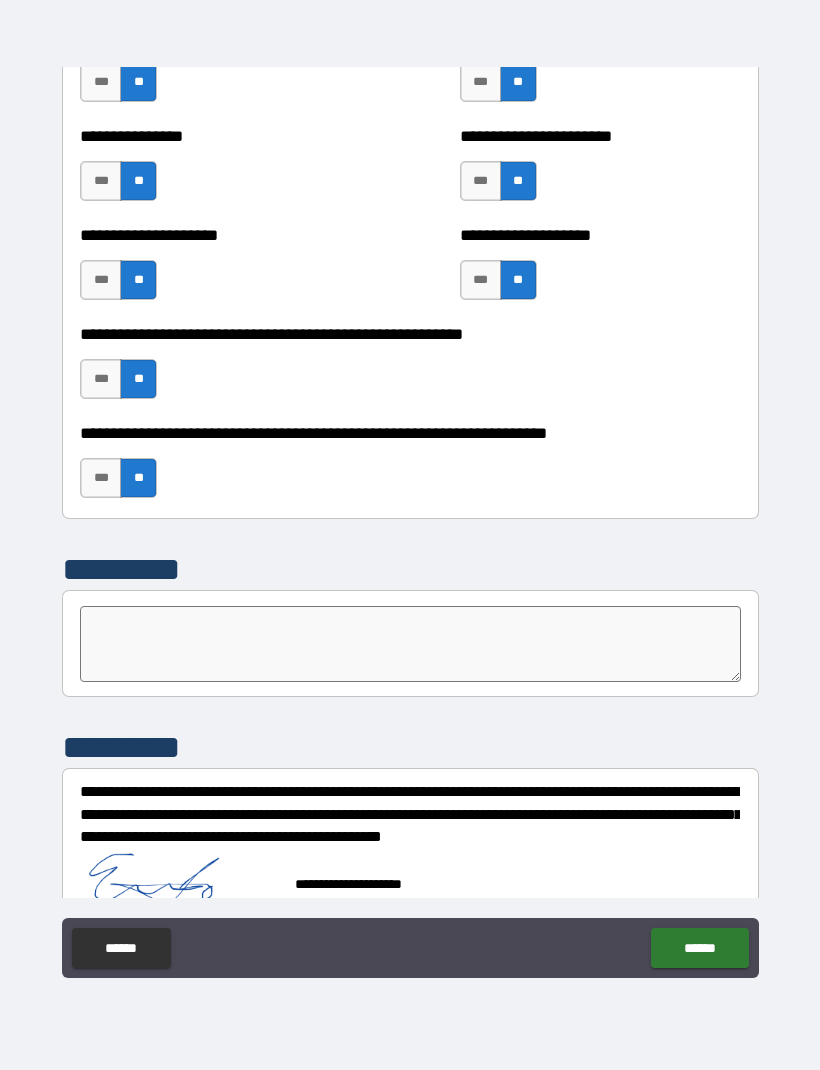 click at bounding box center [180, 875] 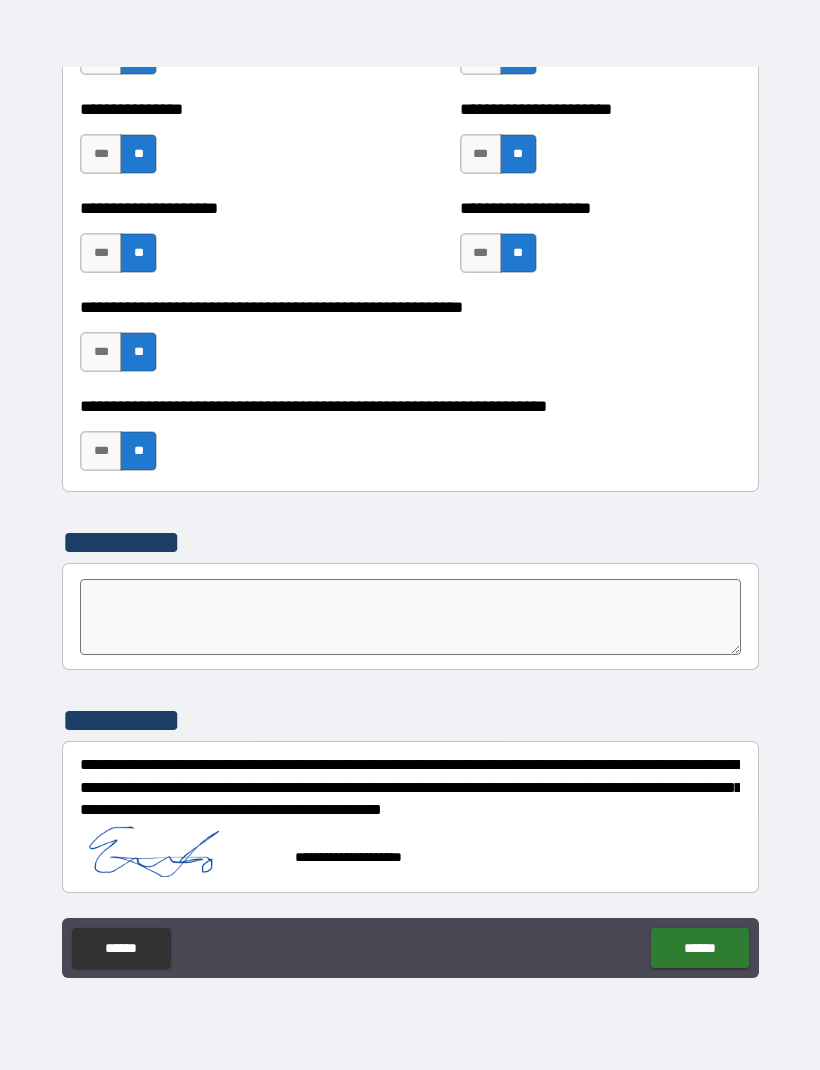 scroll, scrollTop: 6264, scrollLeft: 0, axis: vertical 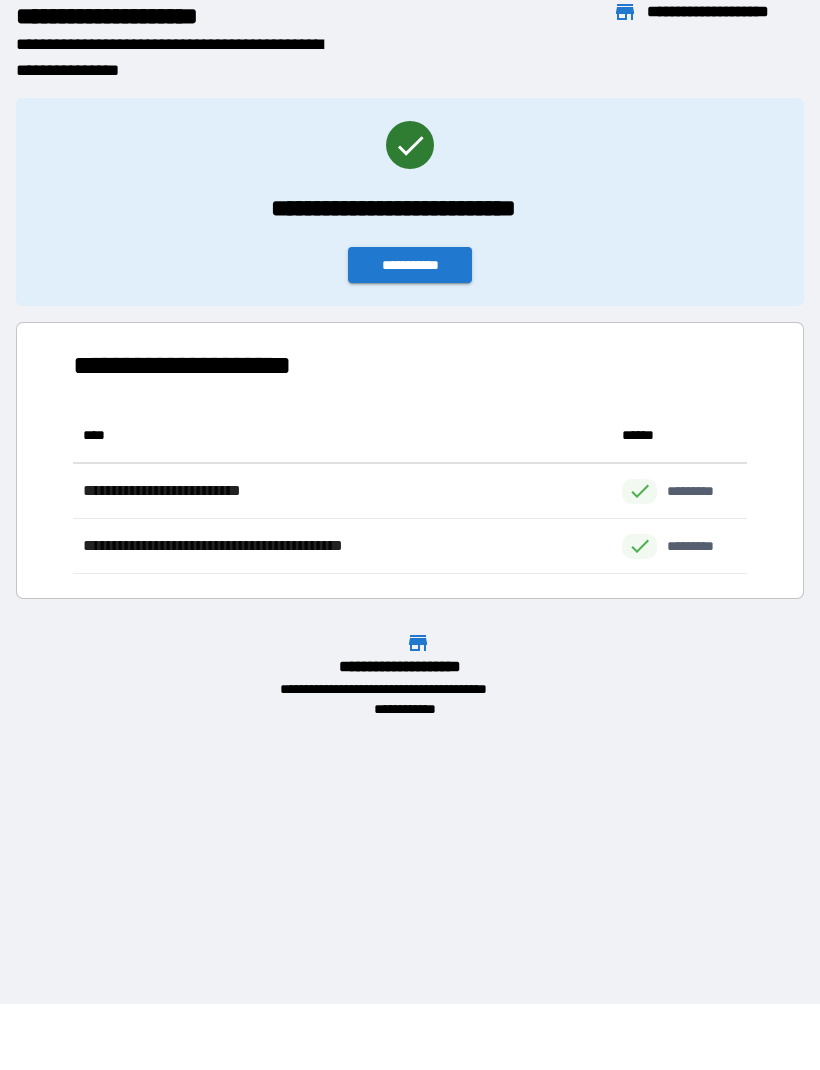 click on "**********" at bounding box center (410, 265) 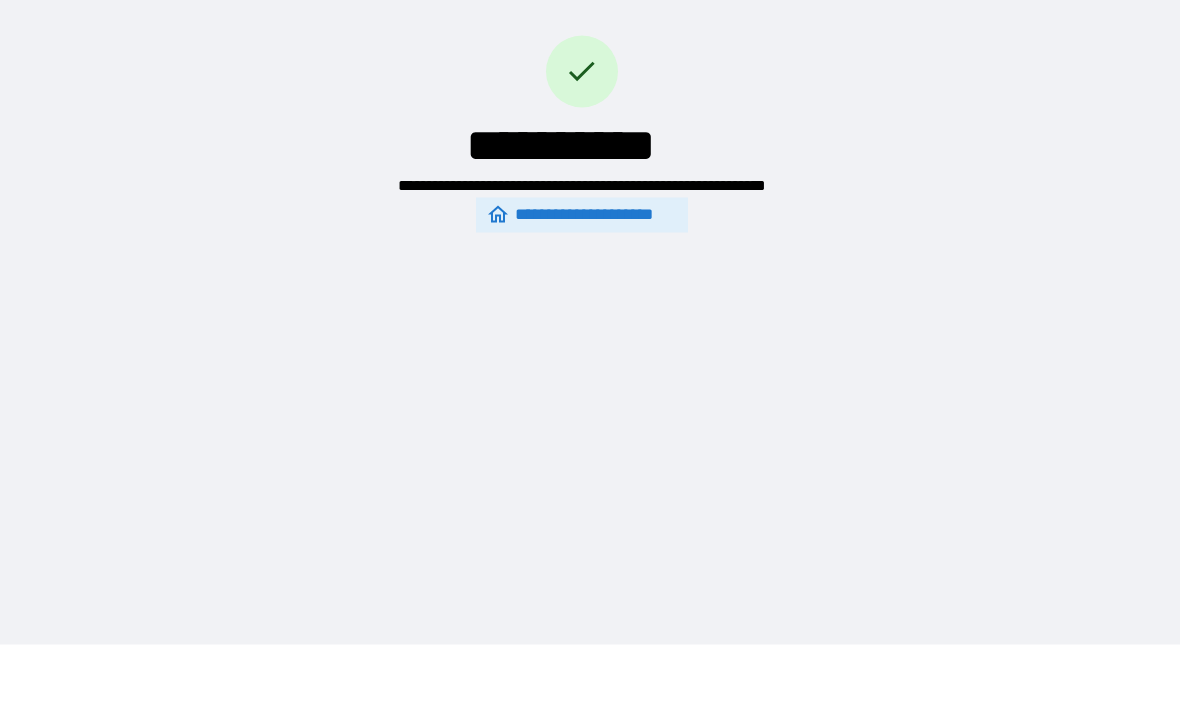 scroll, scrollTop: 66, scrollLeft: 0, axis: vertical 